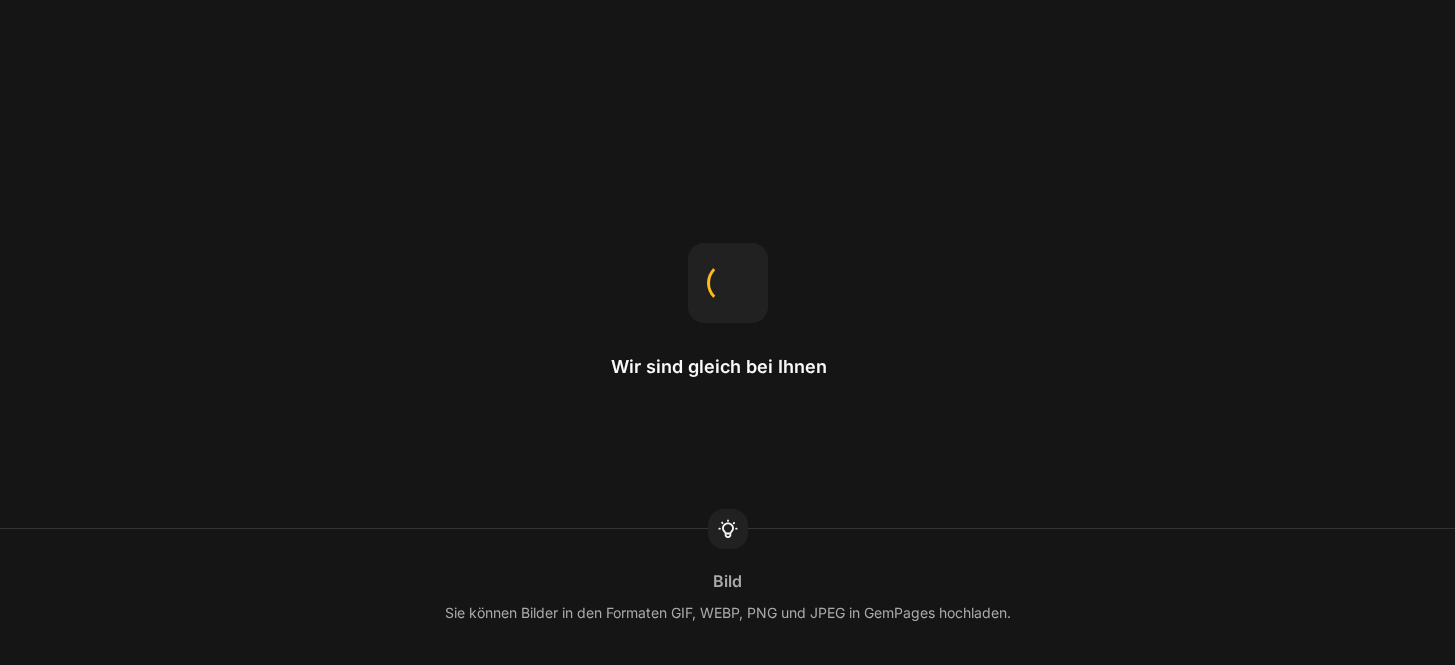 scroll, scrollTop: 0, scrollLeft: 0, axis: both 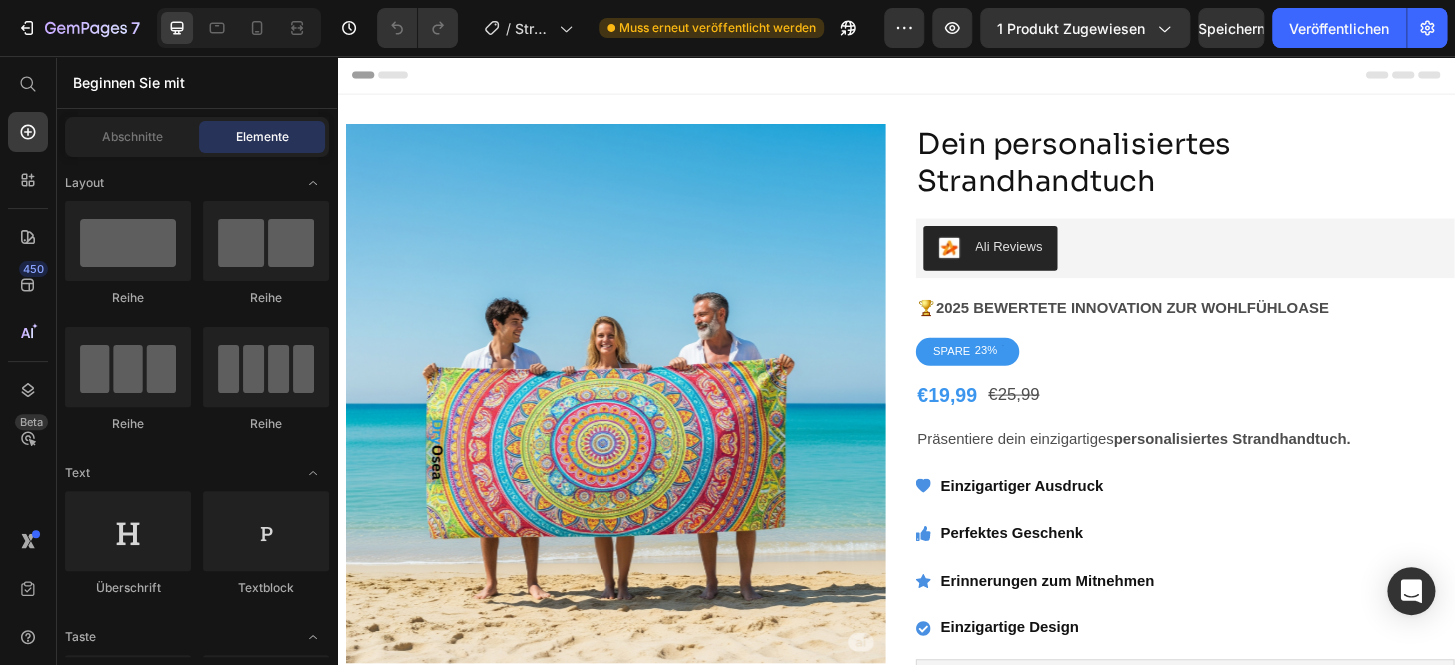 radio on "false" 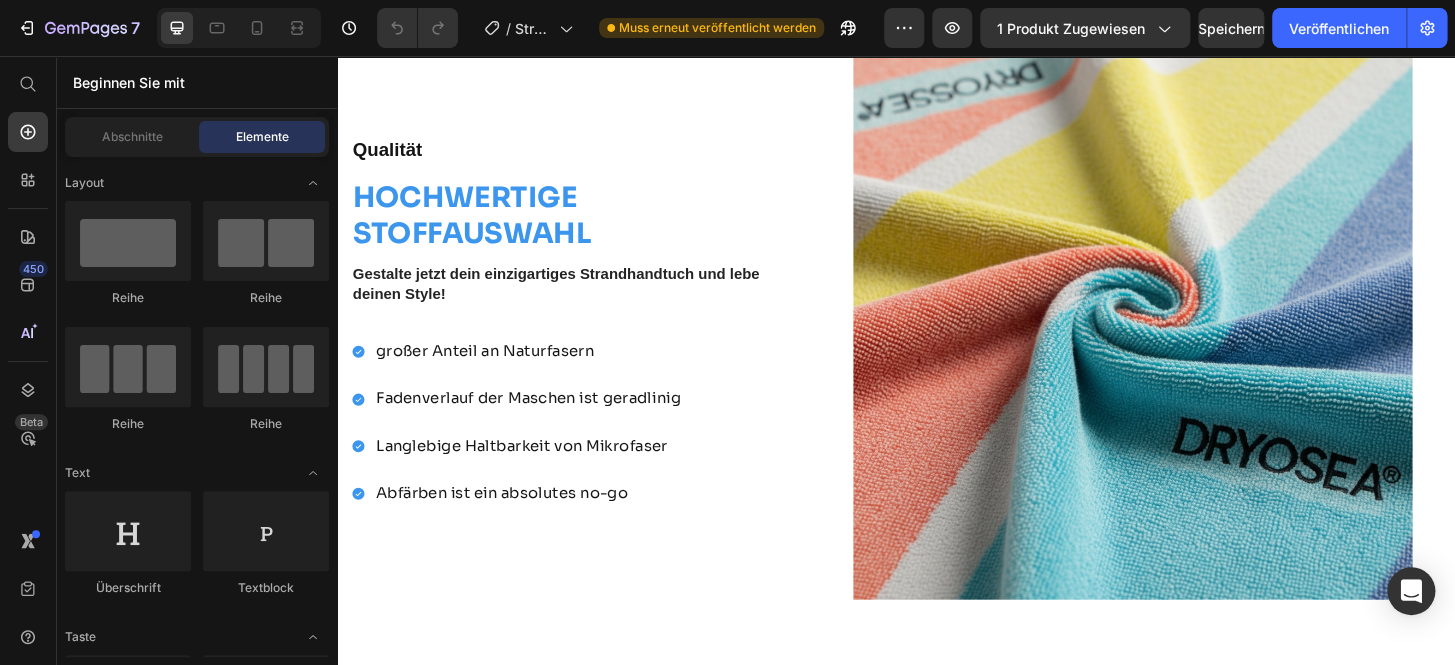 scroll, scrollTop: 9424, scrollLeft: 0, axis: vertical 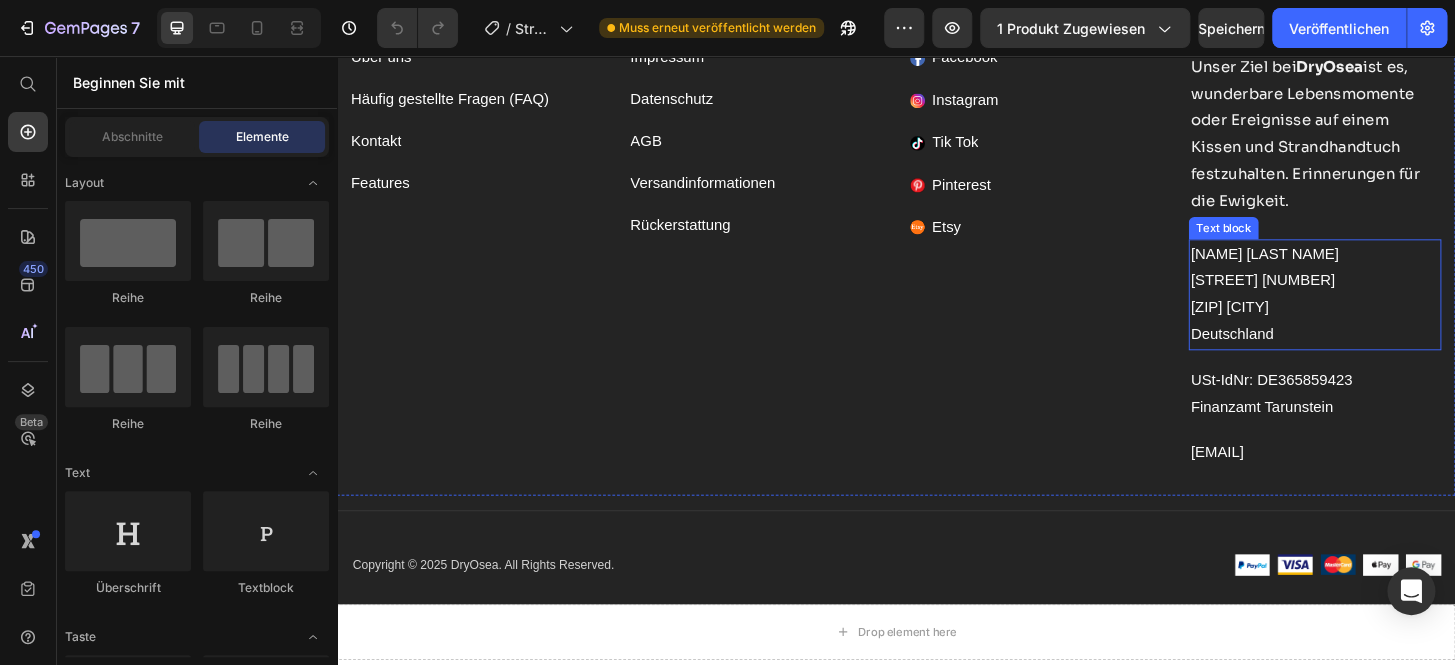 click on "[STREET] [NUMBER]" at bounding box center (1386, 296) 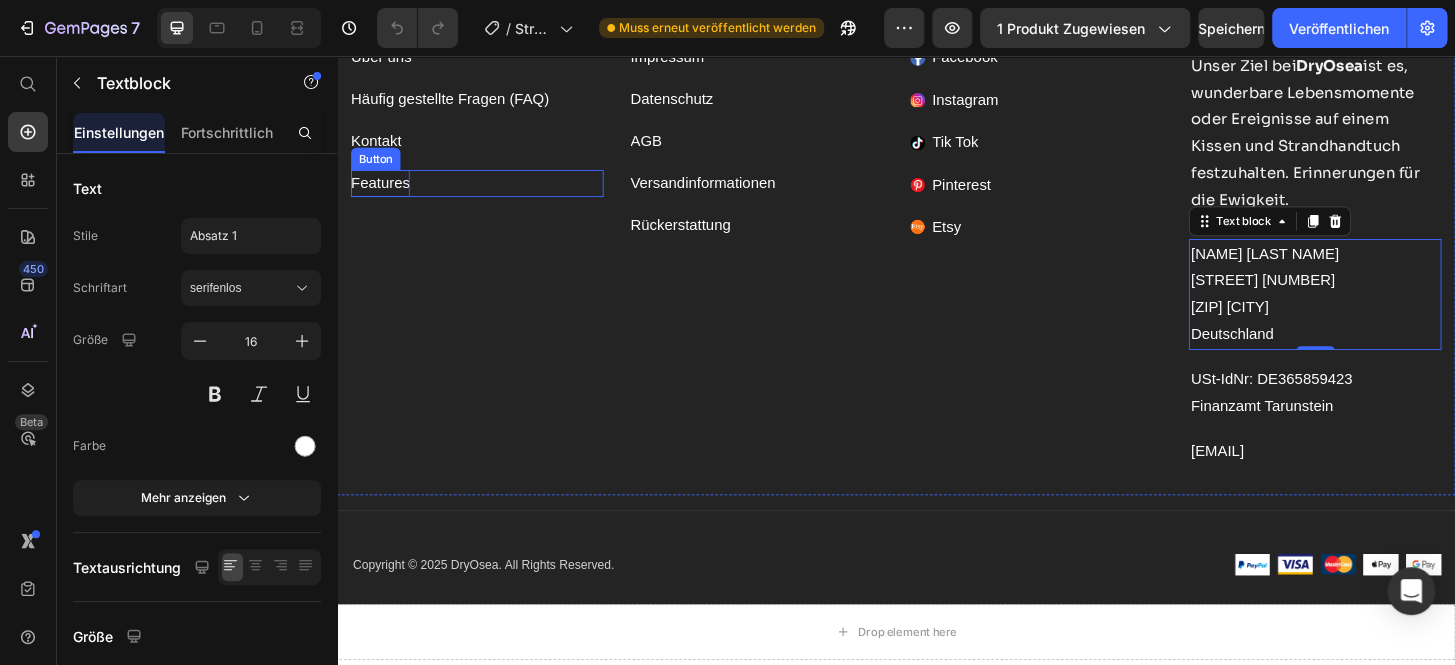 click on "Features" at bounding box center (383, 192) 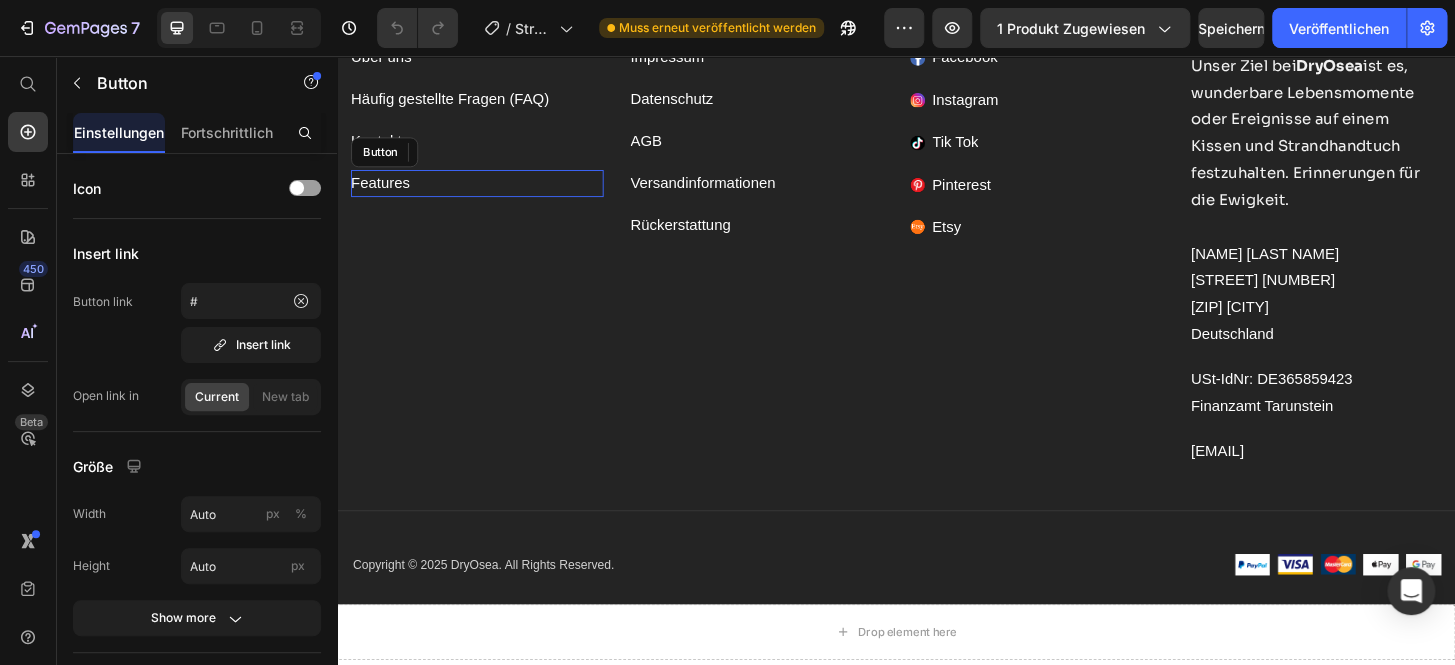 click on "Features Button" at bounding box center (487, 192) 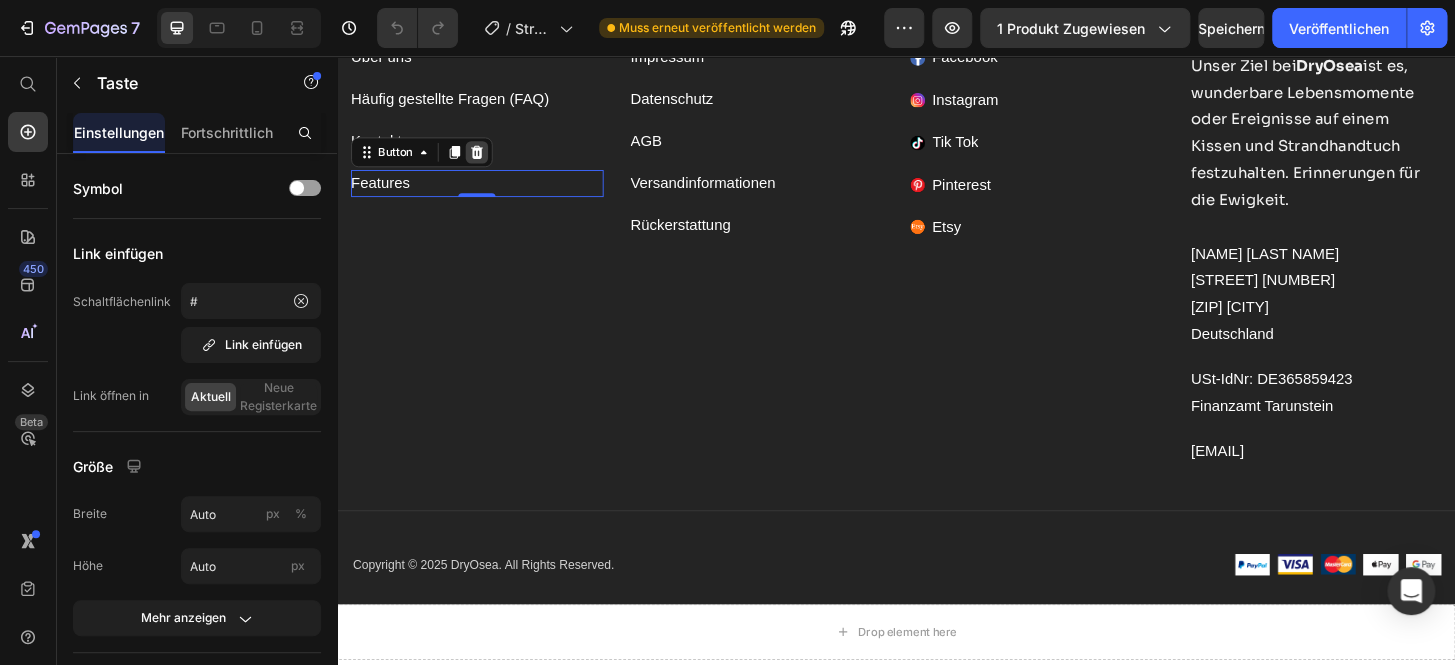 click 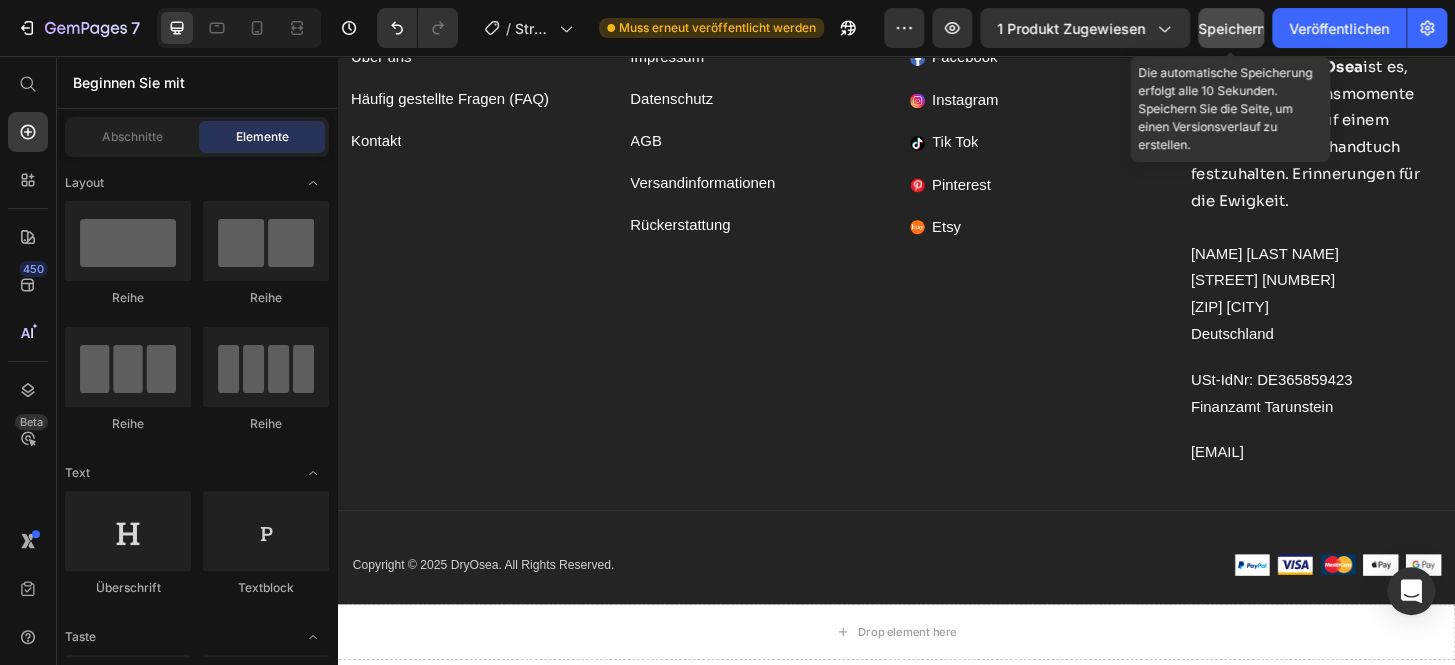 click on "Speichern" at bounding box center [1231, 28] 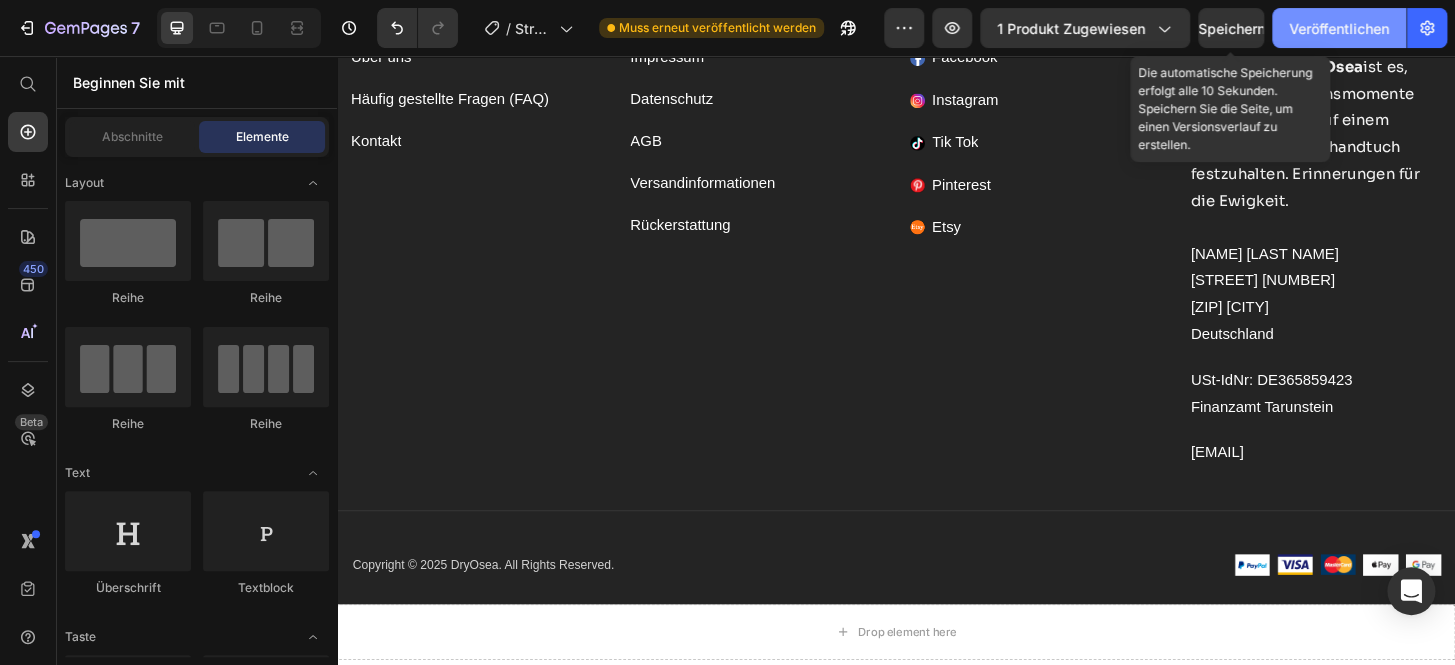 click on "Veröffentlichen" at bounding box center [1339, 28] 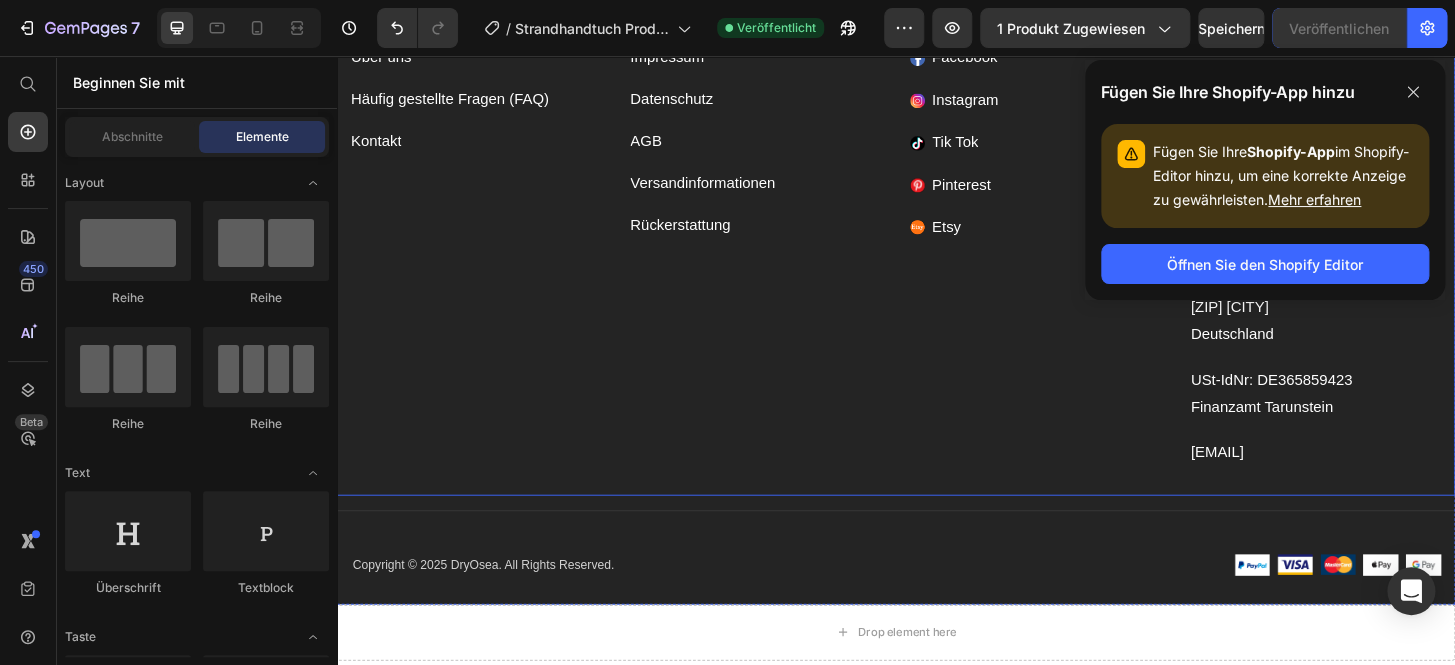 click on "DryOsea Text block Über uns Button Häufig gestellte Fragen (FAQ) Button Kontakt Button Infos Text block Impressum Button Datenschutz Button AGB Button Versandinformationen Button Rückerstattung Button Folge uns auf :  Text block Facebook Button Instagram Button Tik Tok Button Pinterest Button Etsy Button Image Unser Ziel bei  DryOsea  ist es, wunderbare Lebensmomente oder Ereignisse auf einem Kissen und Strandhandtuch festzuhalten. Erinnerungen für die Ewigkeit.  Text Block [NAME] [LAST NAME] [STREET] [NUMBER] [ZIP] [CITY] [COUNTRY] Text block USt-IdNr: DE365859423 Finanzamt Tarunstein Text block [EMAIL] Text block Row" at bounding box center [937, 247] 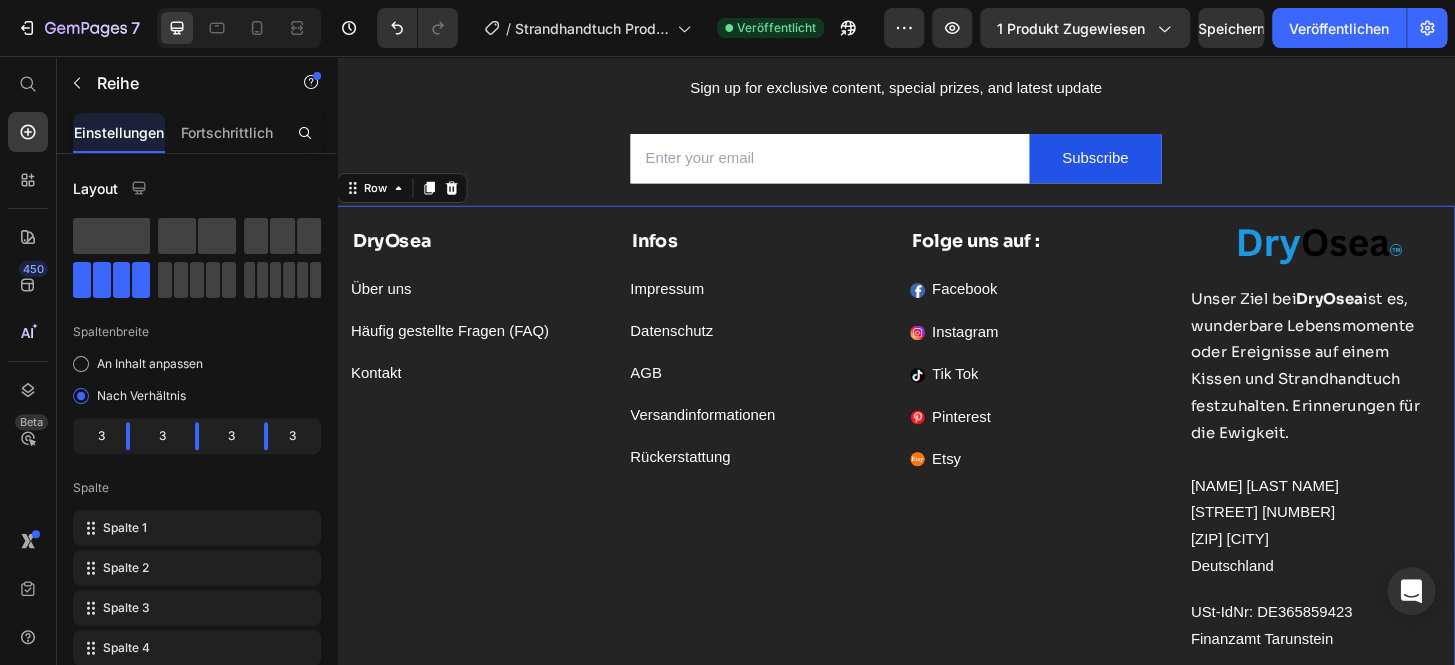 scroll, scrollTop: 11430, scrollLeft: 0, axis: vertical 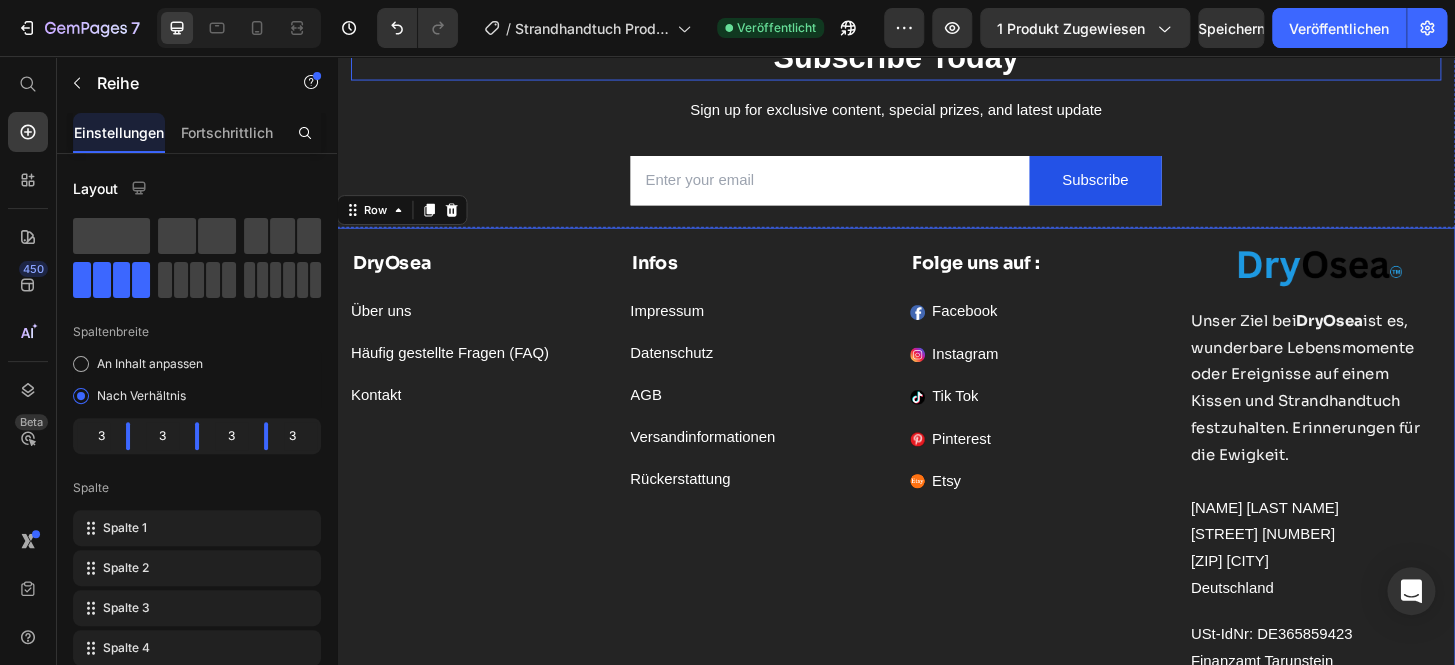 click on "Subscribe Today" at bounding box center [937, 58] 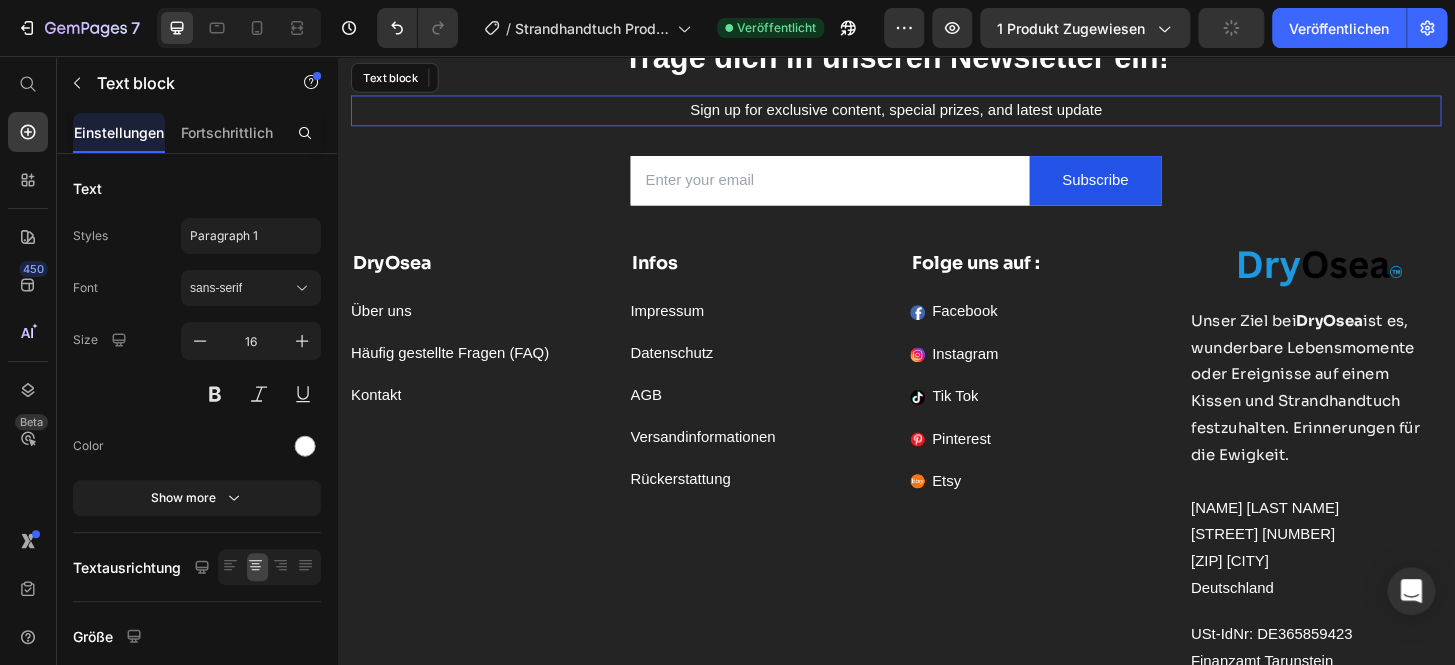 click on "Sign up for exclusive content, special prizes, and latest update" at bounding box center (937, 114) 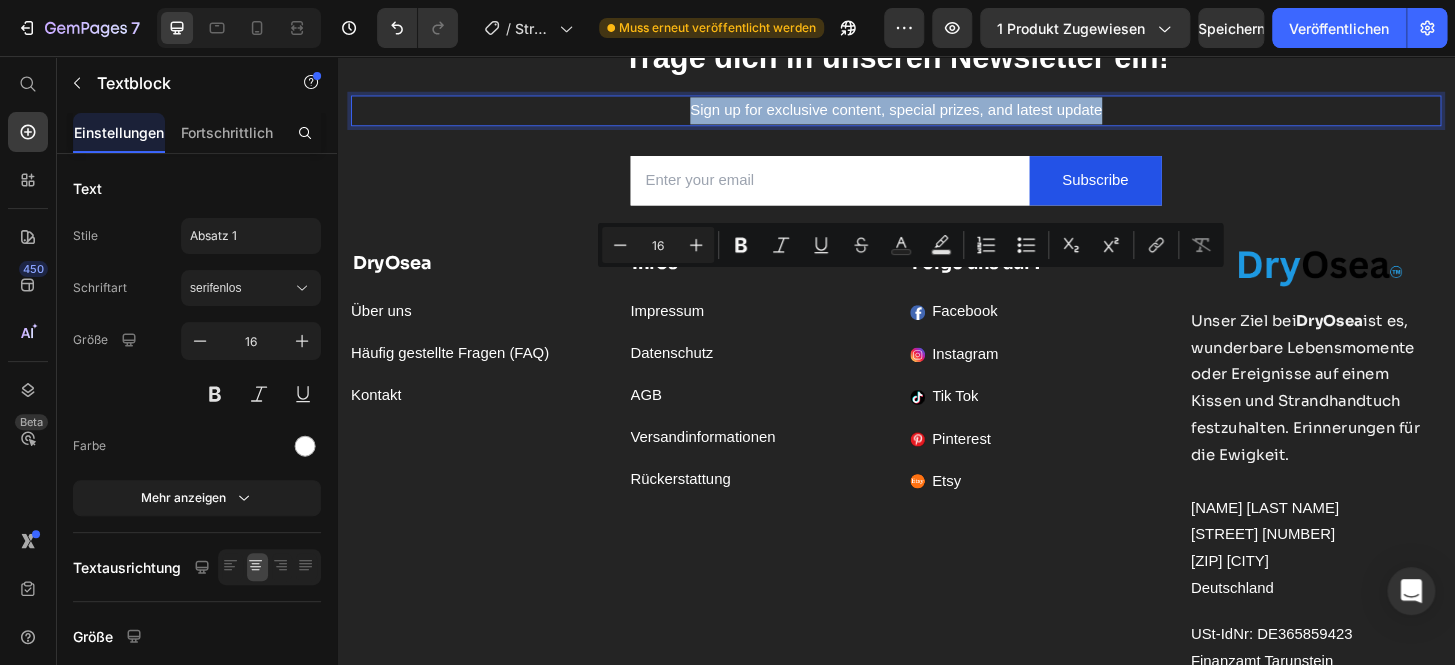copy on "Sign up for exclusive content, special prizes, and latest update" 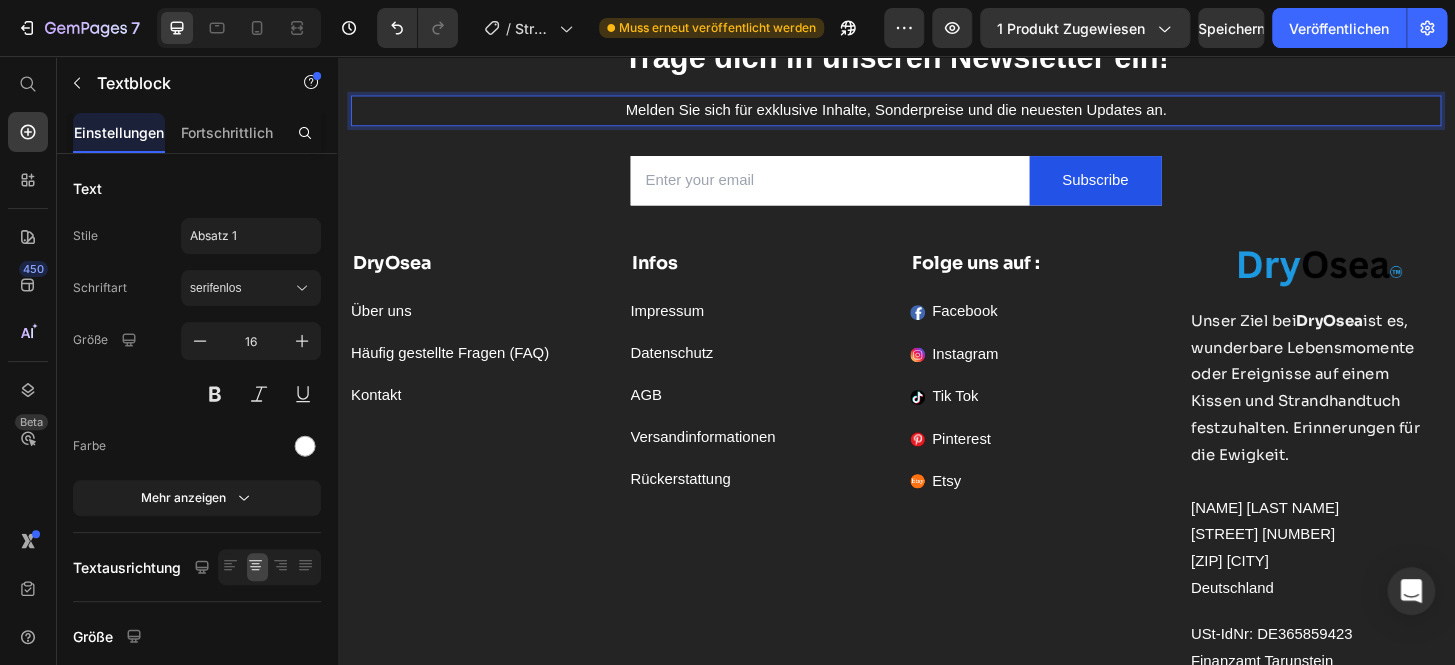 click on "Melden Sie sich für exklusive Inhalte, Sonderpreise und die neuesten Updates an." at bounding box center (937, 114) 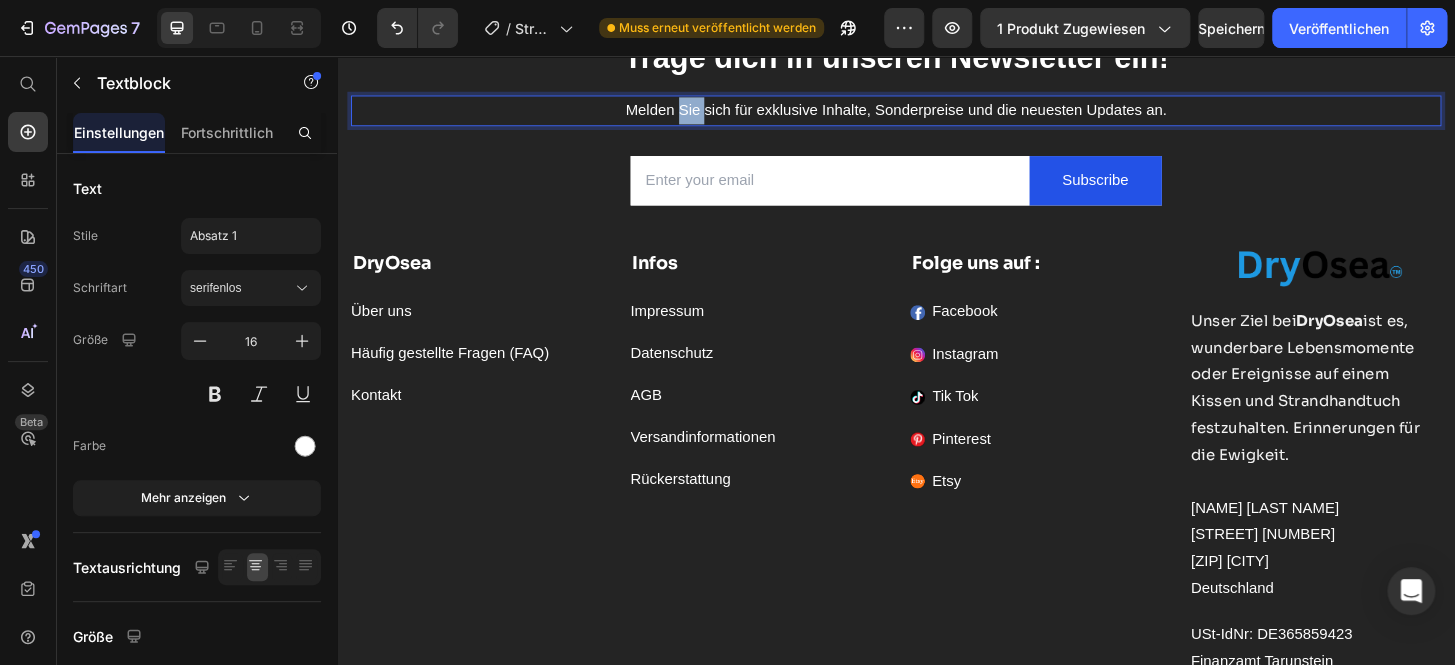 click on "Melden Sie sich für exklusive Inhalte, Sonderpreise und die neuesten Updates an." at bounding box center (937, 114) 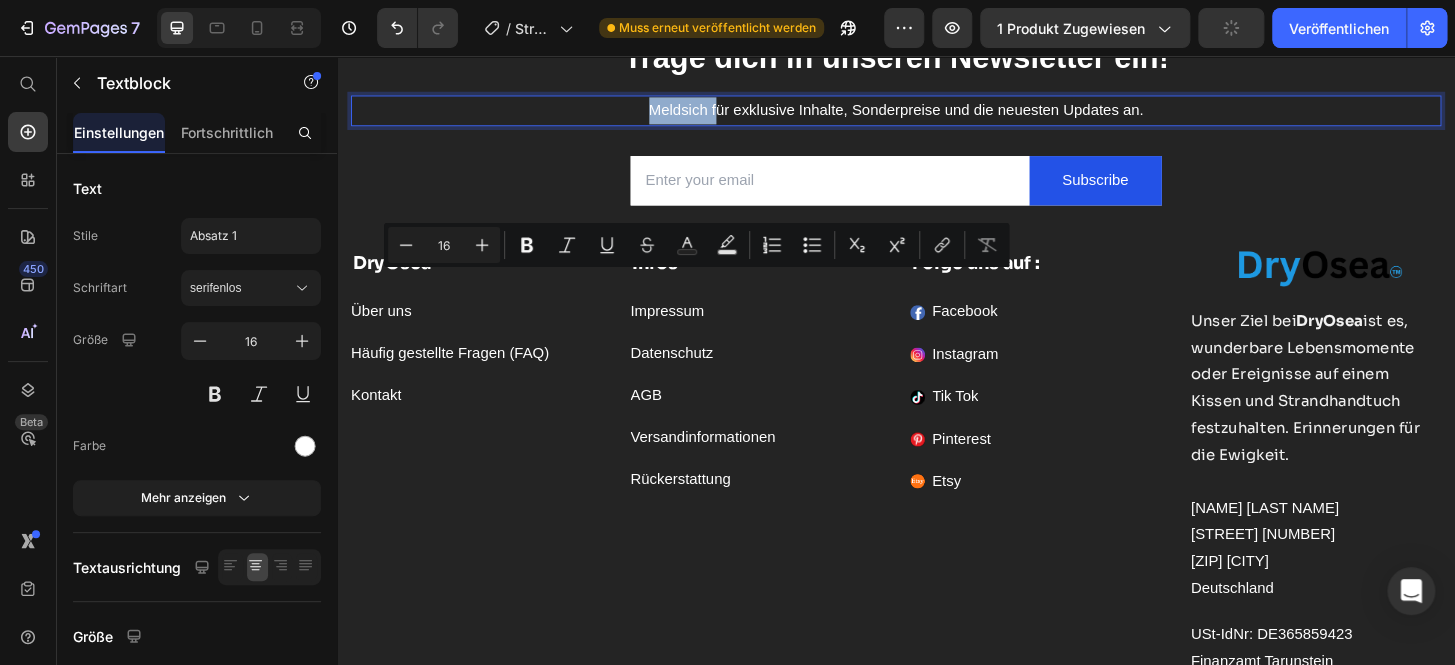 drag, startPoint x: 717, startPoint y: 295, endPoint x: 668, endPoint y: 295, distance: 49 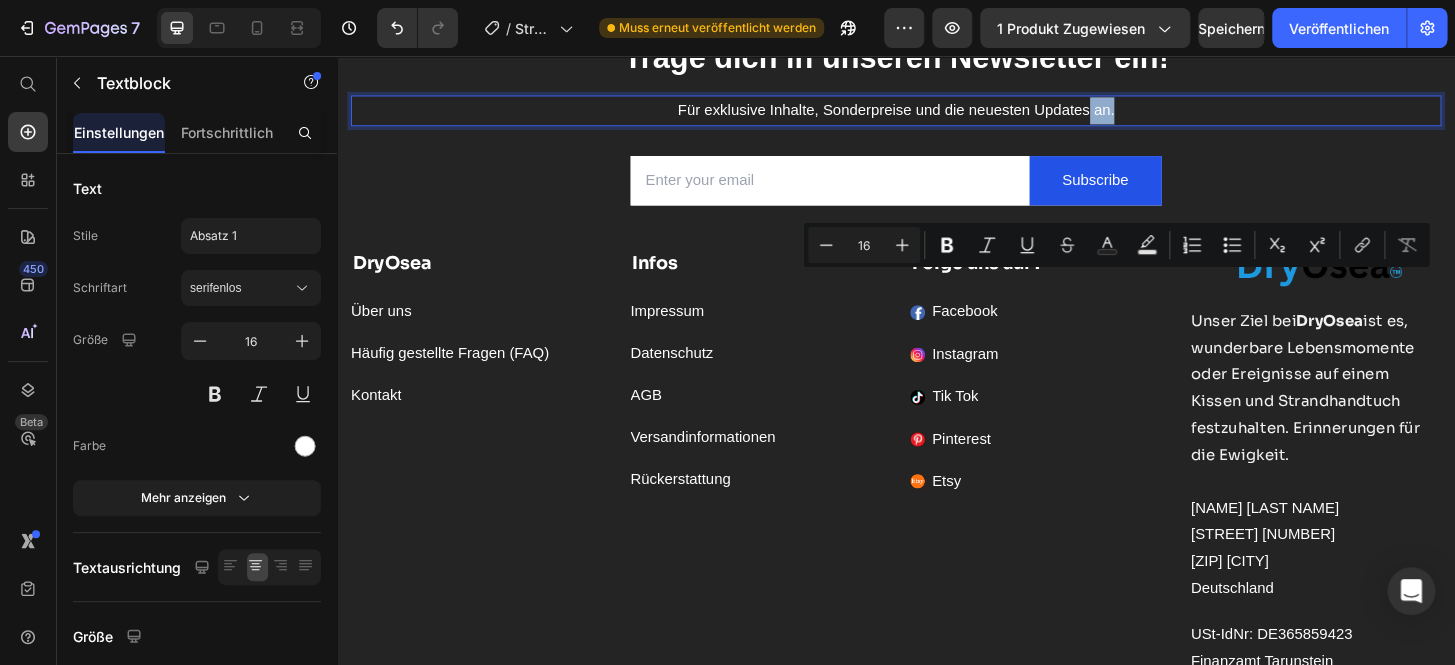 drag, startPoint x: 1167, startPoint y: 300, endPoint x: 1134, endPoint y: 300, distance: 33 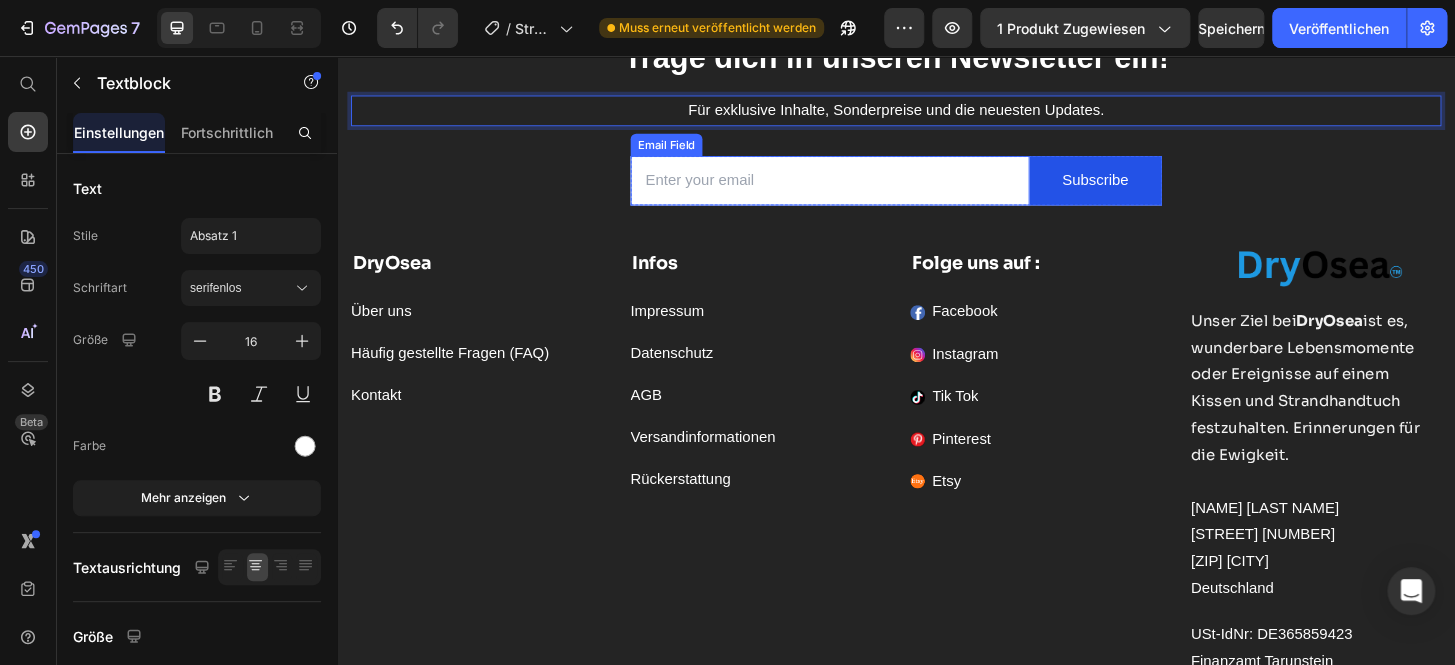 click at bounding box center (866, 189) 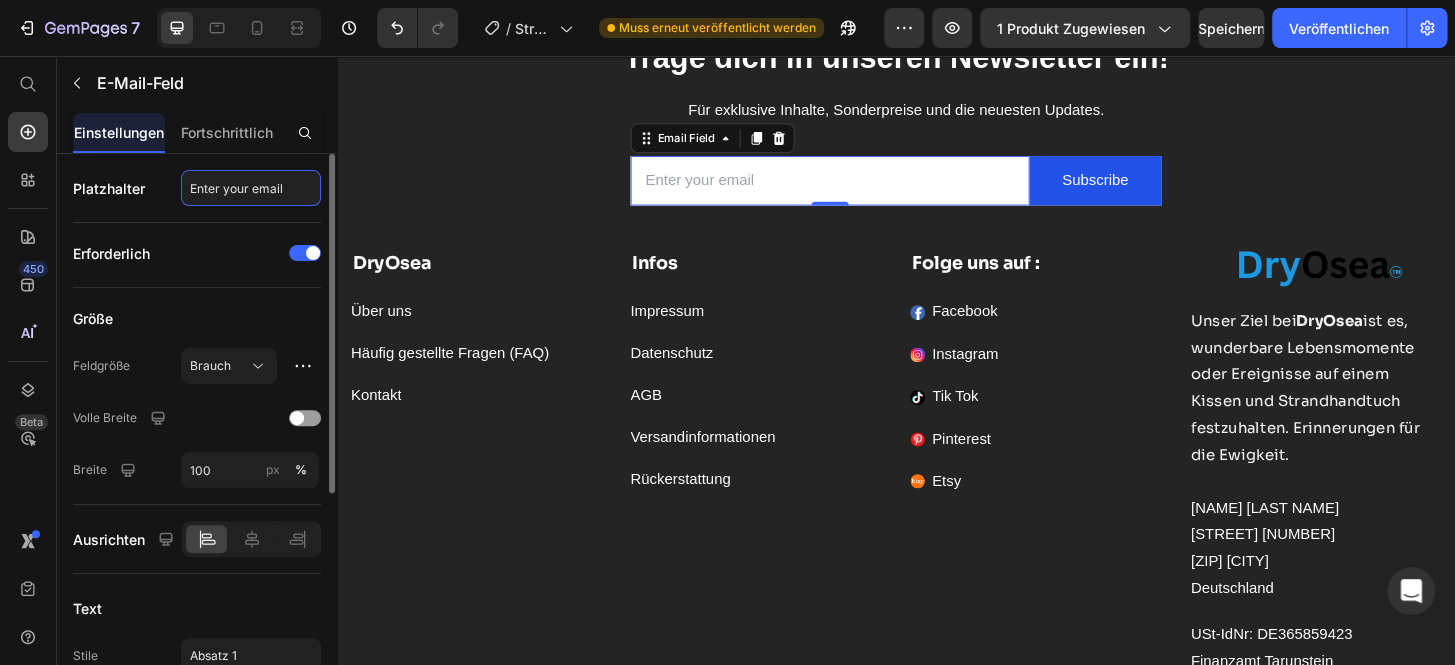 click on "Enter your email" 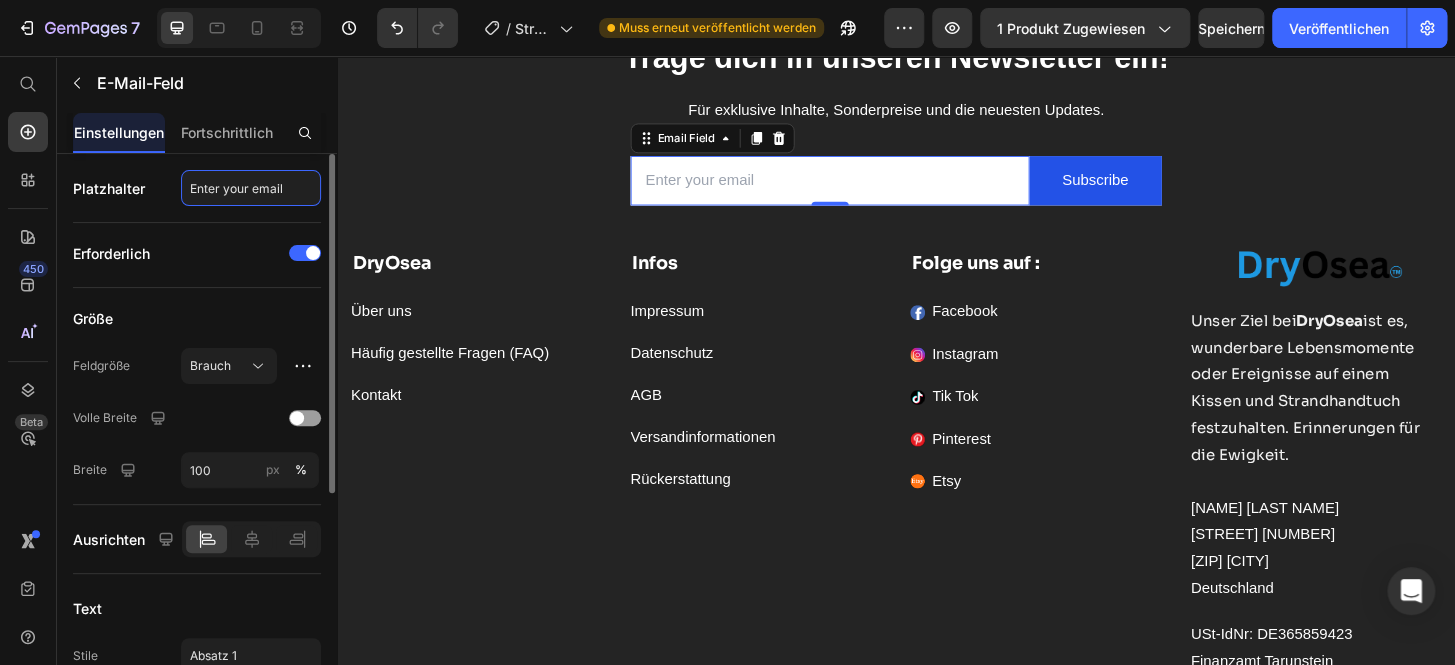 click on "Enter your email" 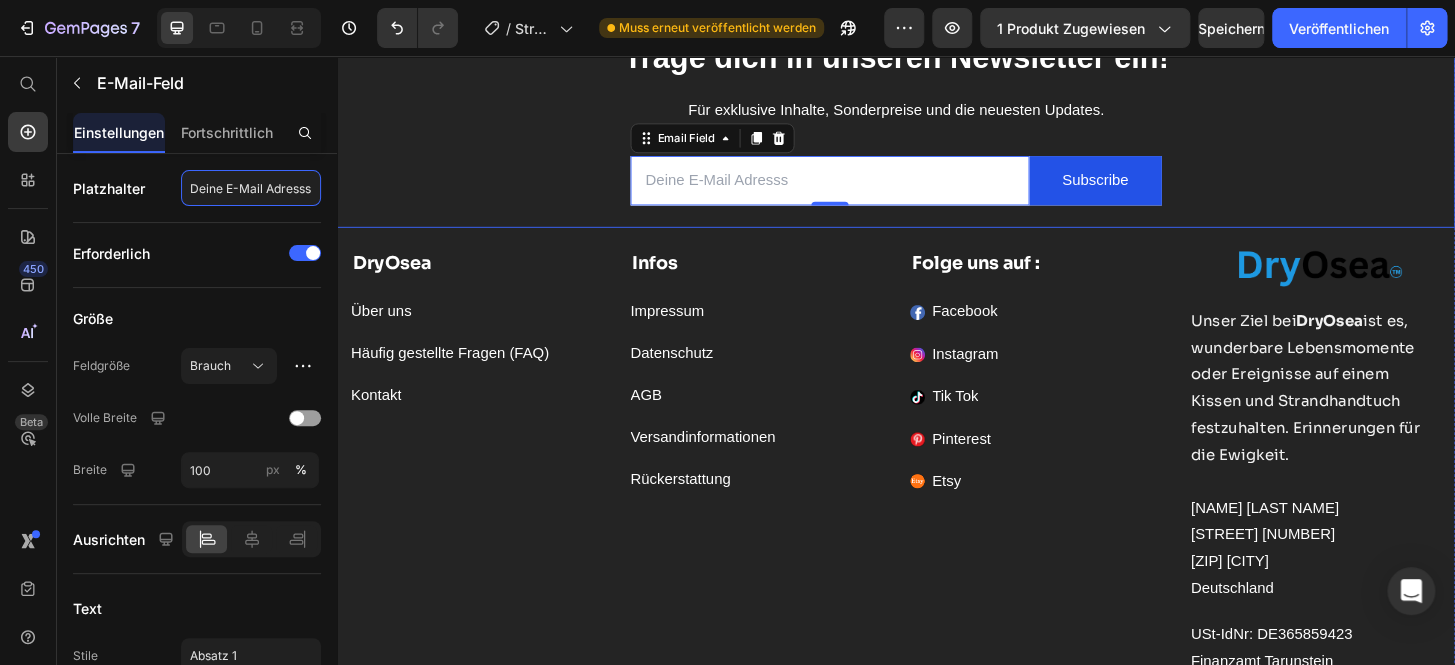 scroll, scrollTop: 0, scrollLeft: 0, axis: both 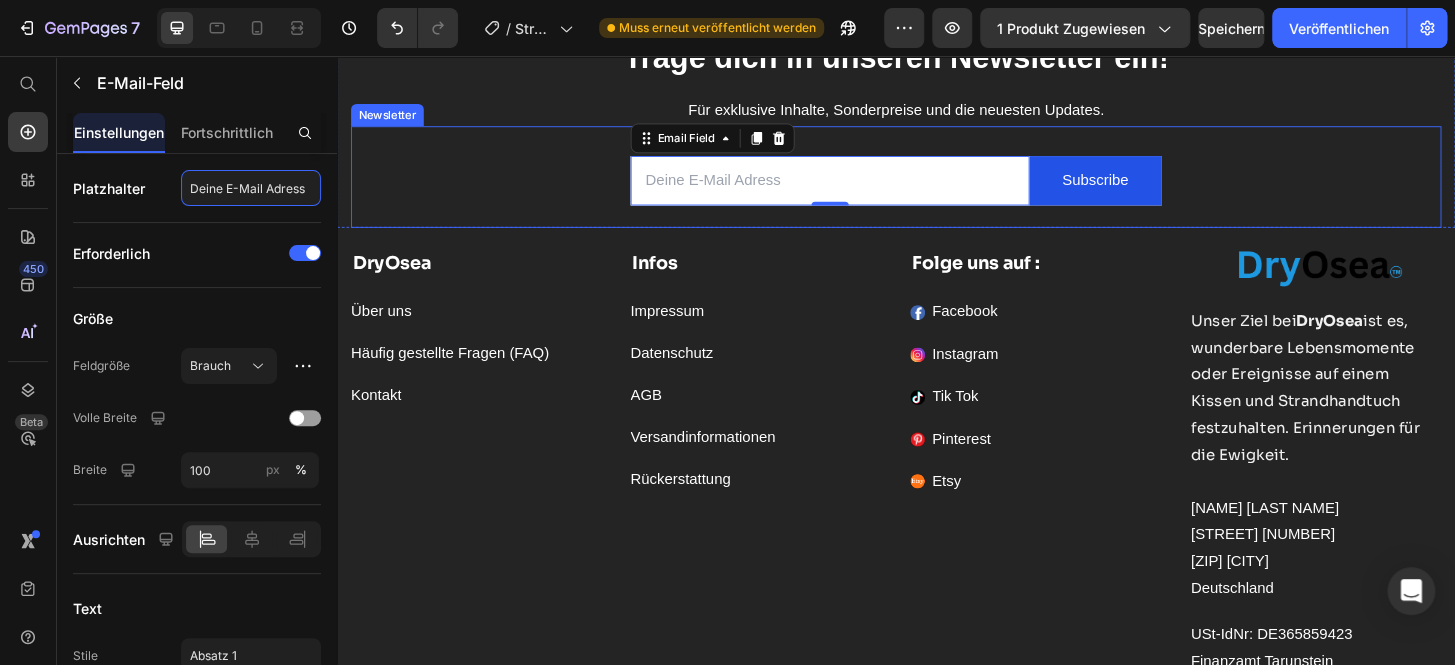 type on "Deine E-Mail Adresse" 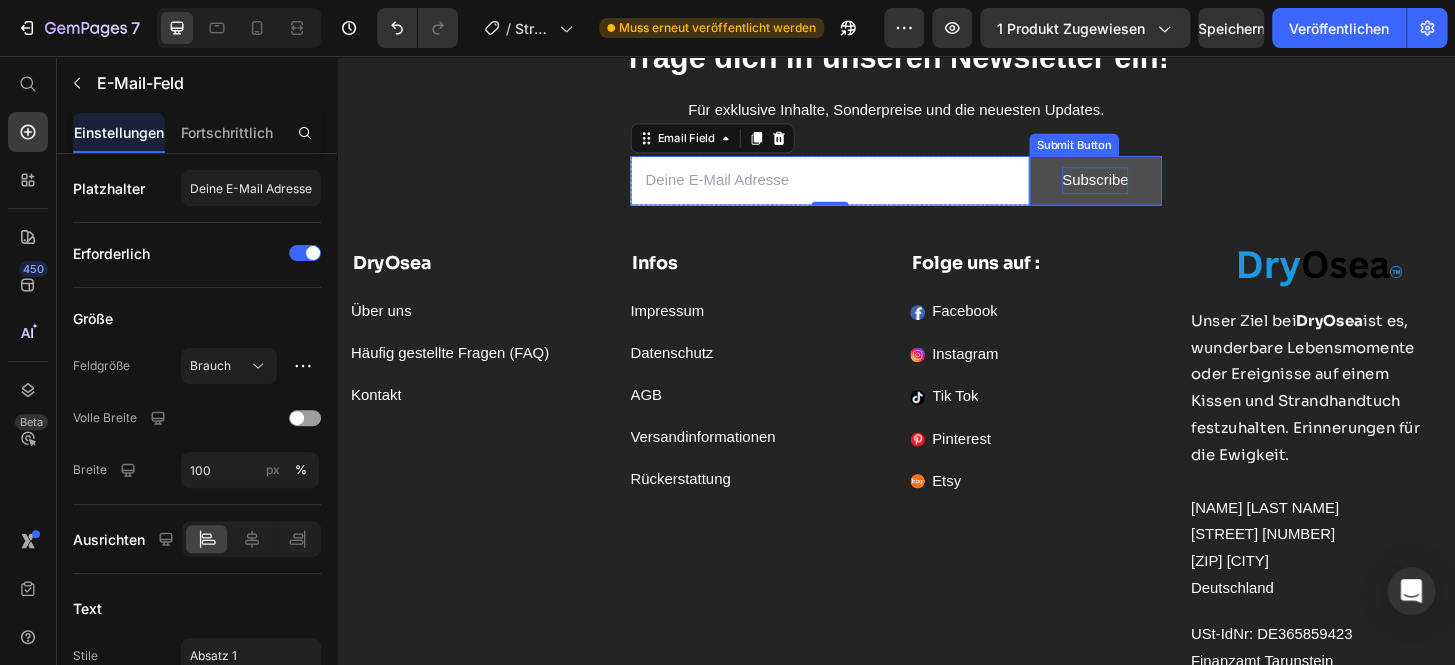 click on "Subscribe" at bounding box center (1150, 189) 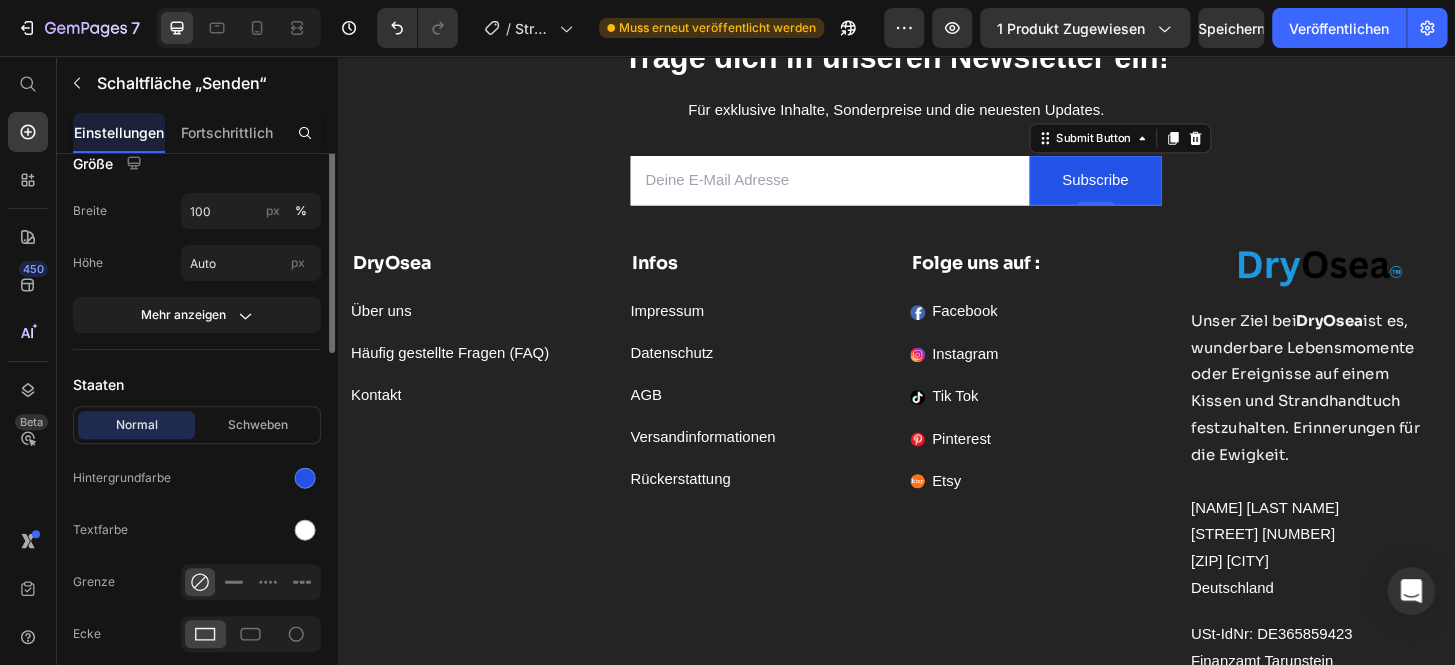 scroll, scrollTop: 0, scrollLeft: 0, axis: both 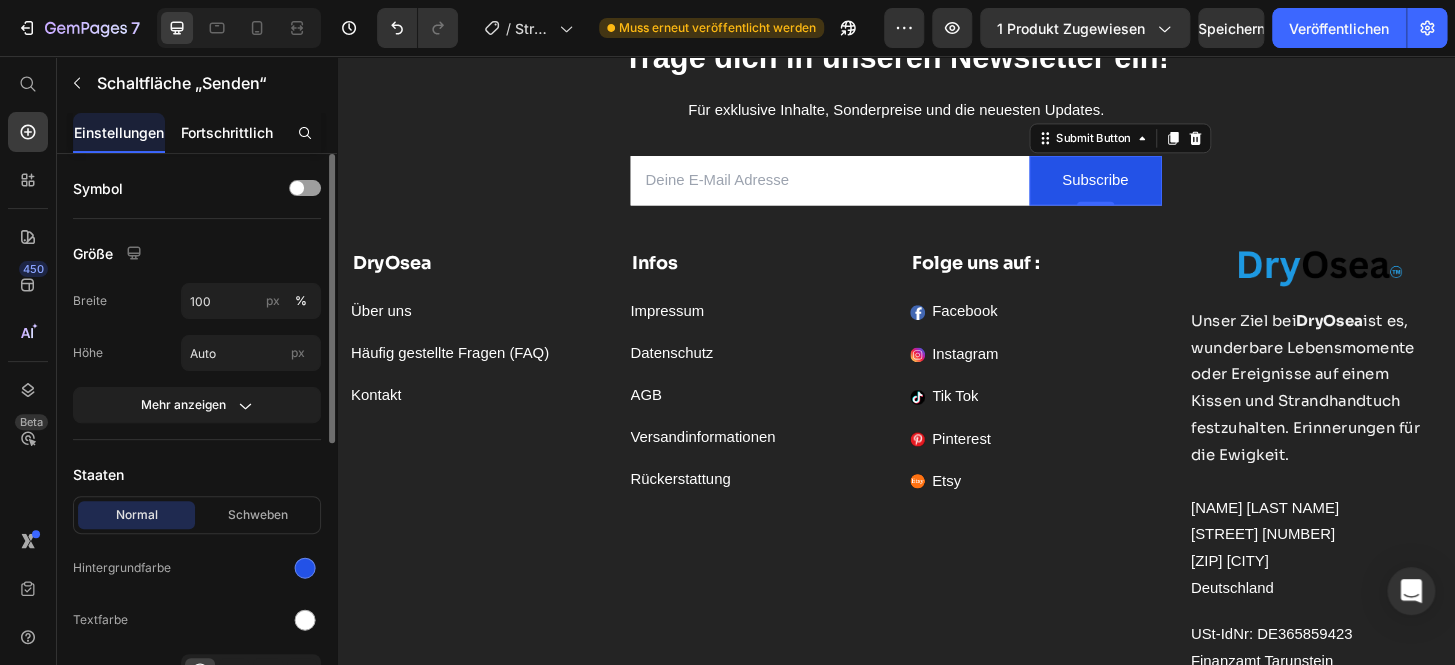 click on "Fortschrittlich" 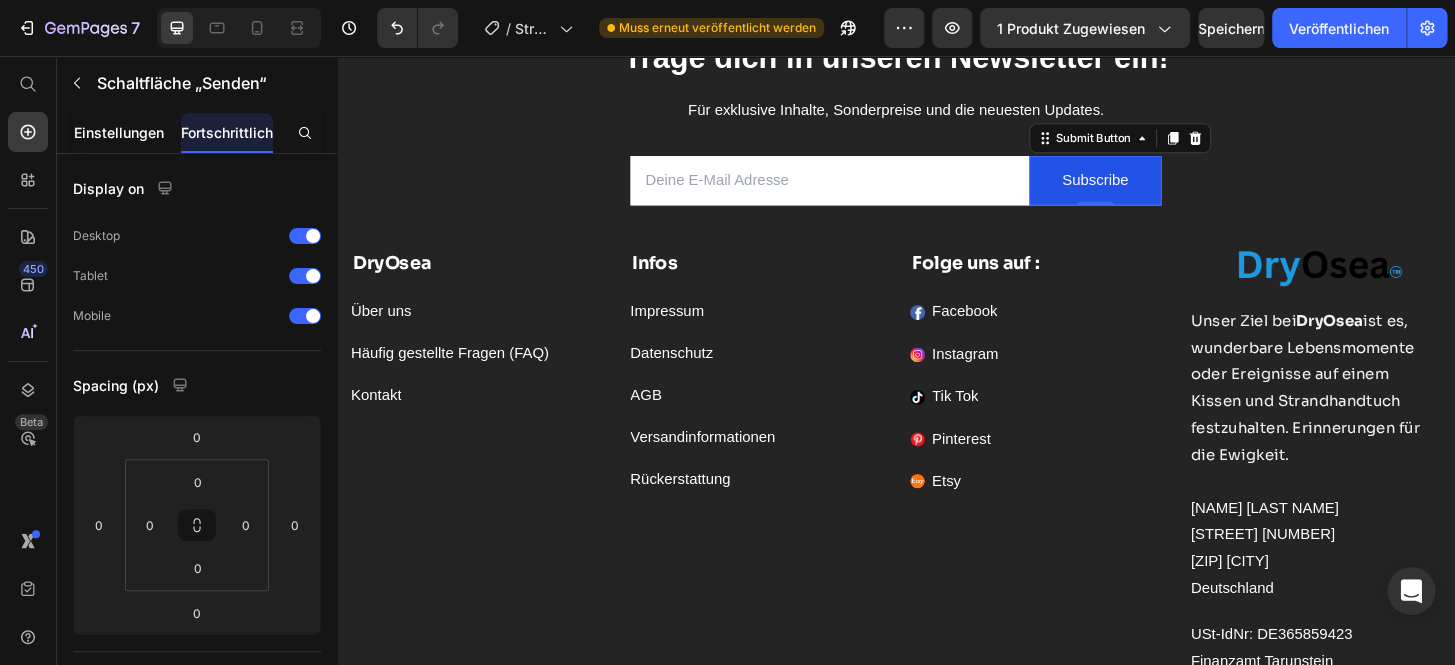 click on "Einstellungen" at bounding box center [119, 132] 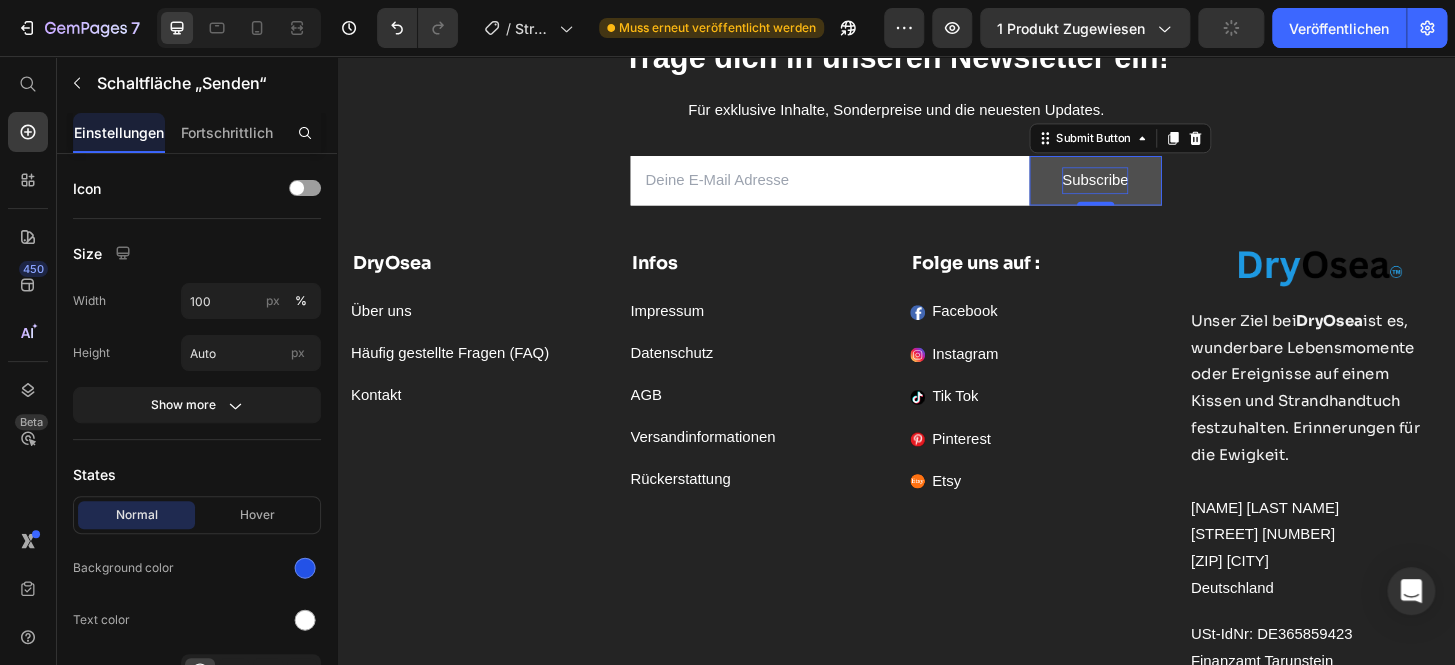 click on "Subscribe" at bounding box center (1150, 189) 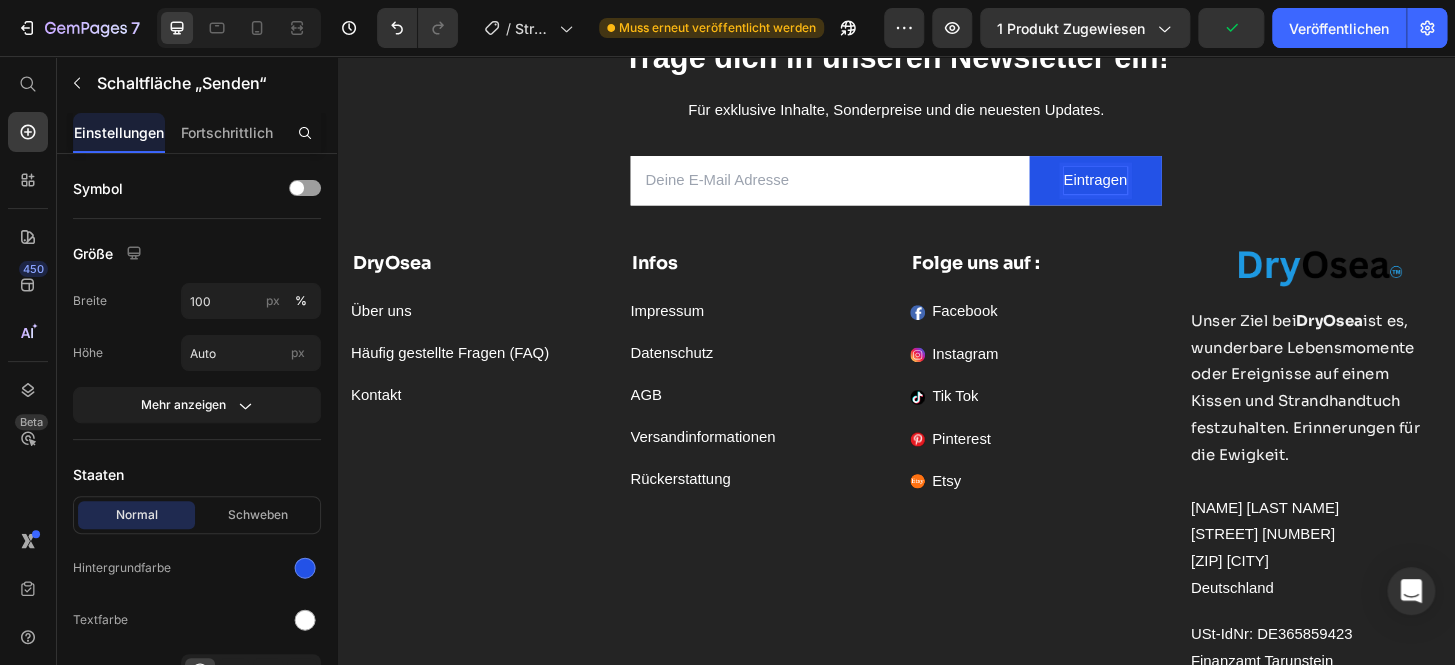 click on "Email Field Eintragen Submit Button   0 Row Newsletter" at bounding box center (937, 185) 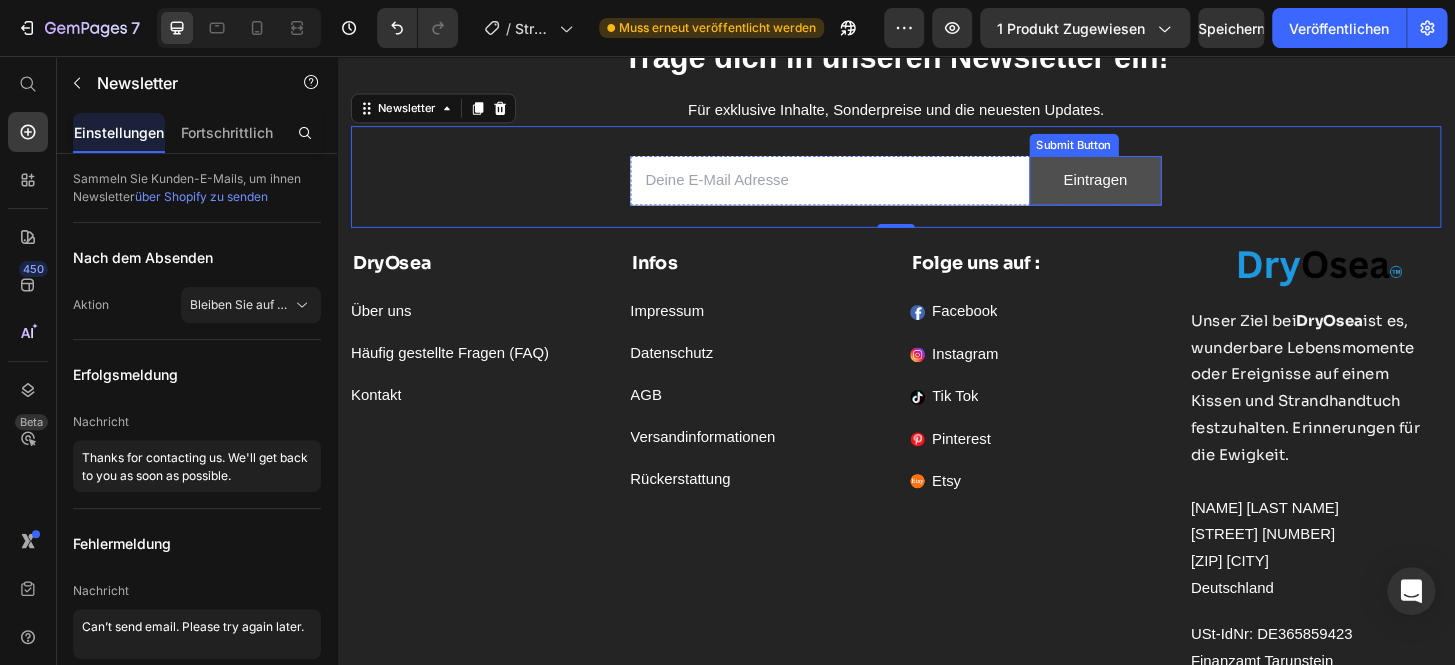 click on "Eintragen" at bounding box center (1151, 189) 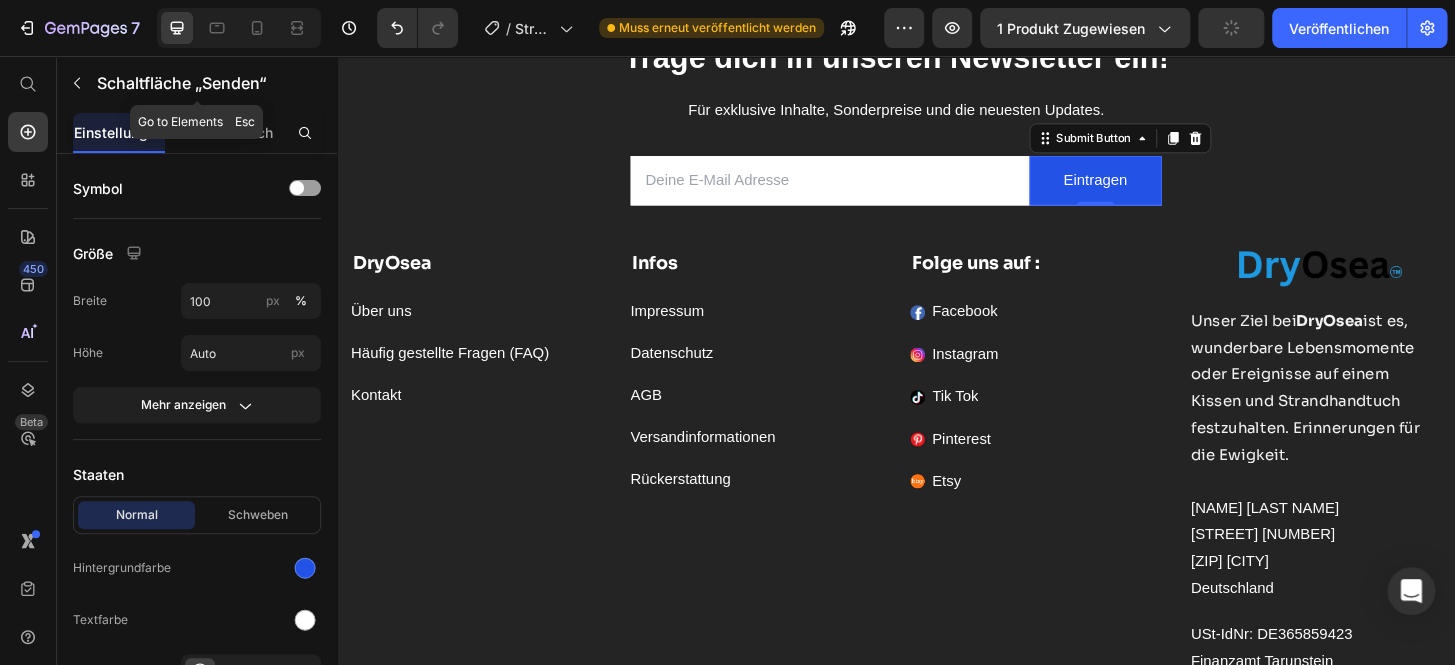 click 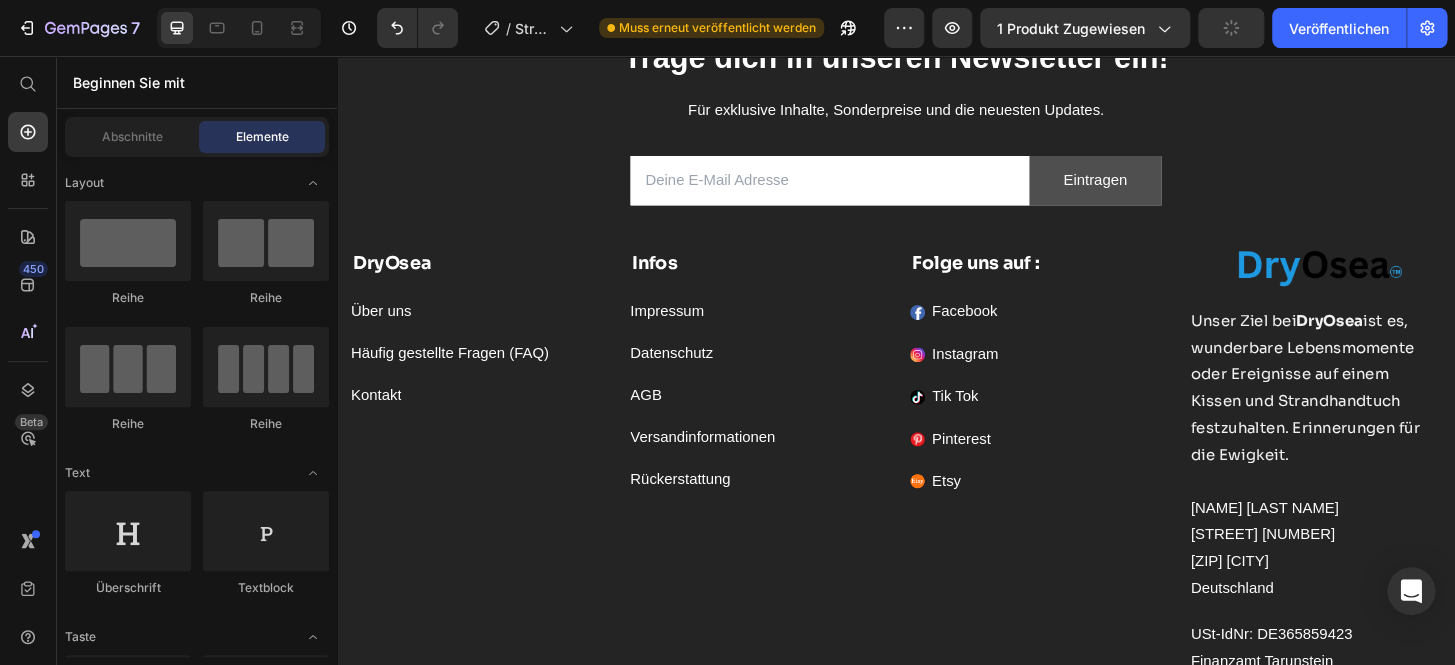 click on "Eintragen" at bounding box center (1151, 189) 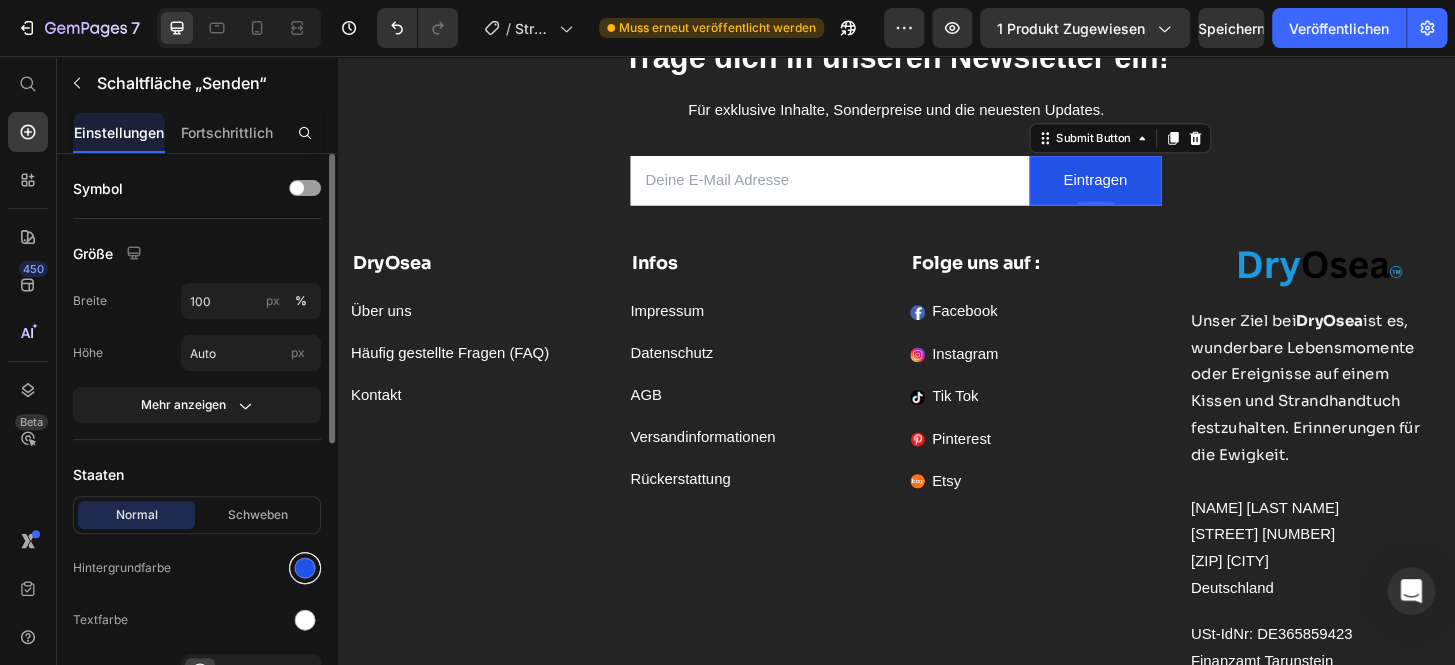 click at bounding box center (305, 568) 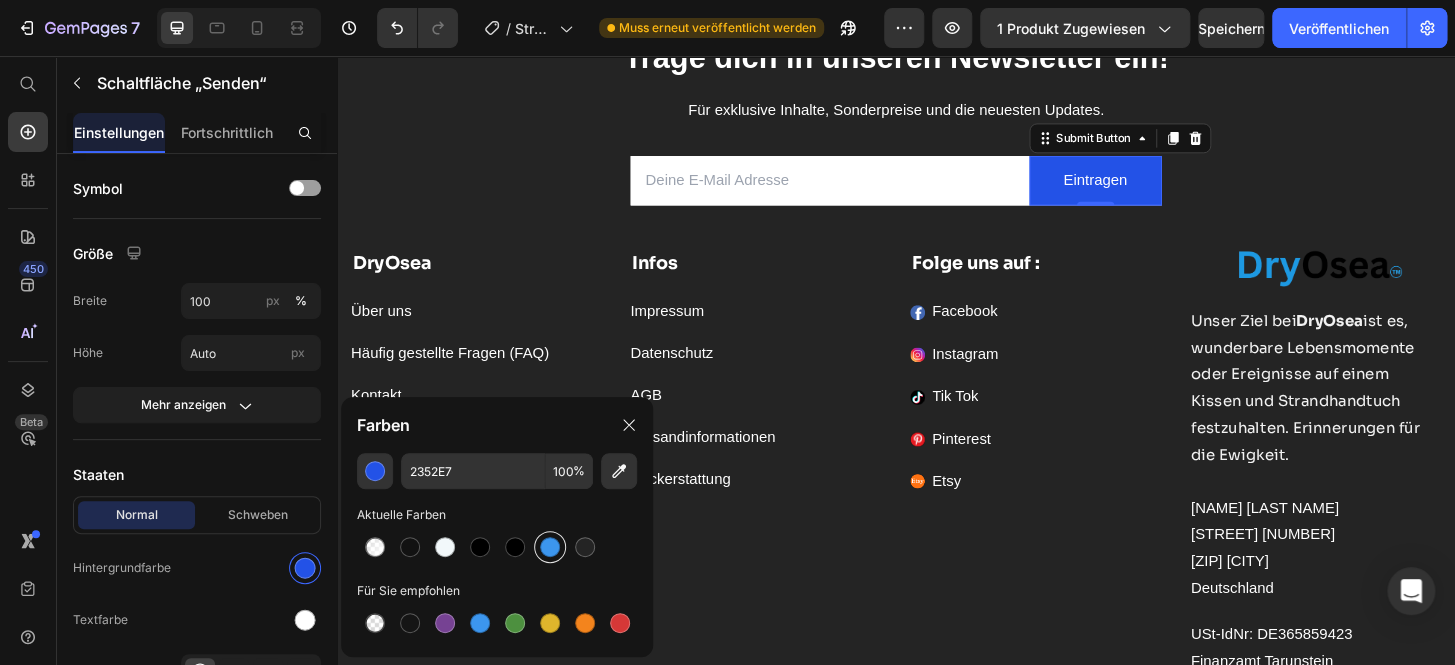 drag, startPoint x: 552, startPoint y: 551, endPoint x: 521, endPoint y: 439, distance: 116.21101 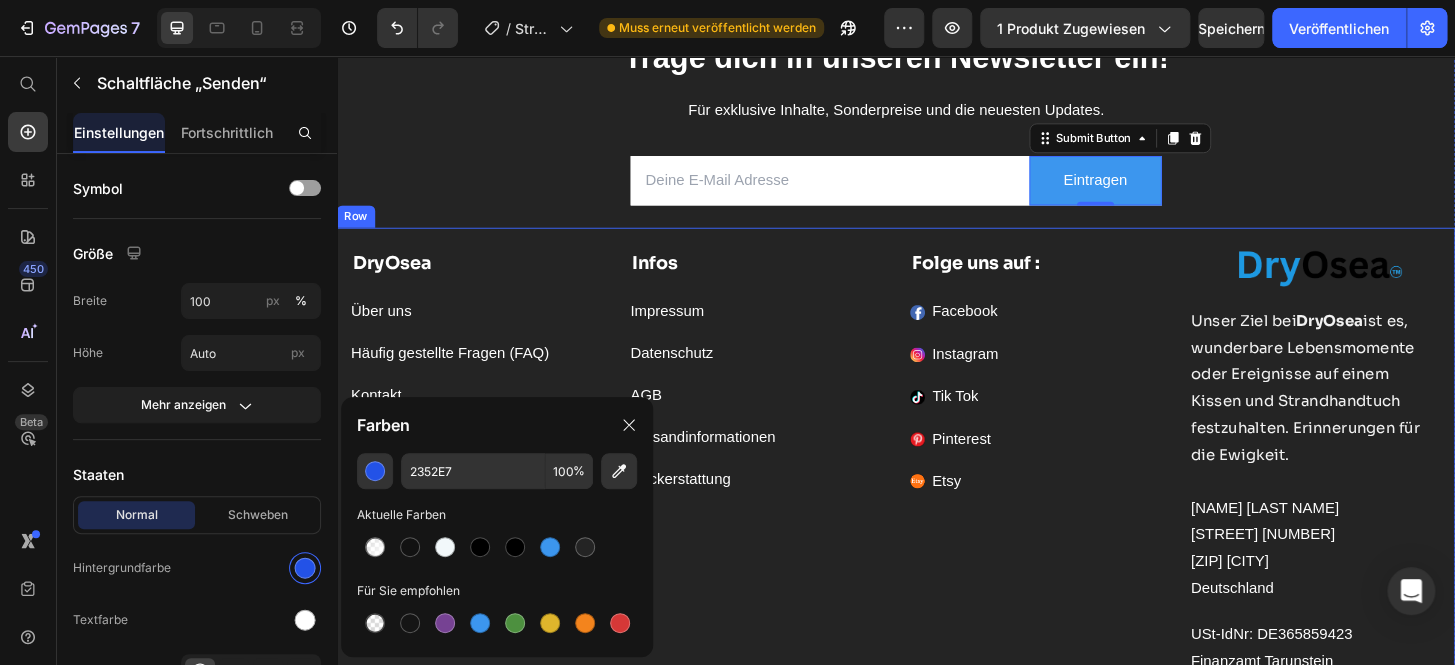type on "3C96EE" 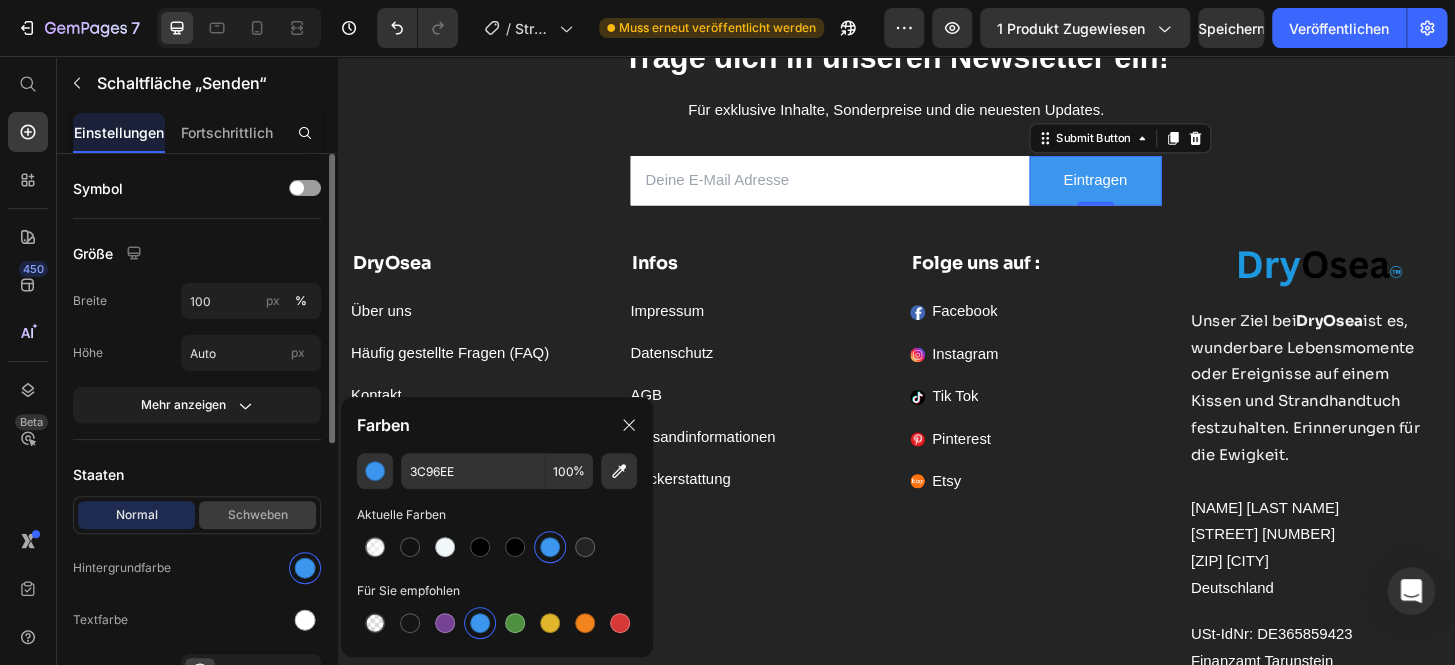 click on "Schweben" at bounding box center (258, 514) 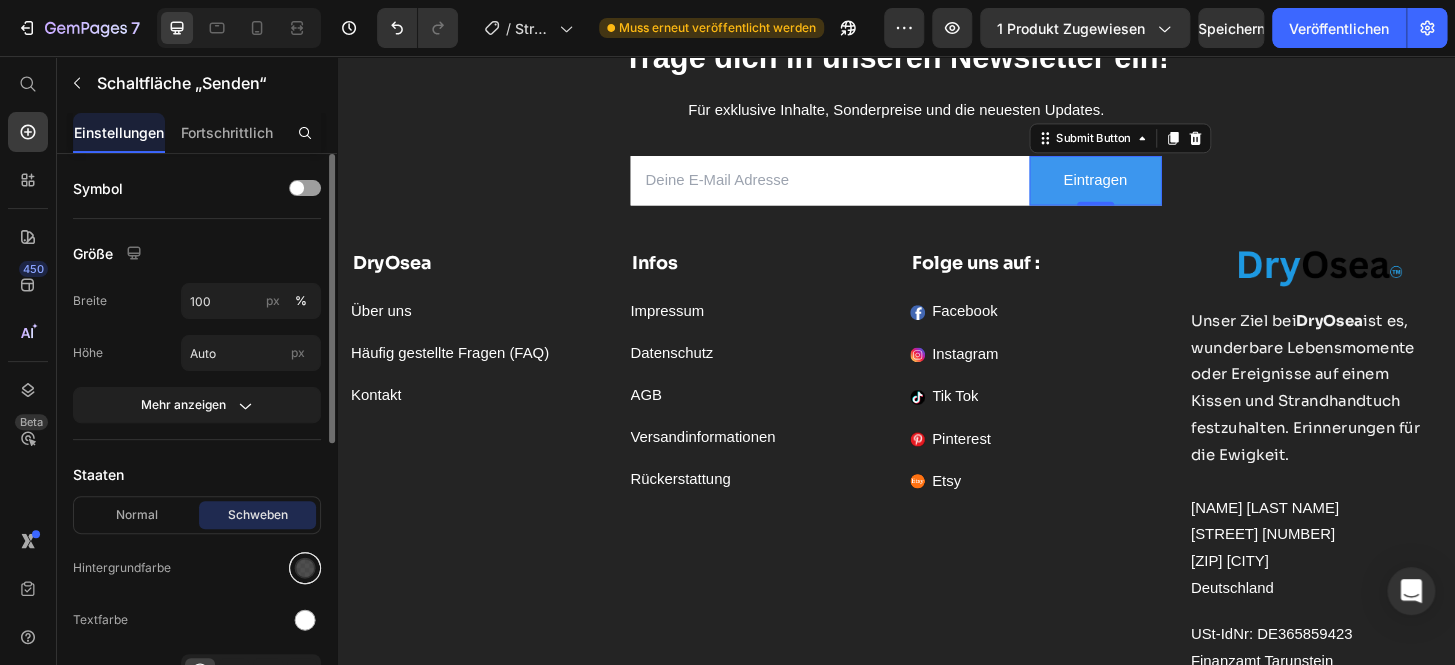 click at bounding box center (305, 568) 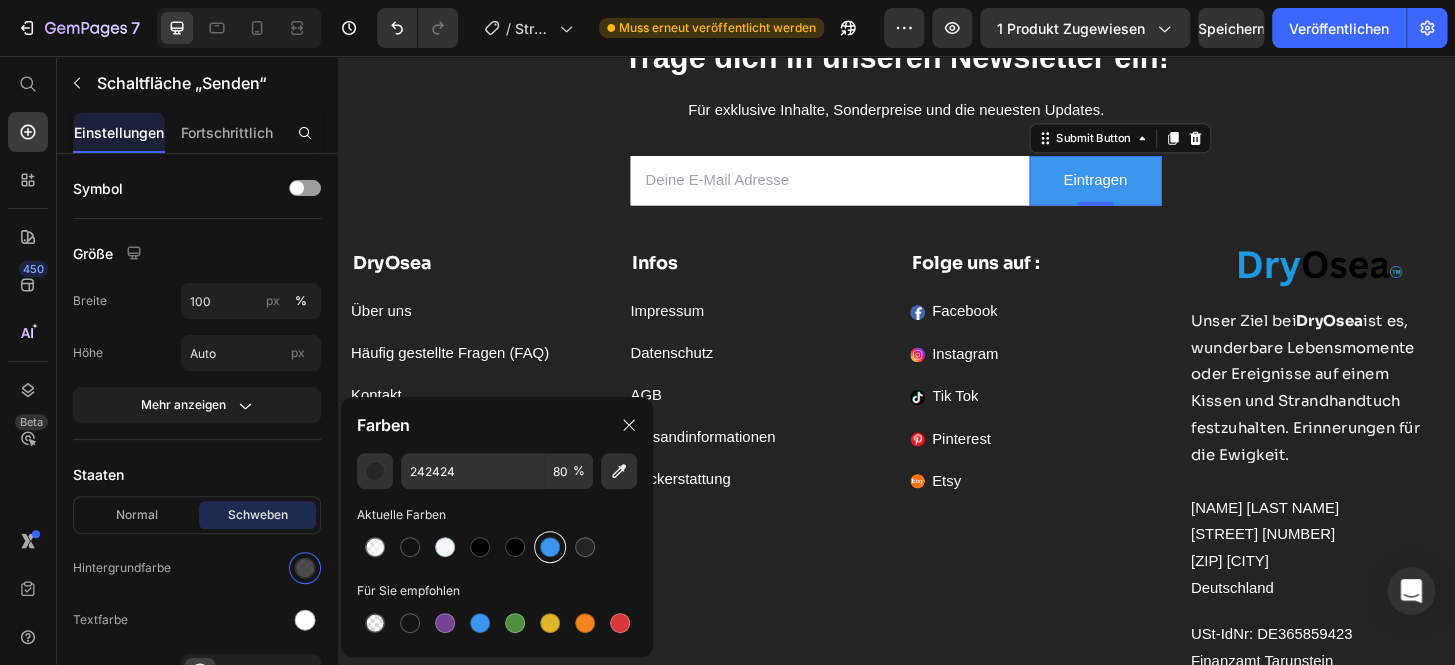 drag, startPoint x: 546, startPoint y: 555, endPoint x: 954, endPoint y: 348, distance: 457.5074 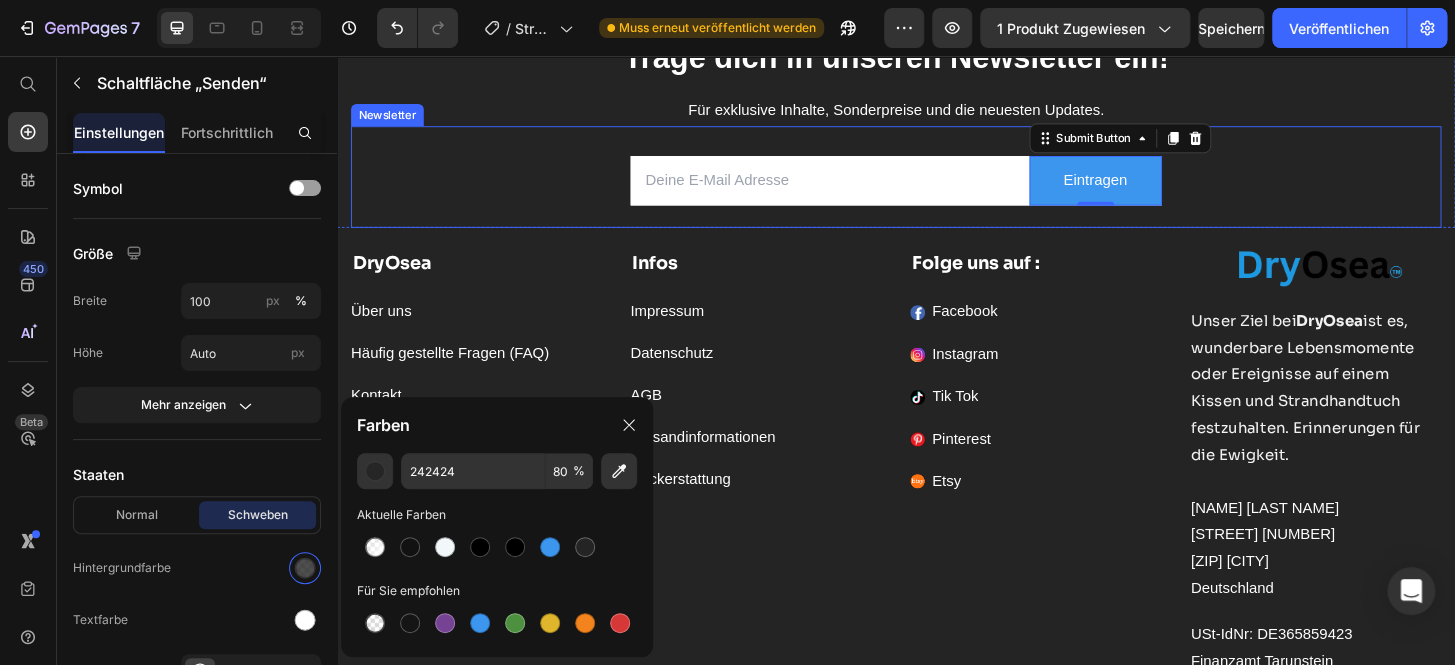 type on "3C96EE" 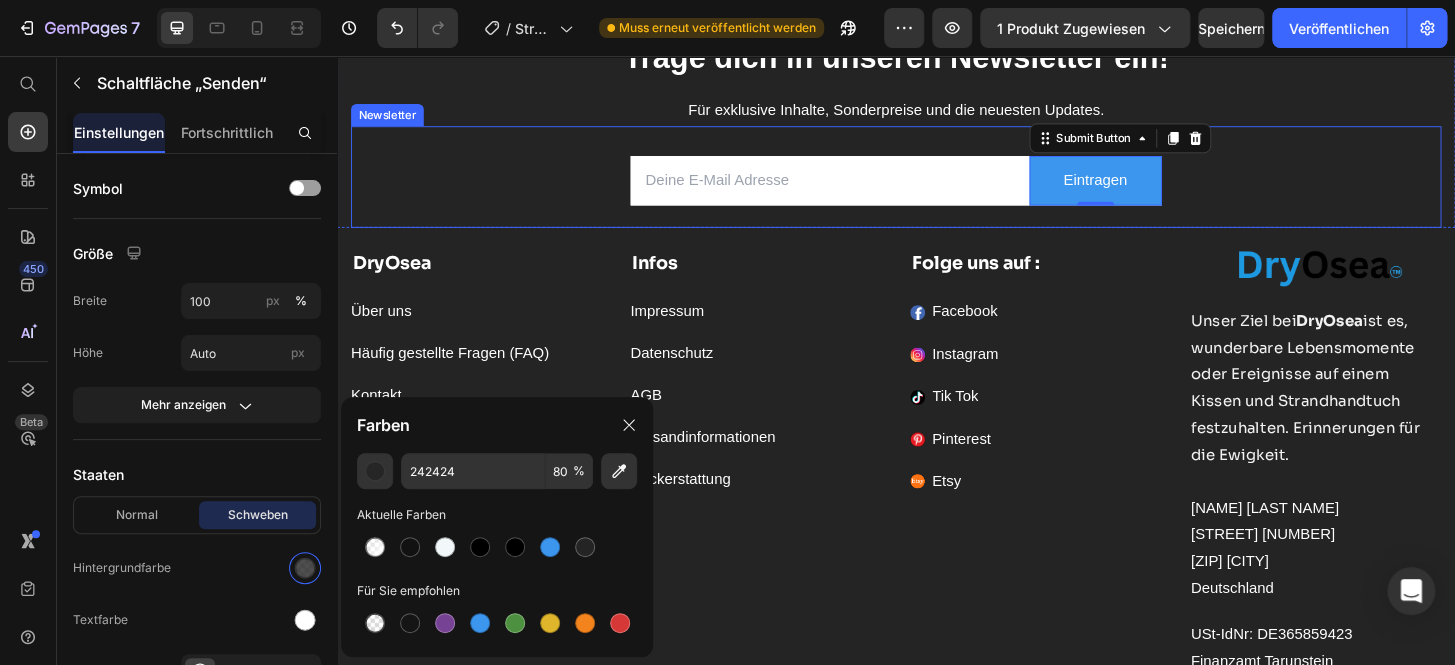 type on "100" 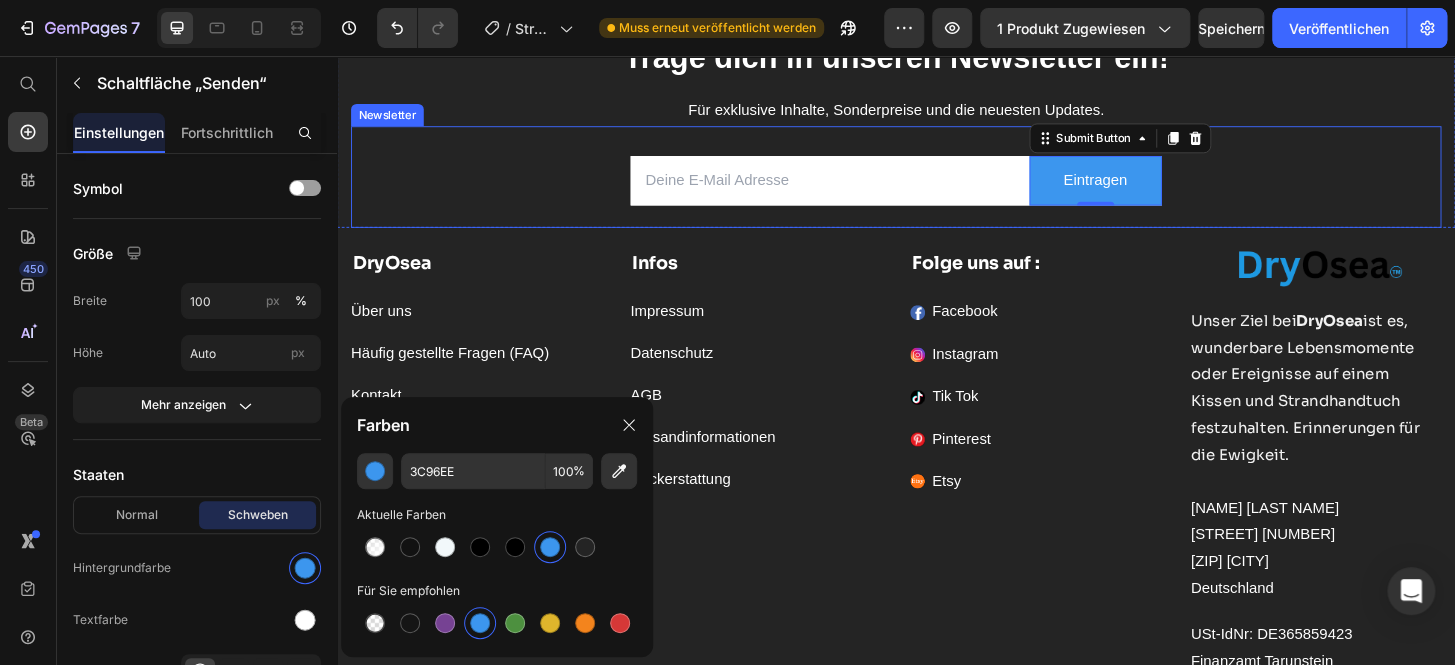 click on "Email Field Eintragen Submit Button   0 Row Newsletter" at bounding box center (937, 185) 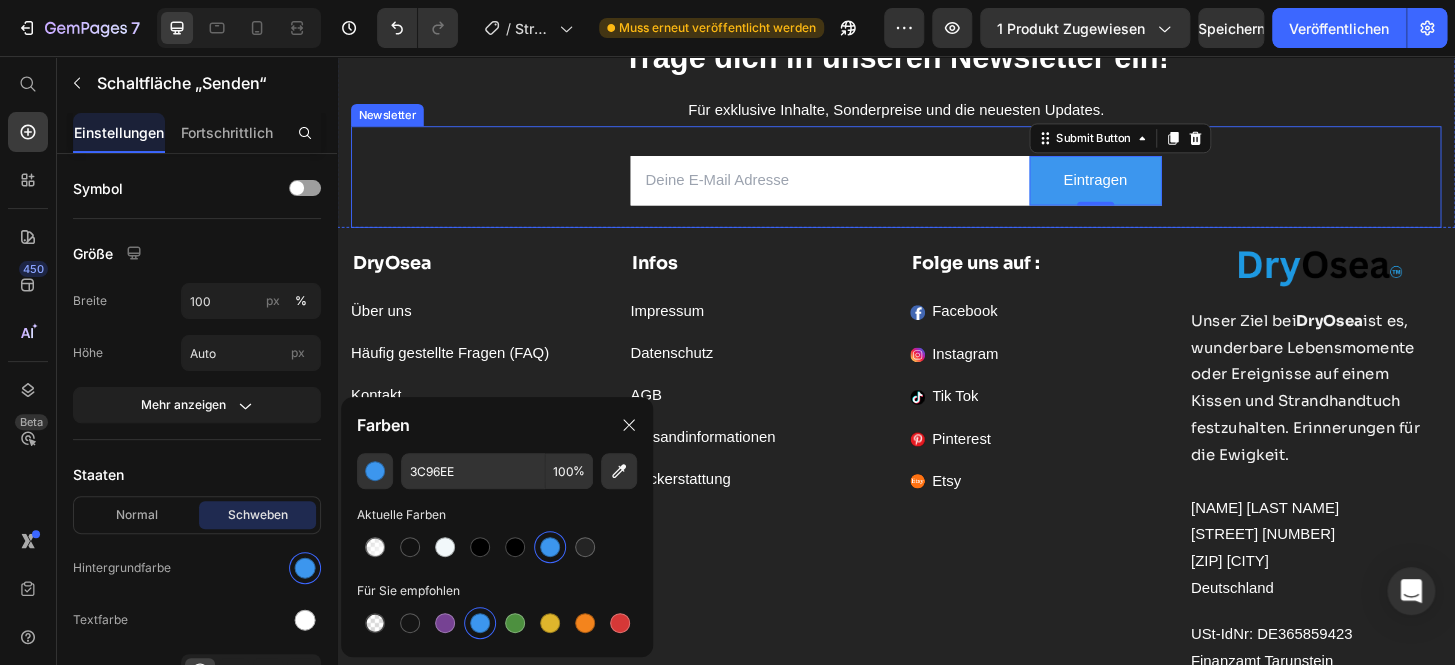 click at bounding box center [866, 189] 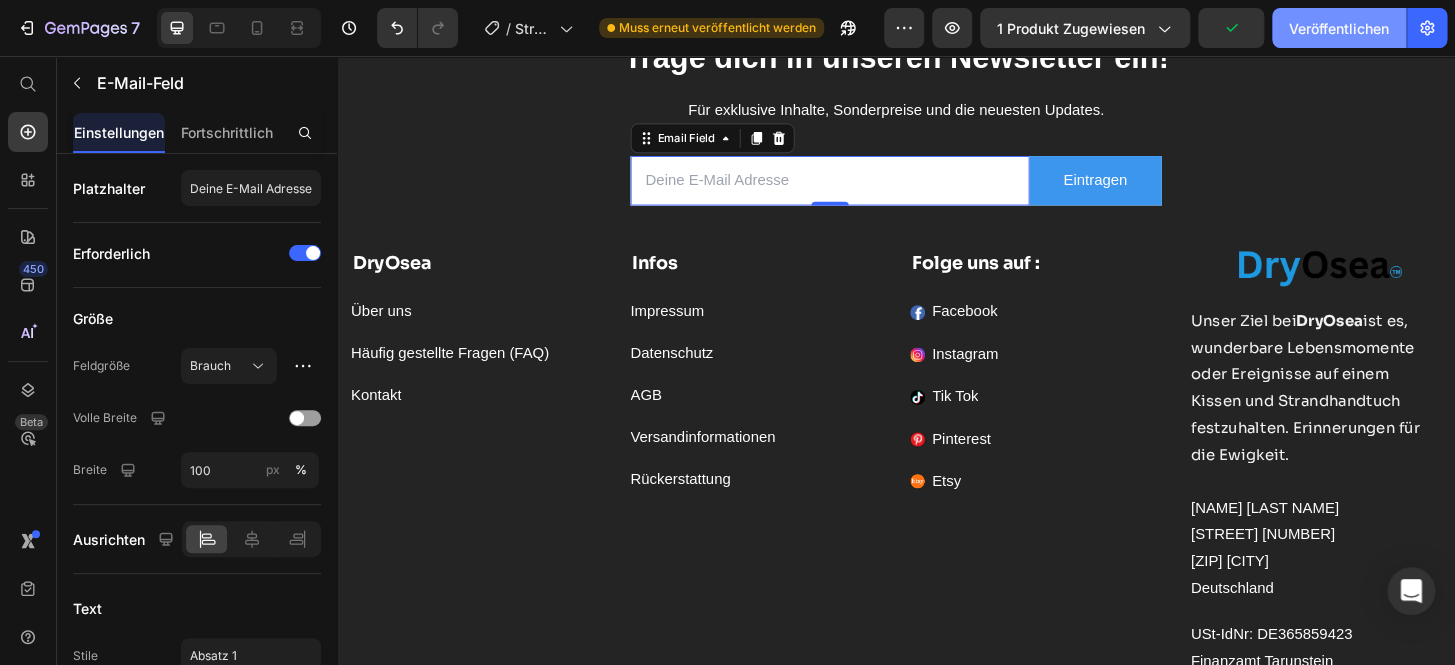 click on "Veröffentlichen" at bounding box center (1339, 28) 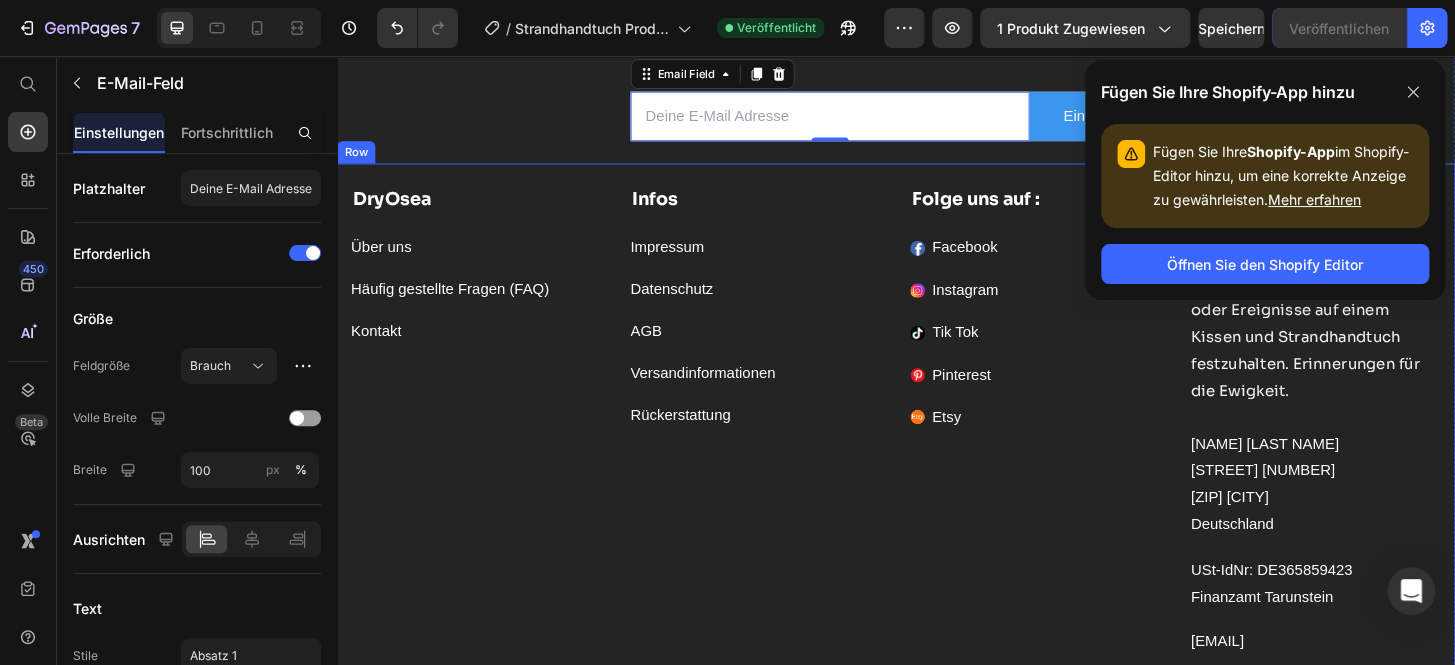 scroll, scrollTop: 11581, scrollLeft: 0, axis: vertical 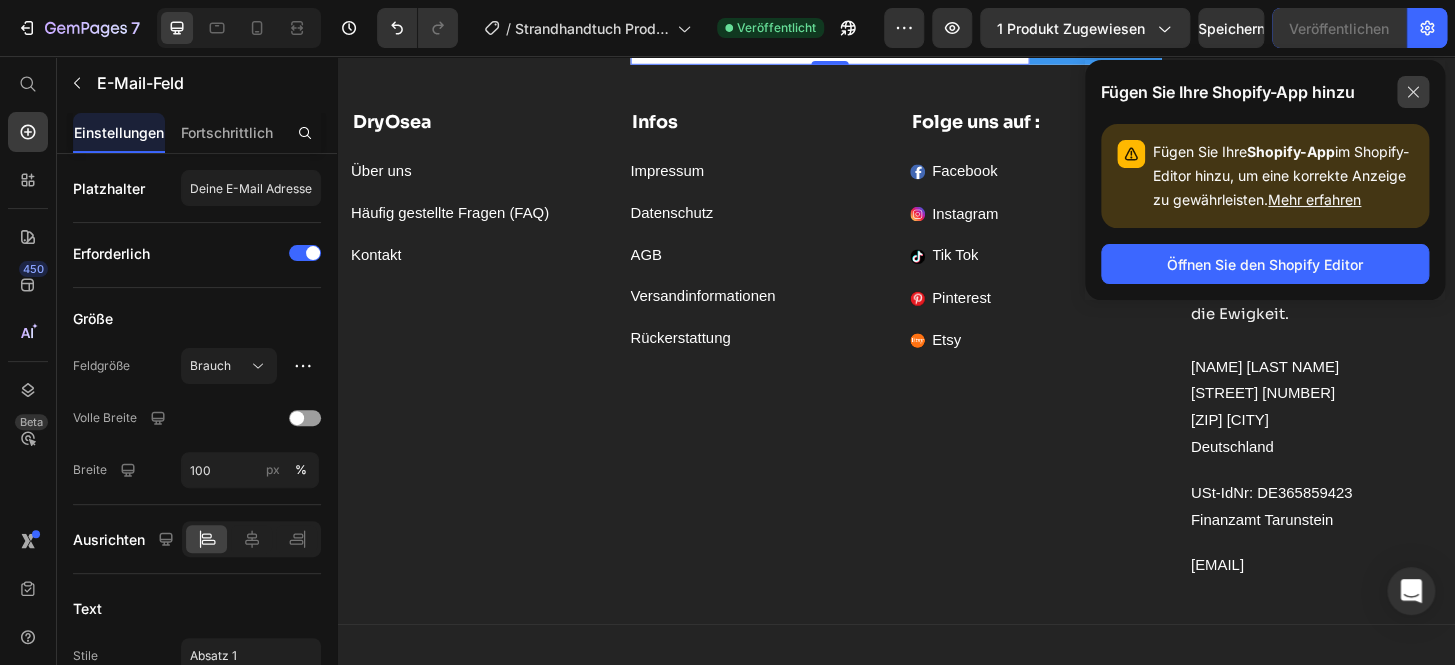 click 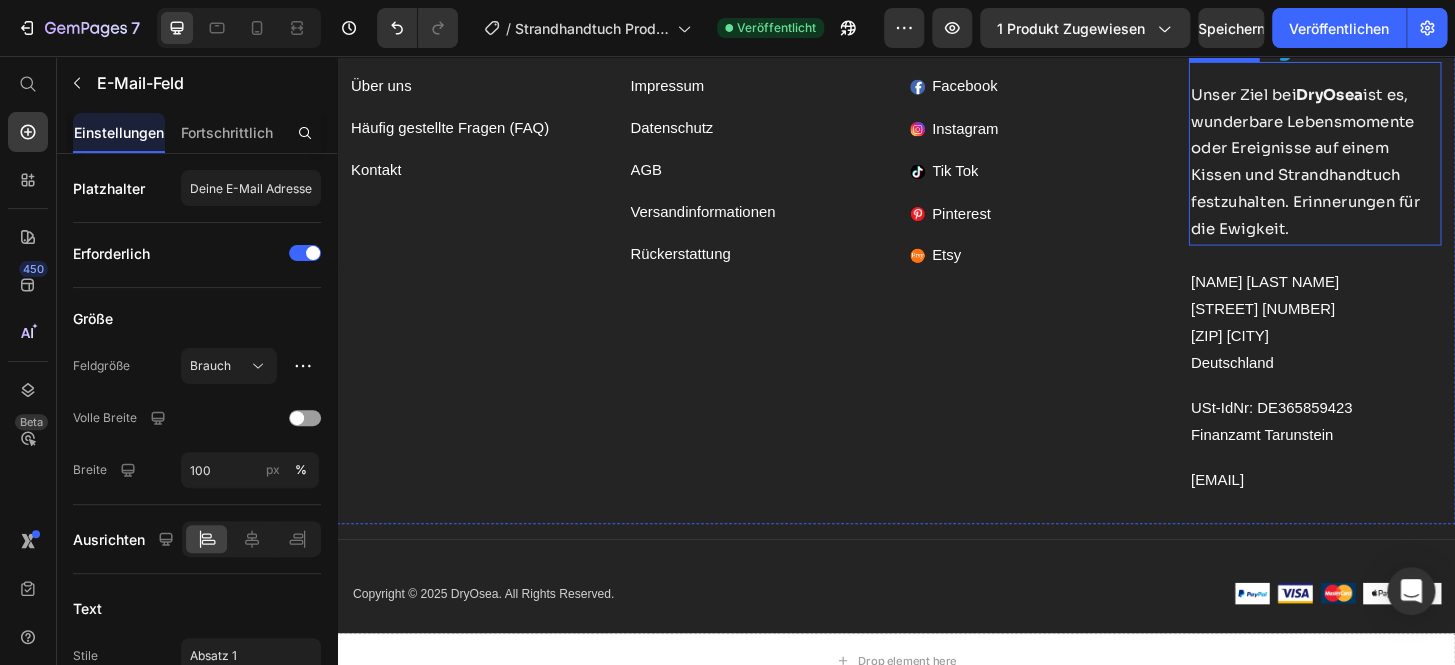 scroll, scrollTop: 11642, scrollLeft: 0, axis: vertical 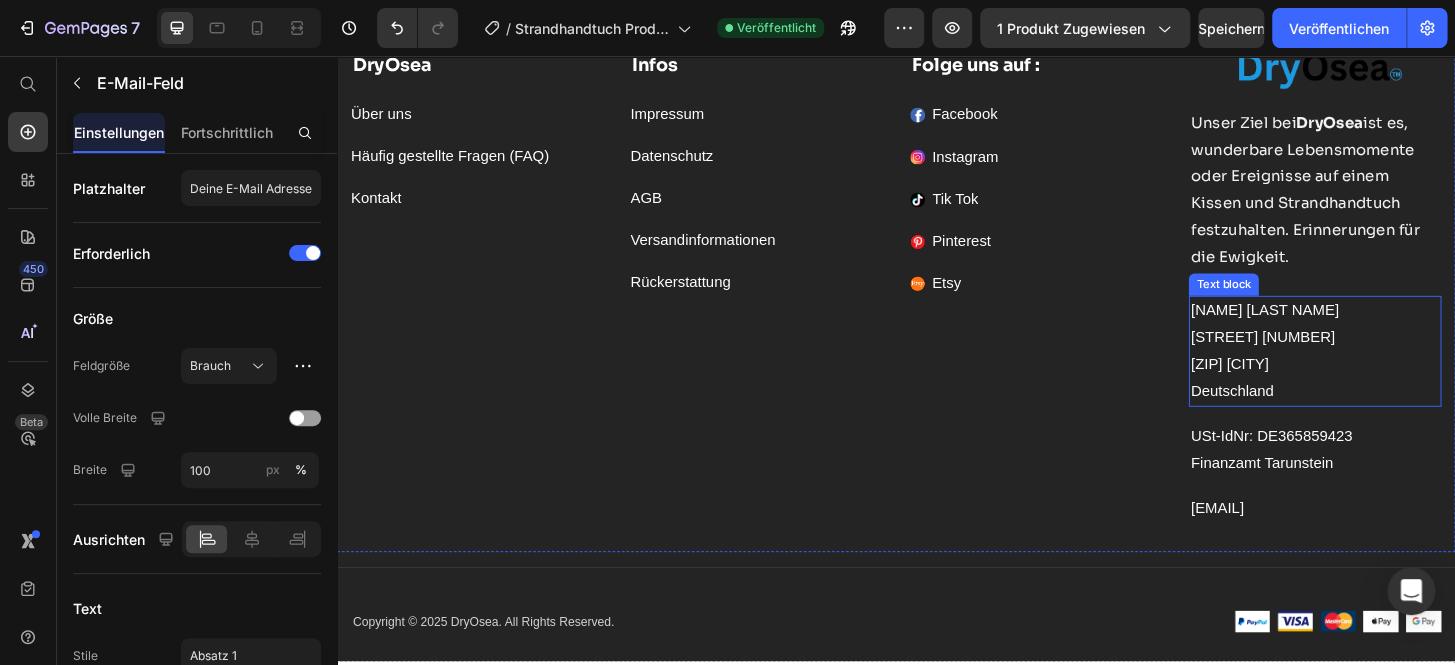 click on "[ZIP] [CITY]" at bounding box center [1386, 386] 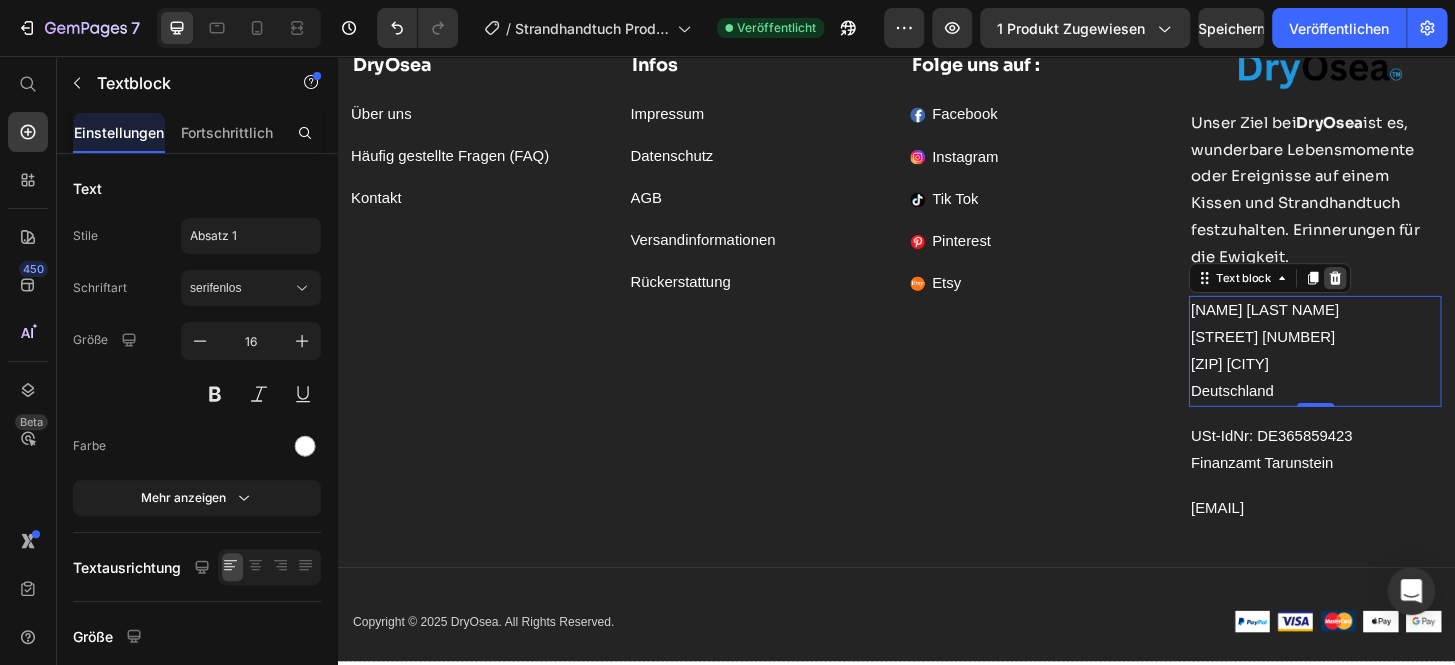 click at bounding box center [1408, 294] 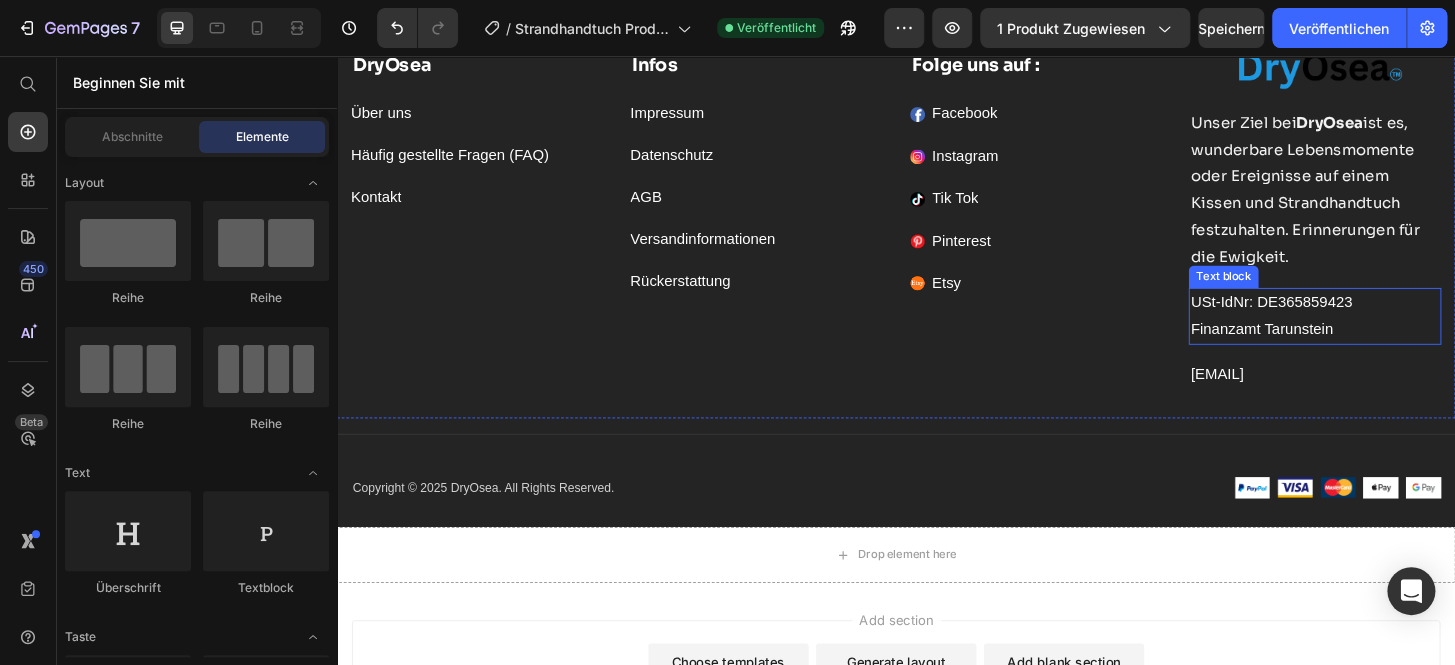 click on "Finanzamt Tarunstein" at bounding box center (1386, 349) 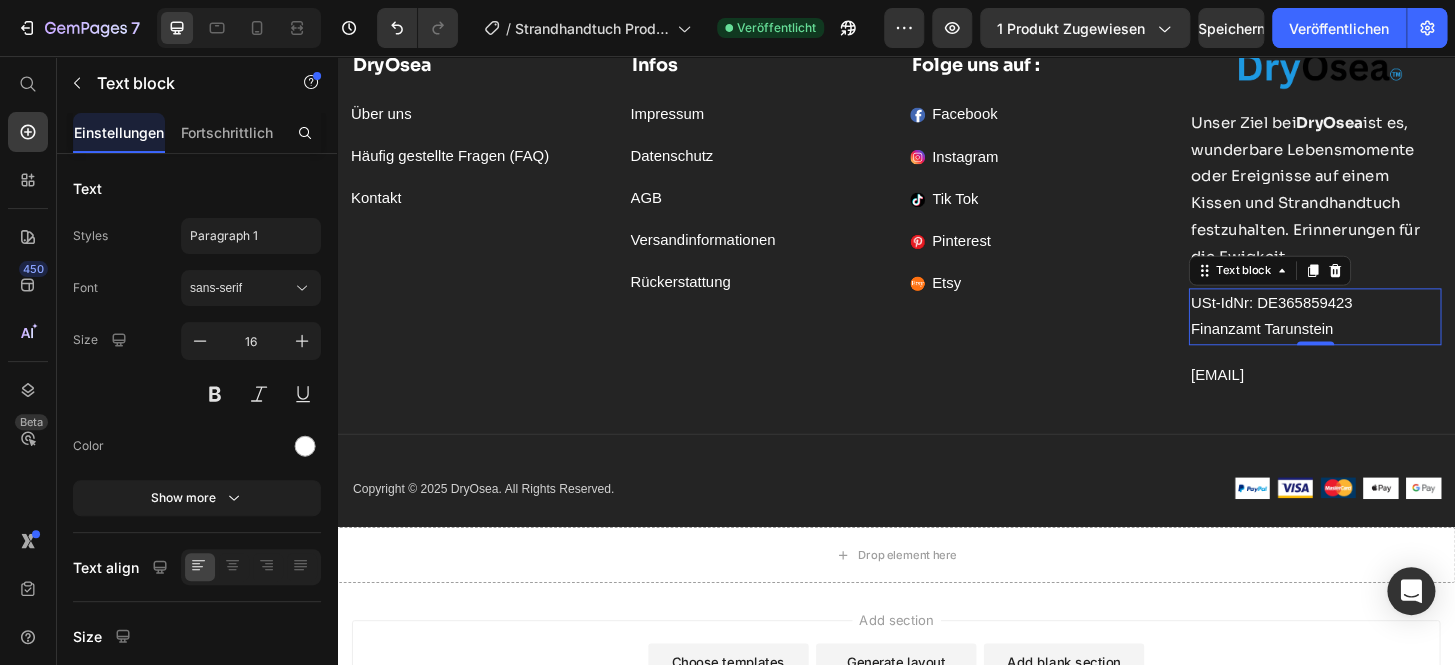 click on "Finanzamt Tarunstein" at bounding box center [1386, 349] 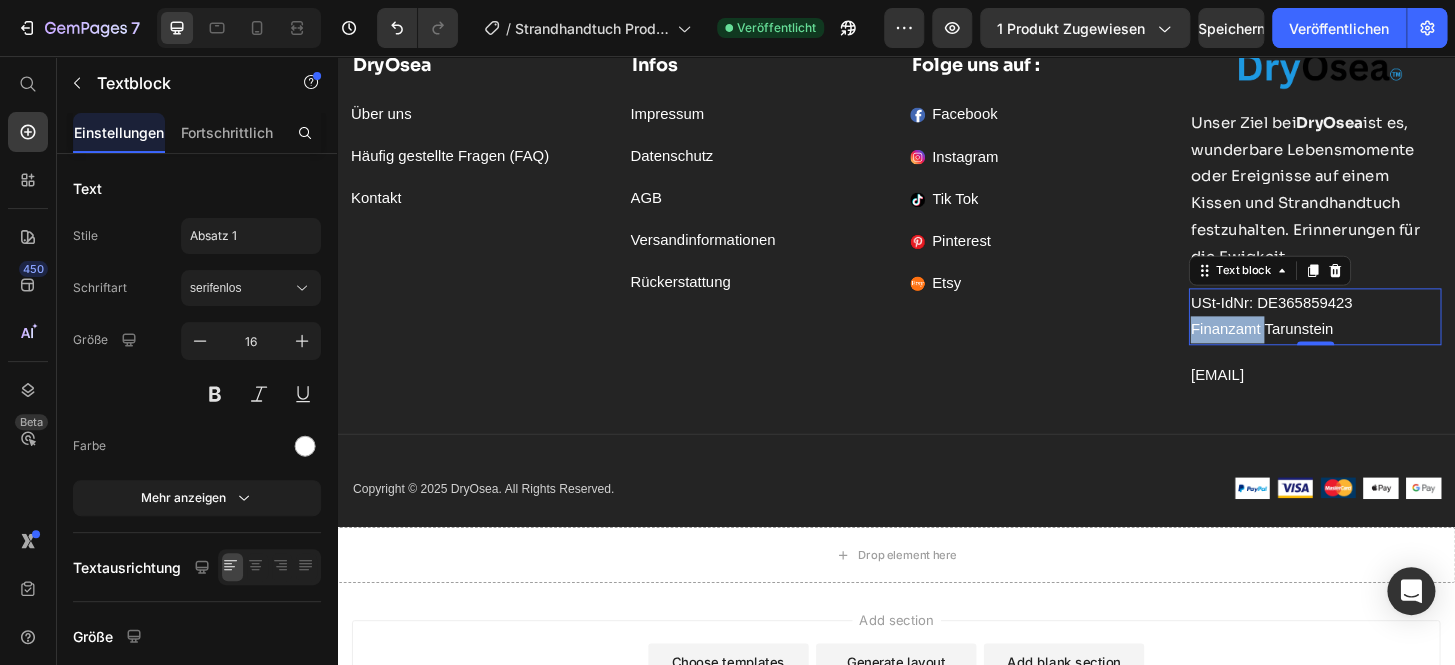 click on "Finanzamt Tarunstein" at bounding box center [1386, 349] 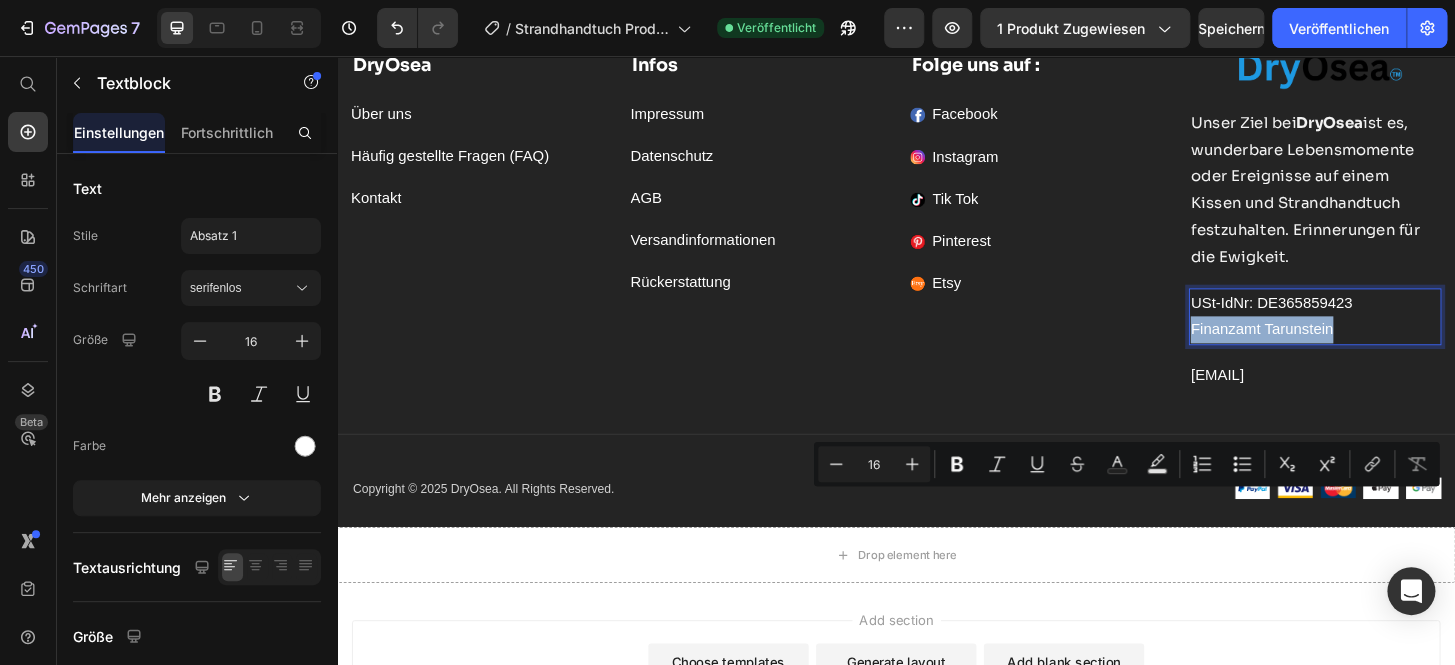 click on "Finanzamt Tarunstein" at bounding box center [1386, 349] 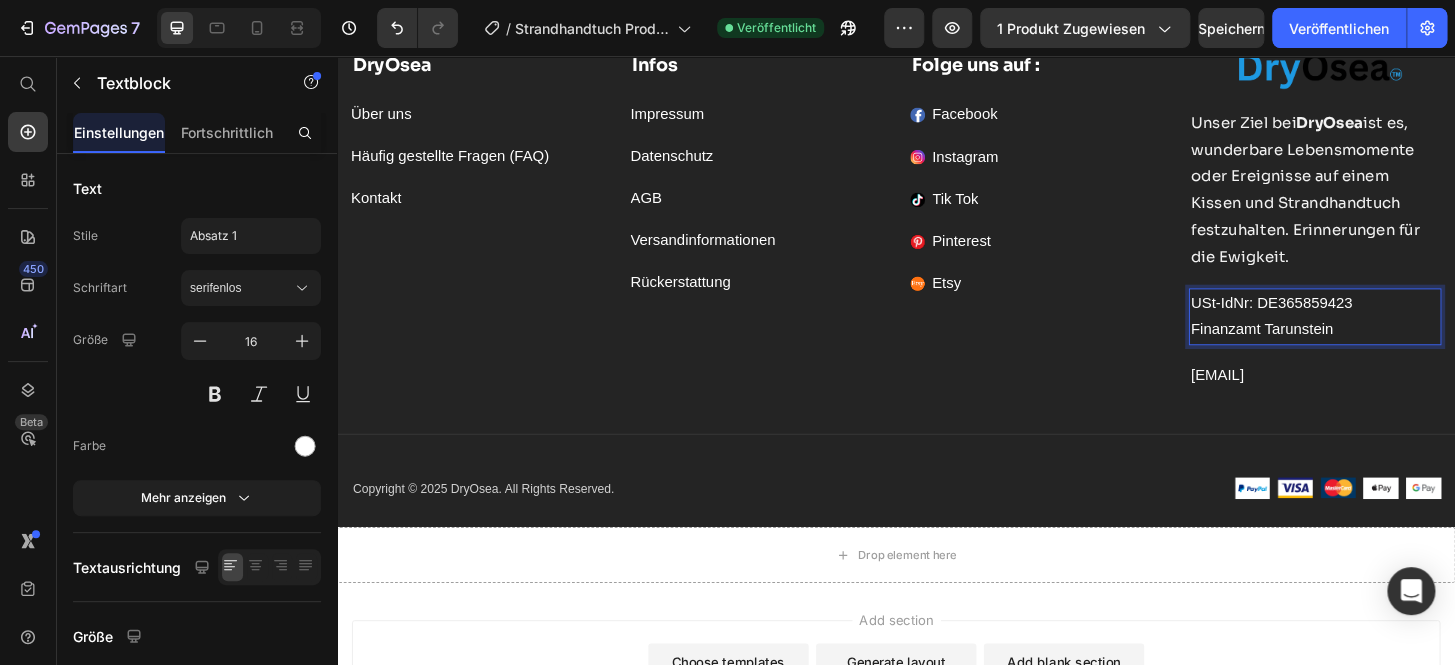 click on "USt-IdNr: DE365859423" at bounding box center (1386, 321) 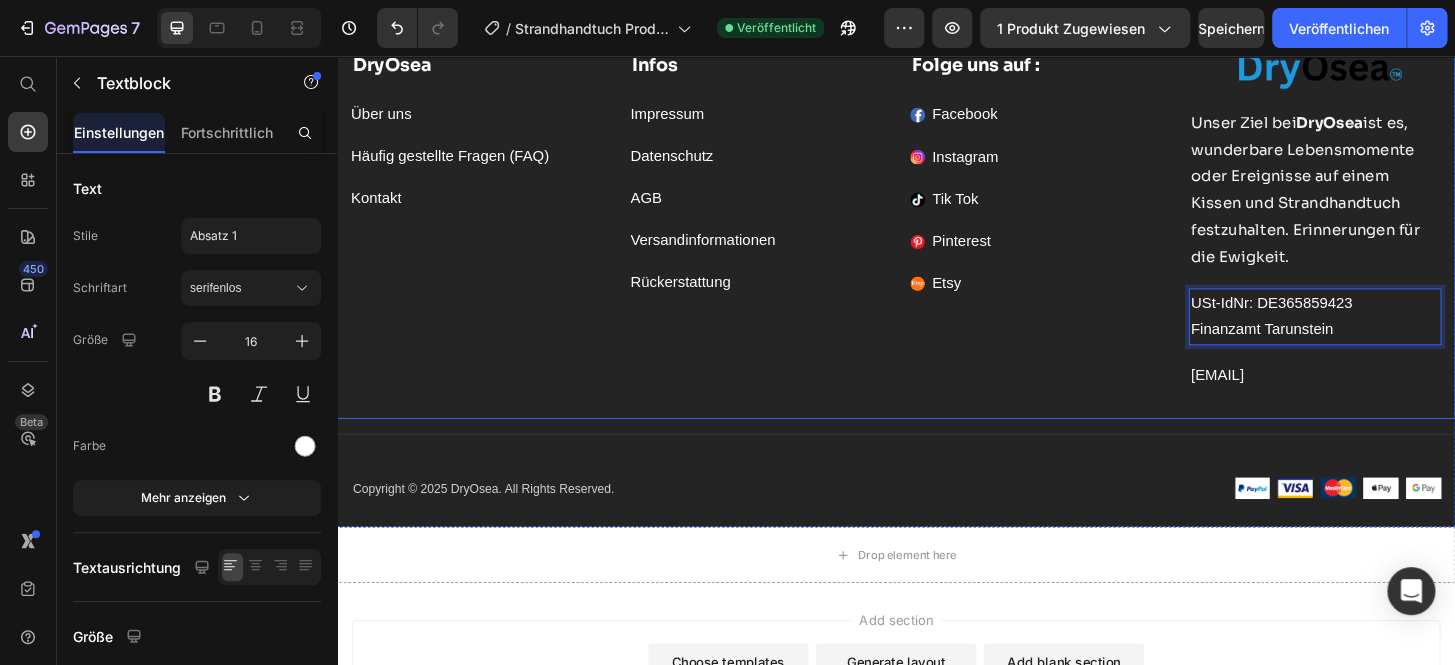 click on "Folge uns auf :  Text block Facebook Button Instagram Button Tik Tok Button Pinterest Button Etsy Button" at bounding box center (1087, 233) 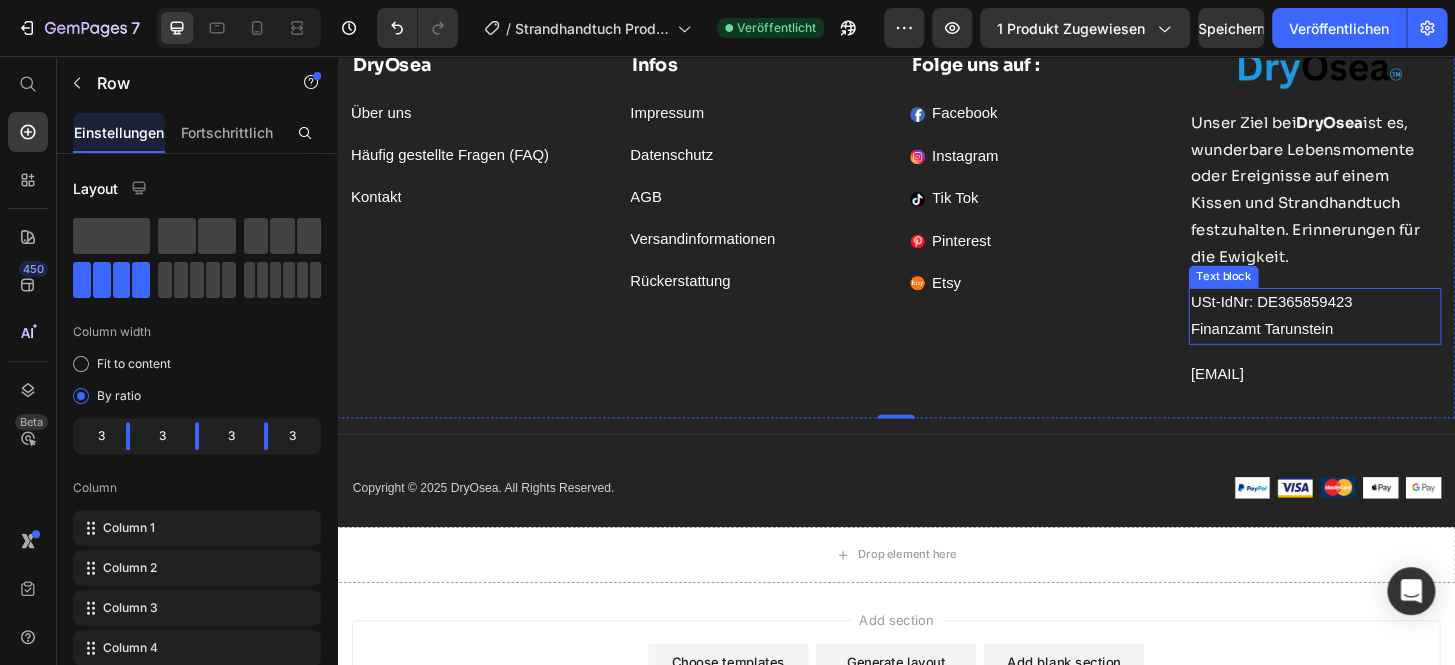 click on "USt-IdNr: DE365859423" at bounding box center [1386, 321] 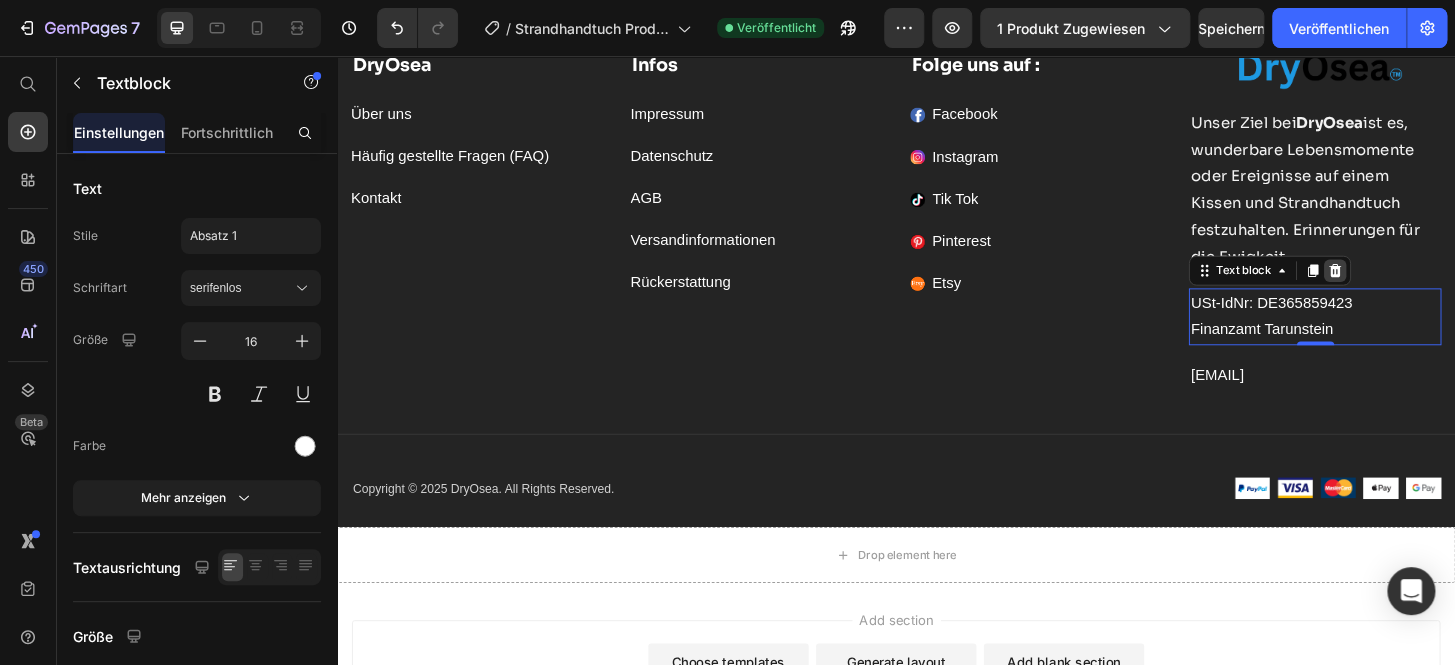 click 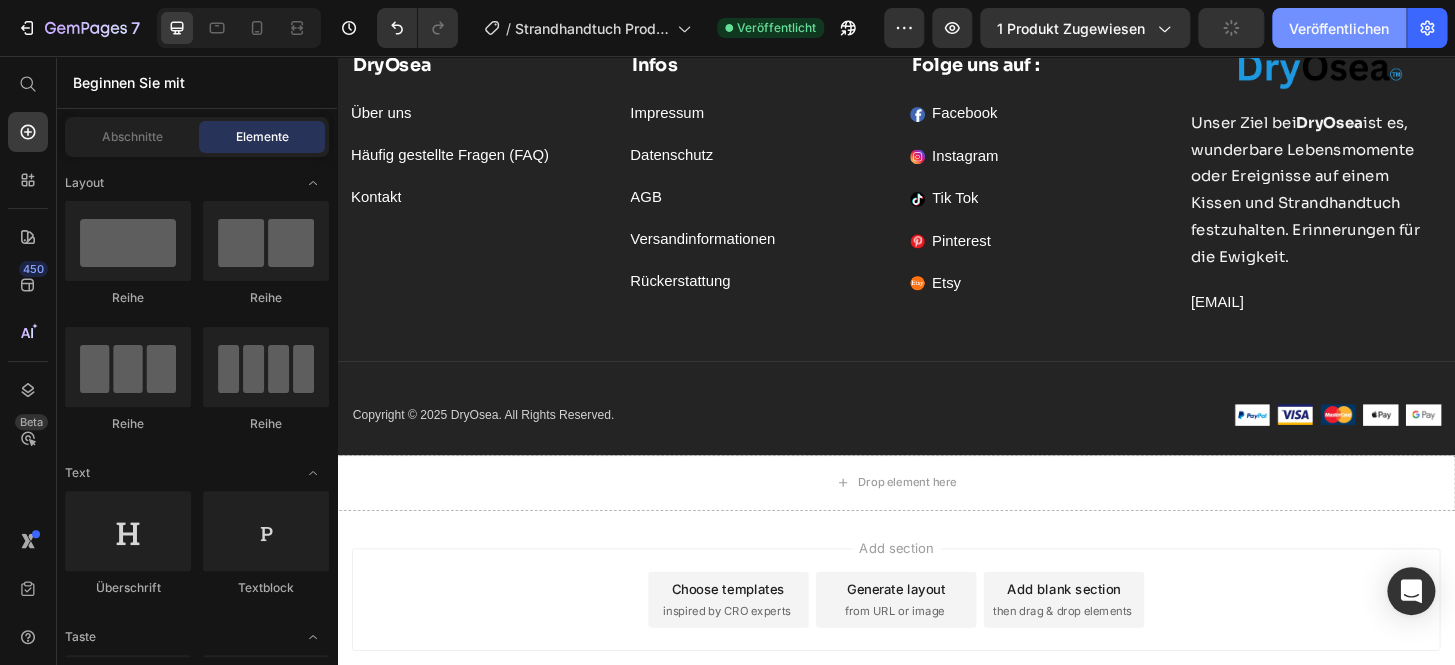 click on "Veröffentlichen" 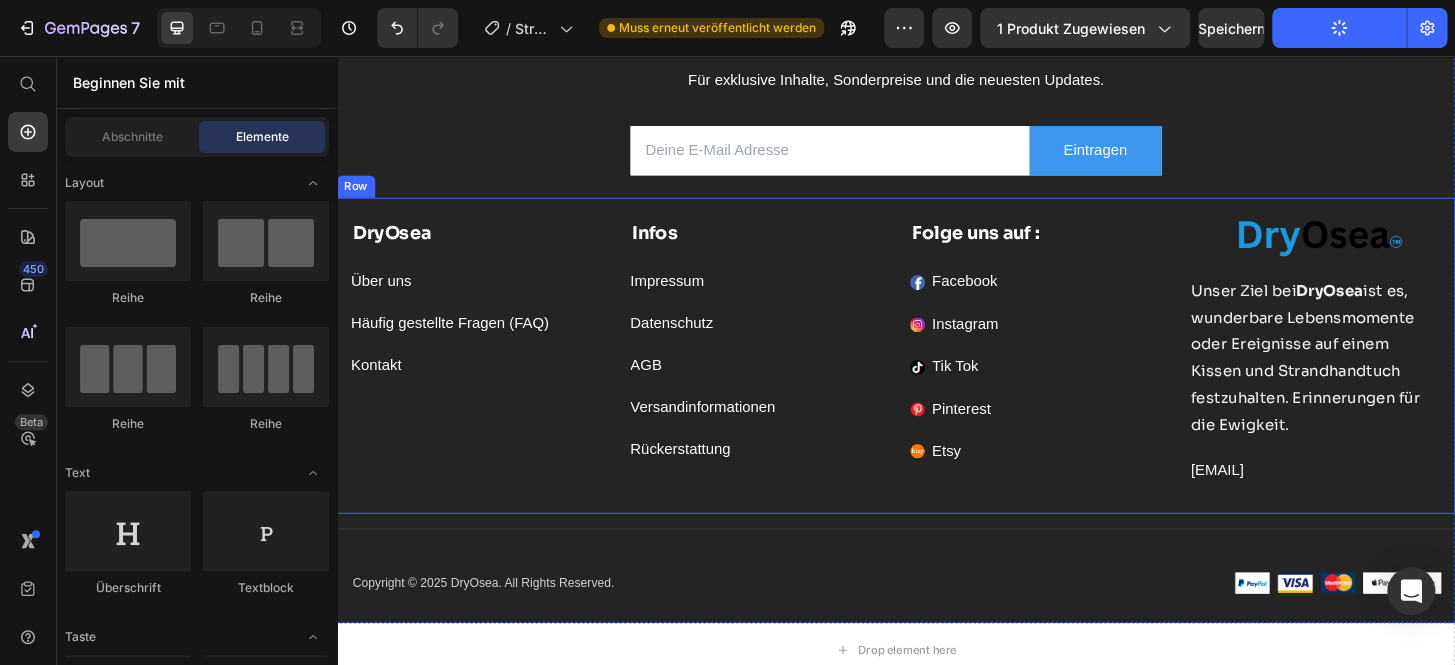 scroll, scrollTop: 11551, scrollLeft: 0, axis: vertical 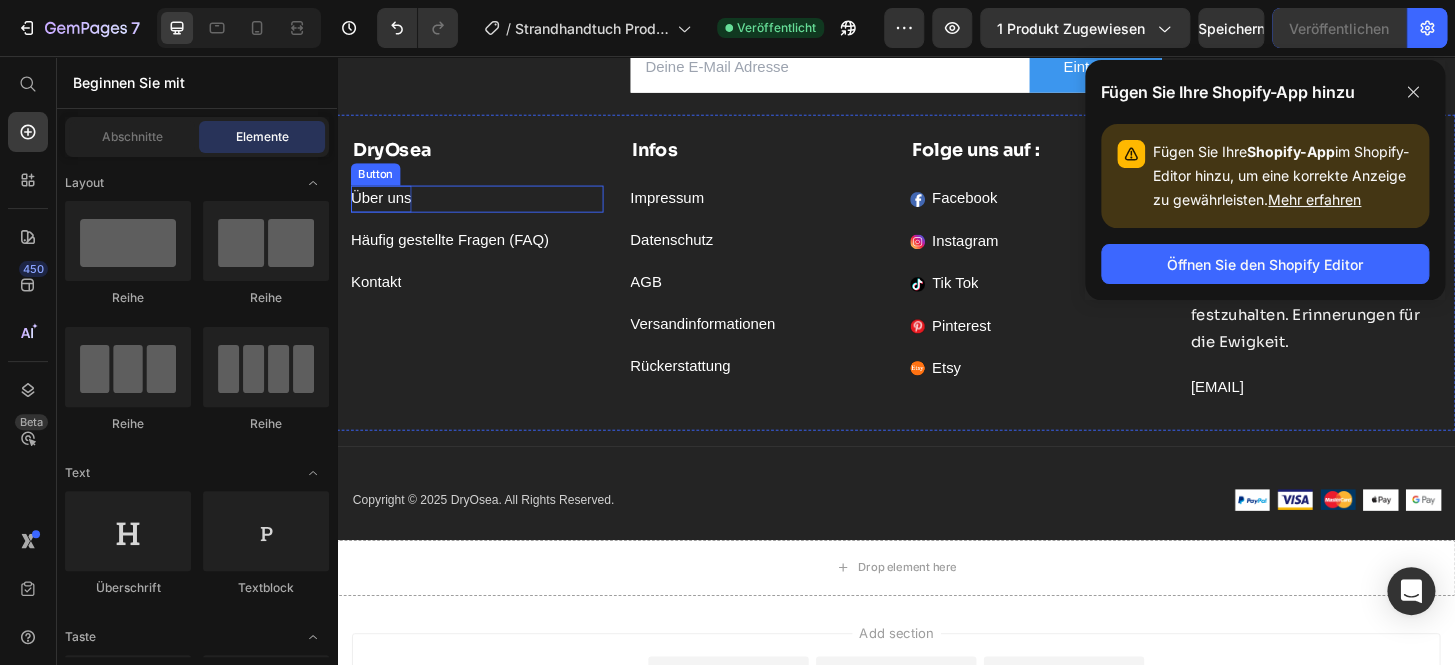 click on "Über uns" at bounding box center [384, 209] 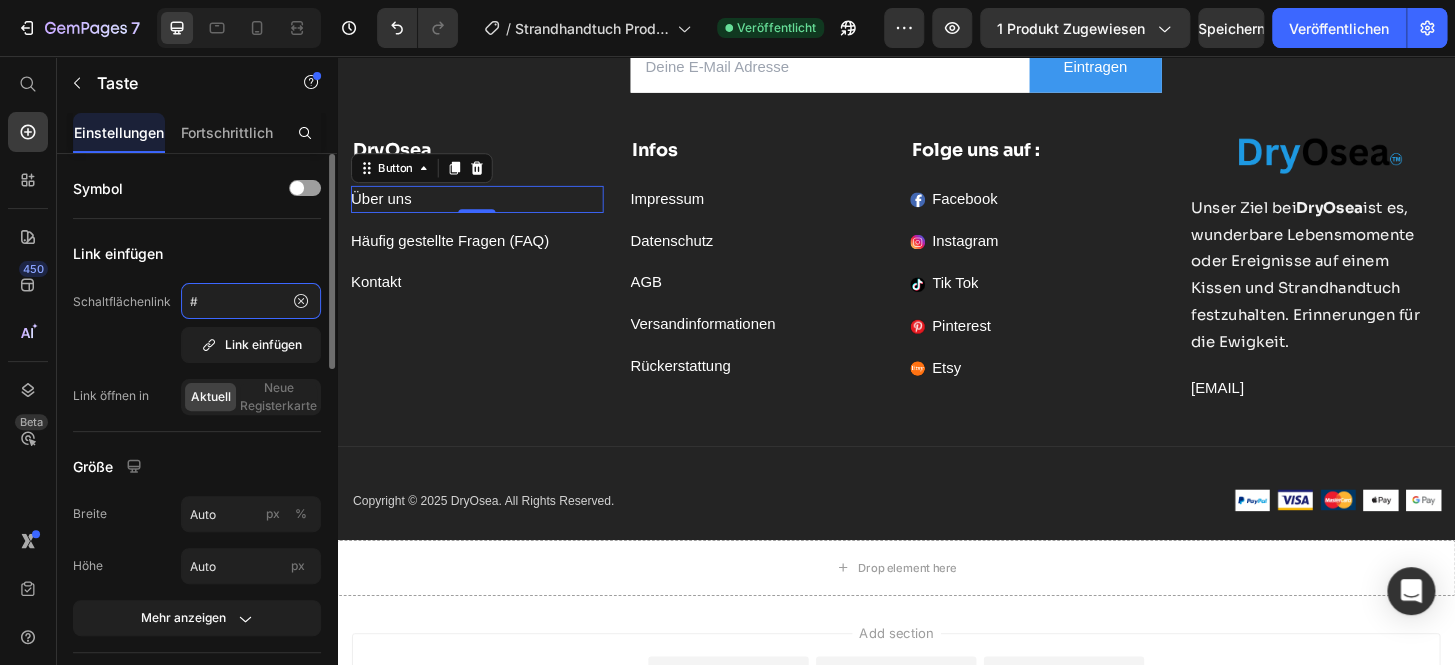 click on "#" 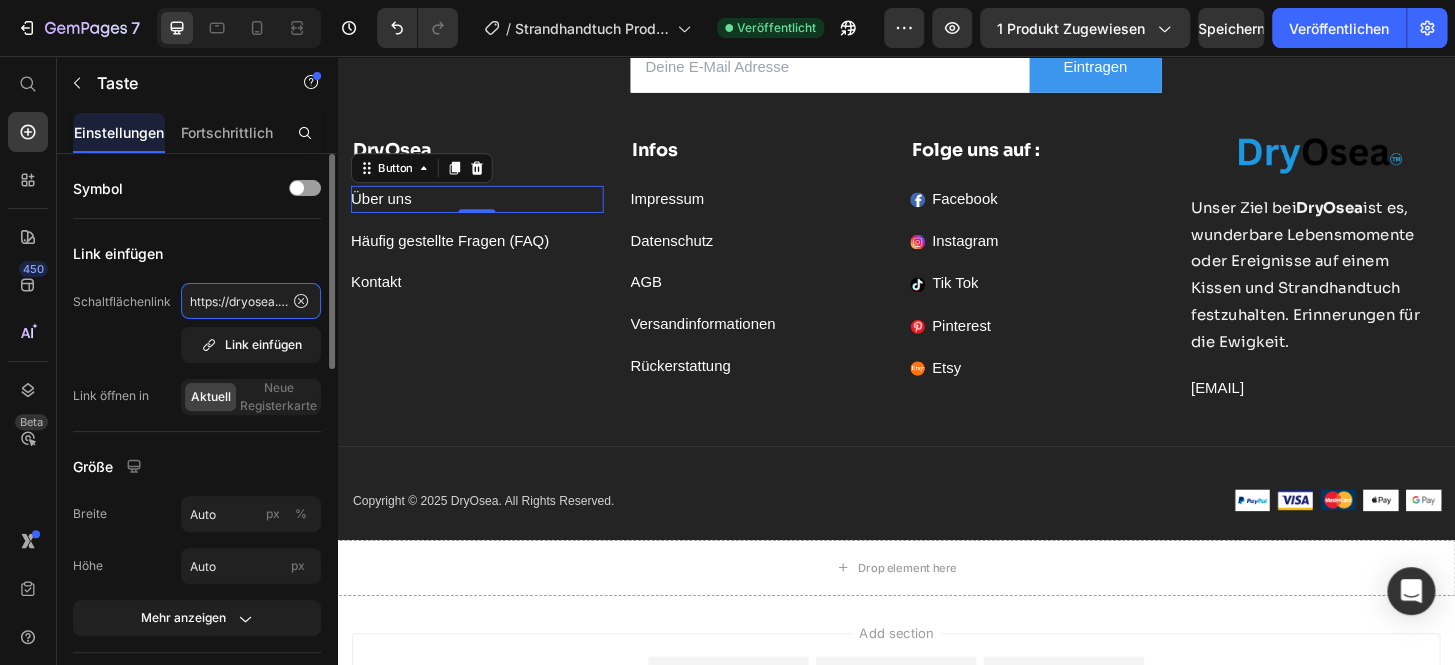 scroll, scrollTop: 0, scrollLeft: 110, axis: horizontal 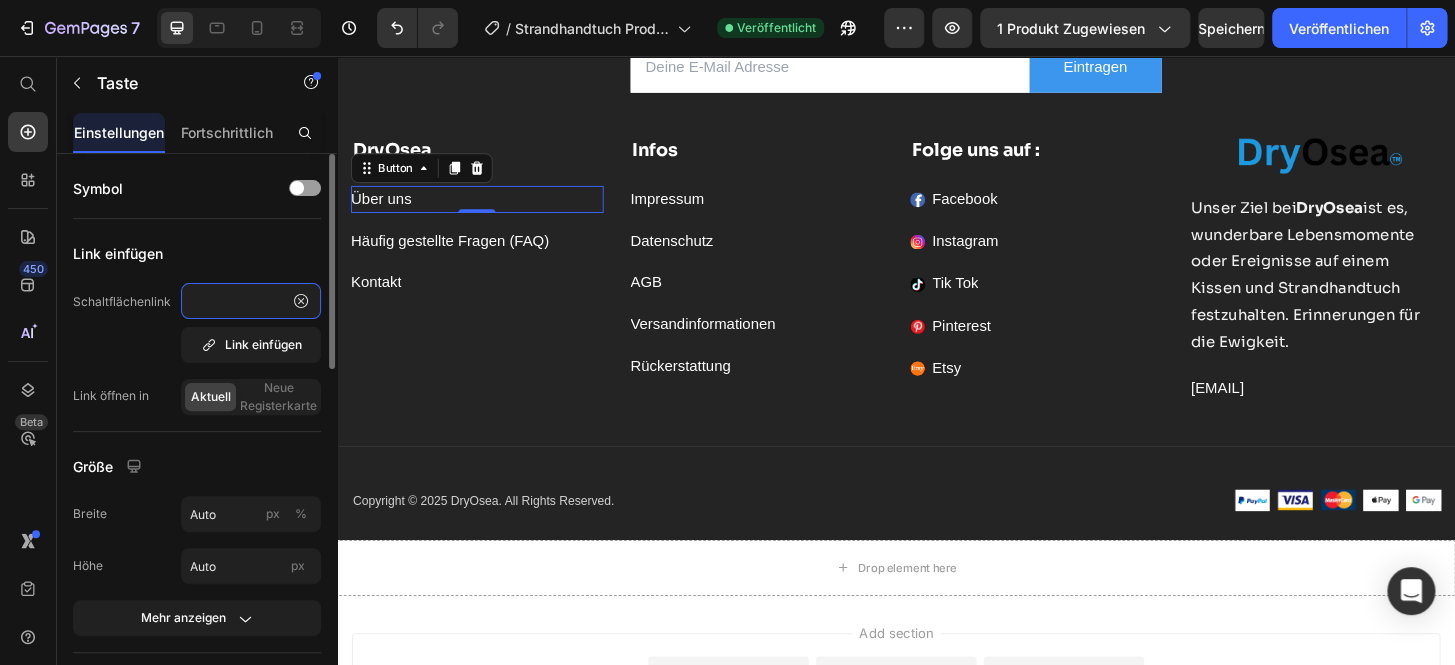 type on "https://dryosea.com/pages/uber-uns" 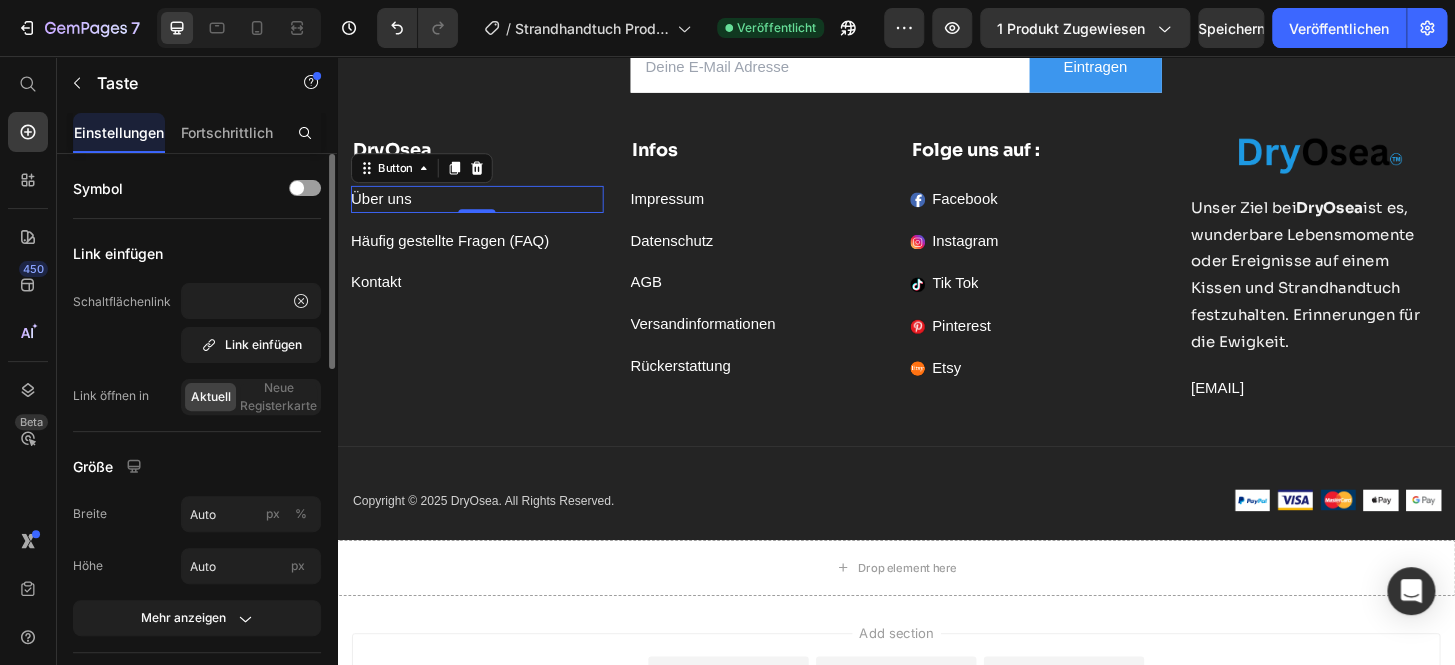 click on "Schaltflächenlink https://dryosea.com/pages/uber-uns Link einfügen" at bounding box center [197, 323] 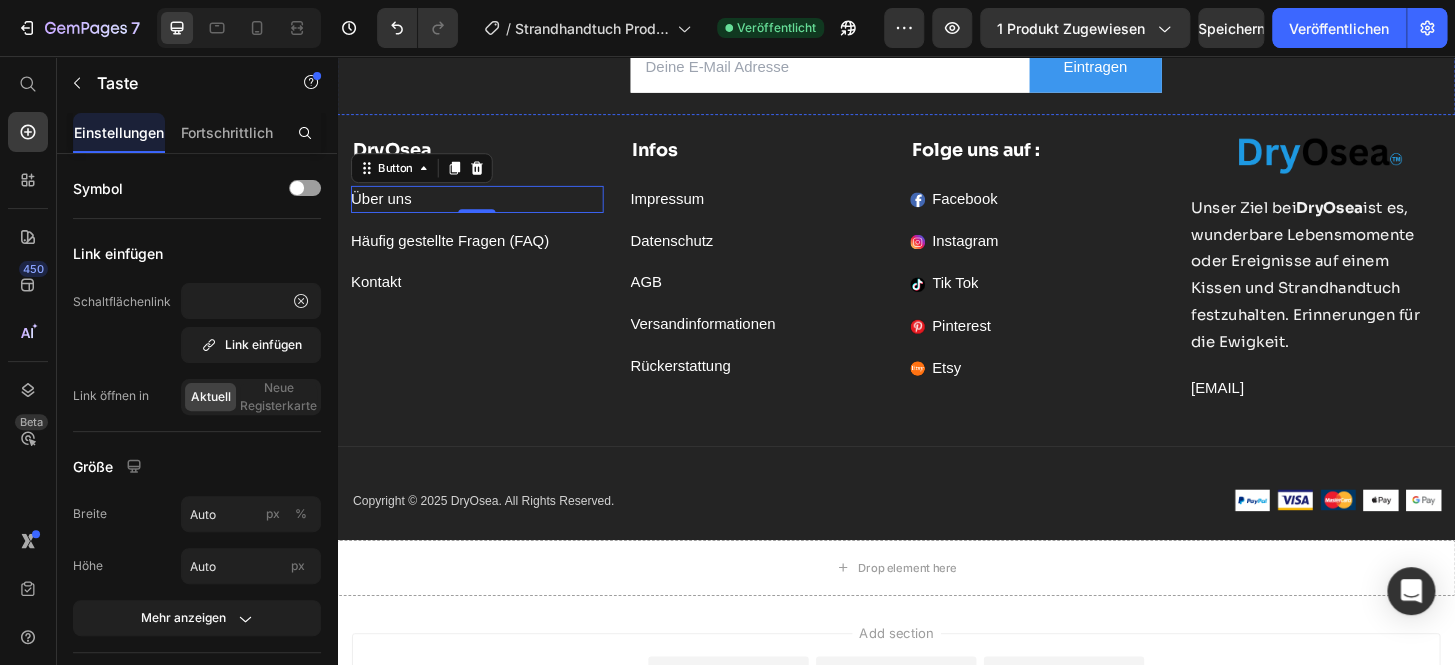 scroll, scrollTop: 0, scrollLeft: 0, axis: both 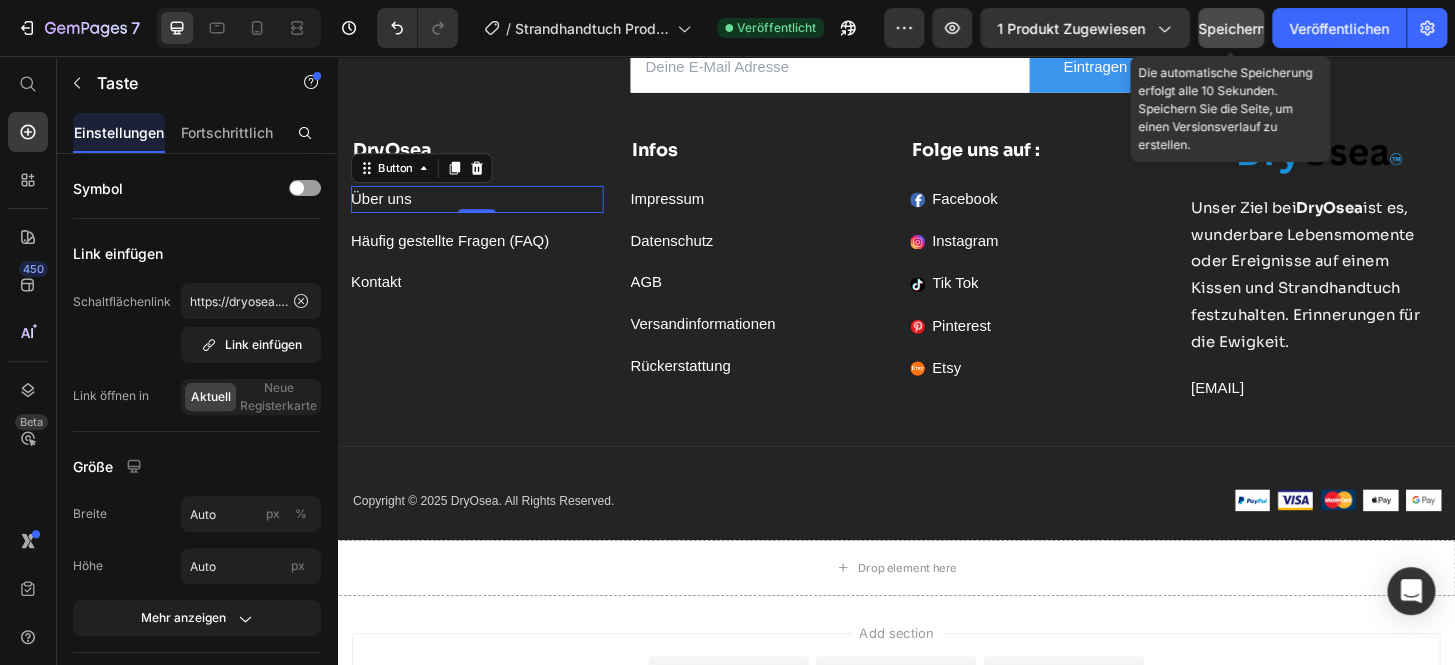 click on "Speichern" at bounding box center [1231, 28] 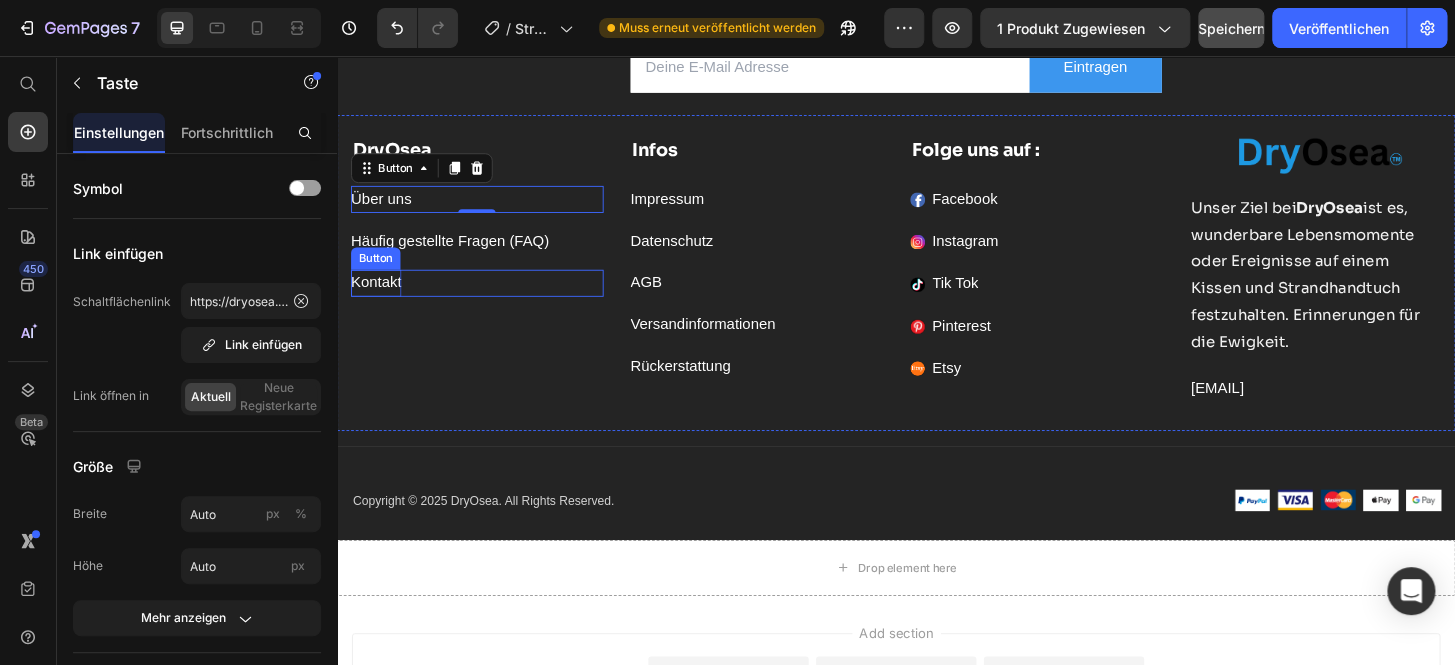 click on "Kontakt" at bounding box center [379, 299] 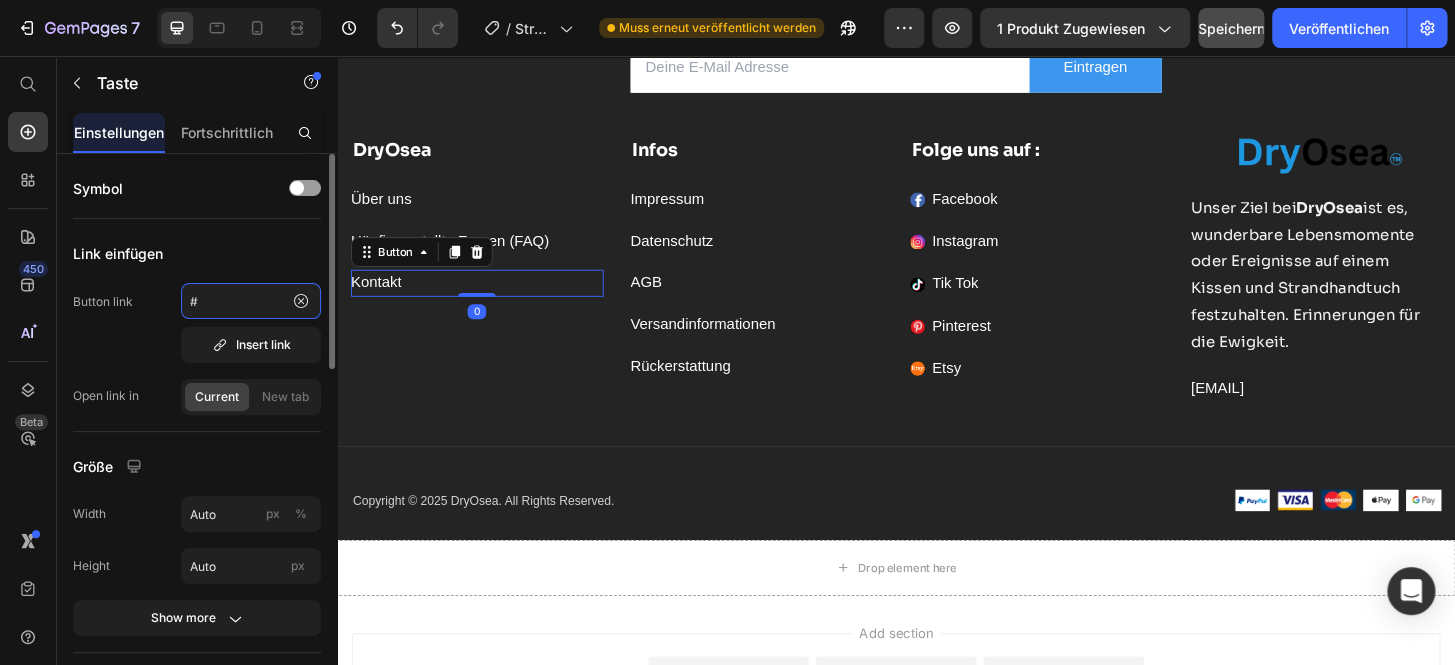 click on "#" 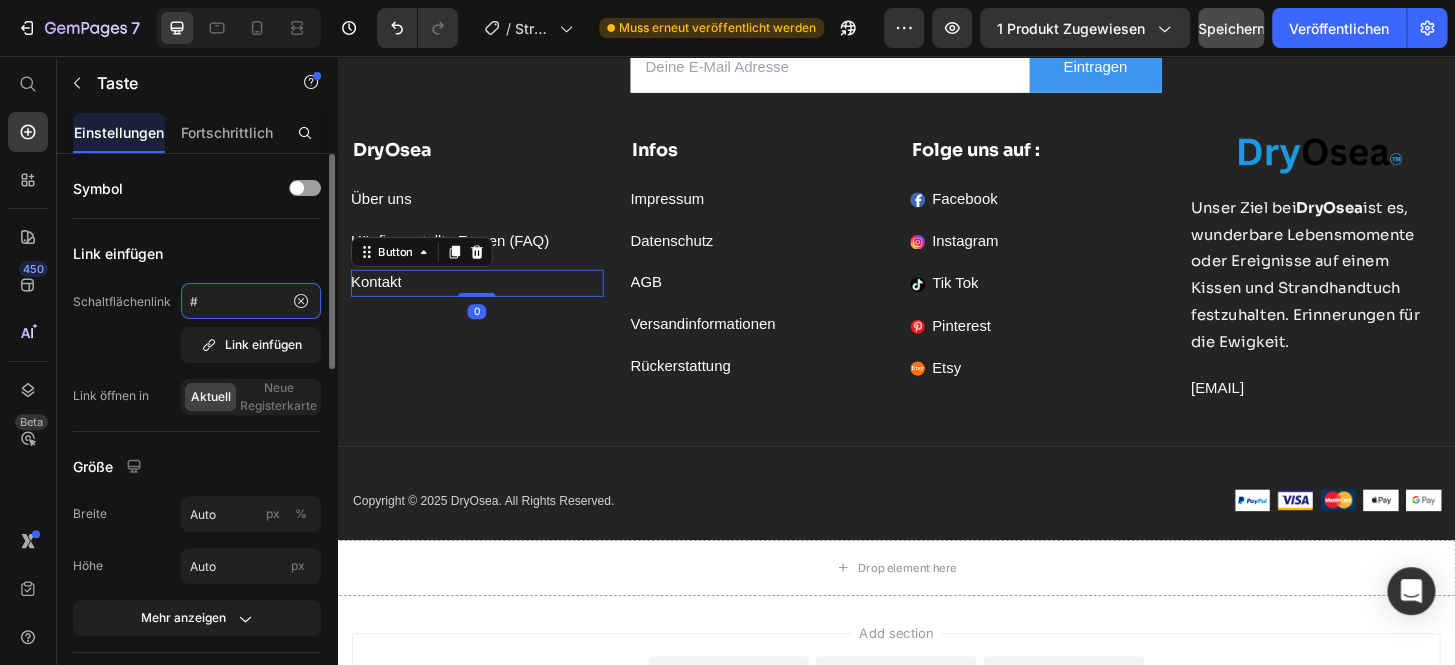 click on "#" 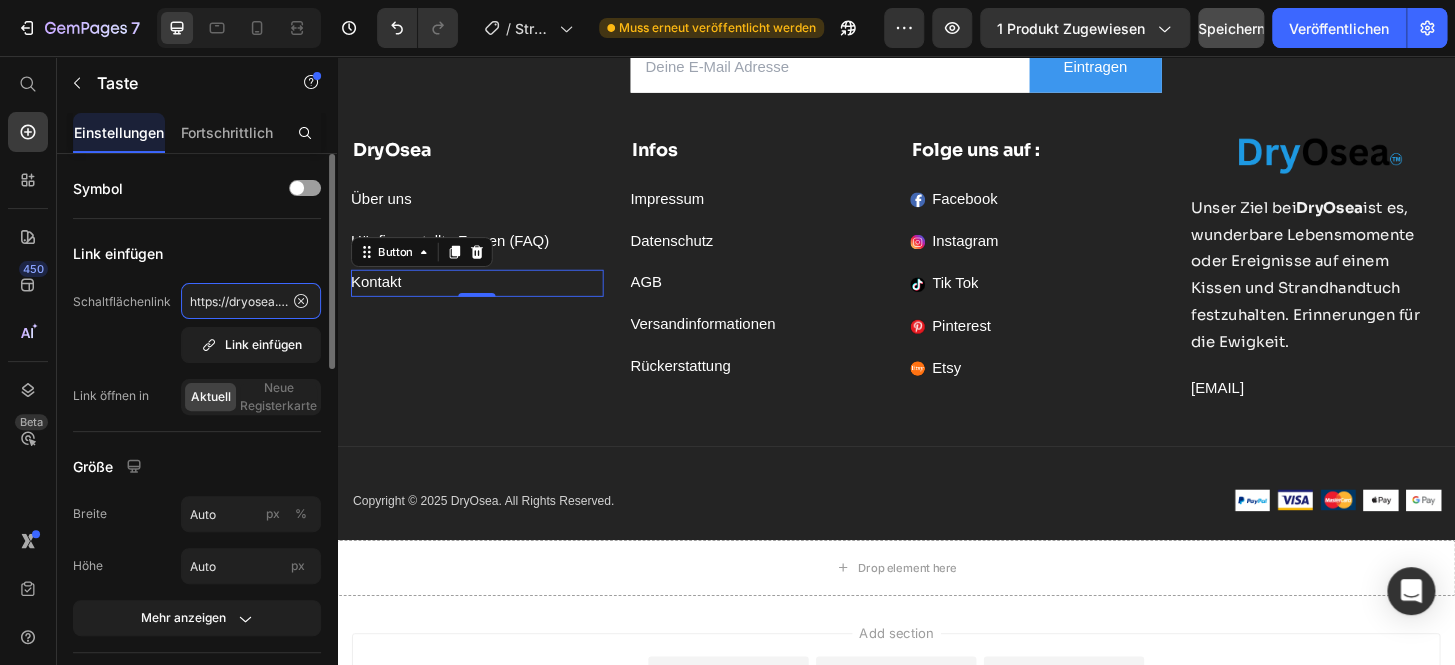 scroll, scrollTop: 0, scrollLeft: 101, axis: horizontal 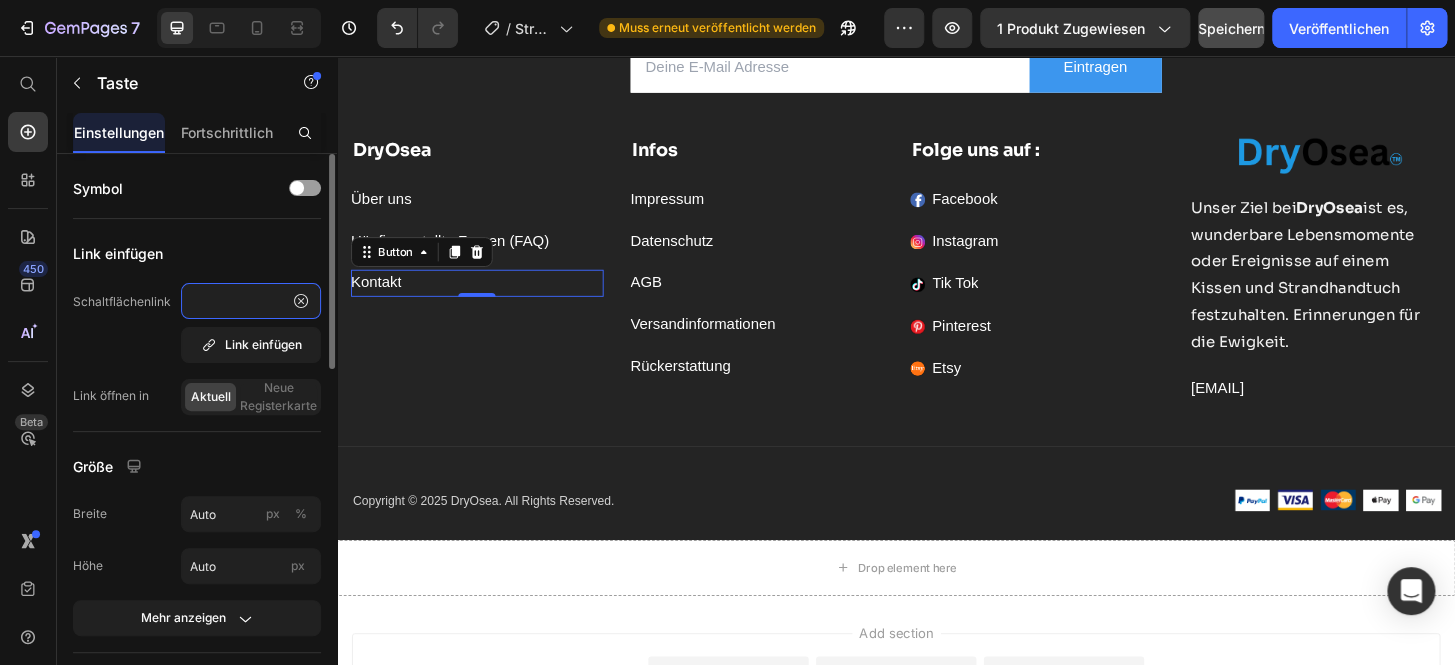 type on "https://dryosea.com/pages/contact" 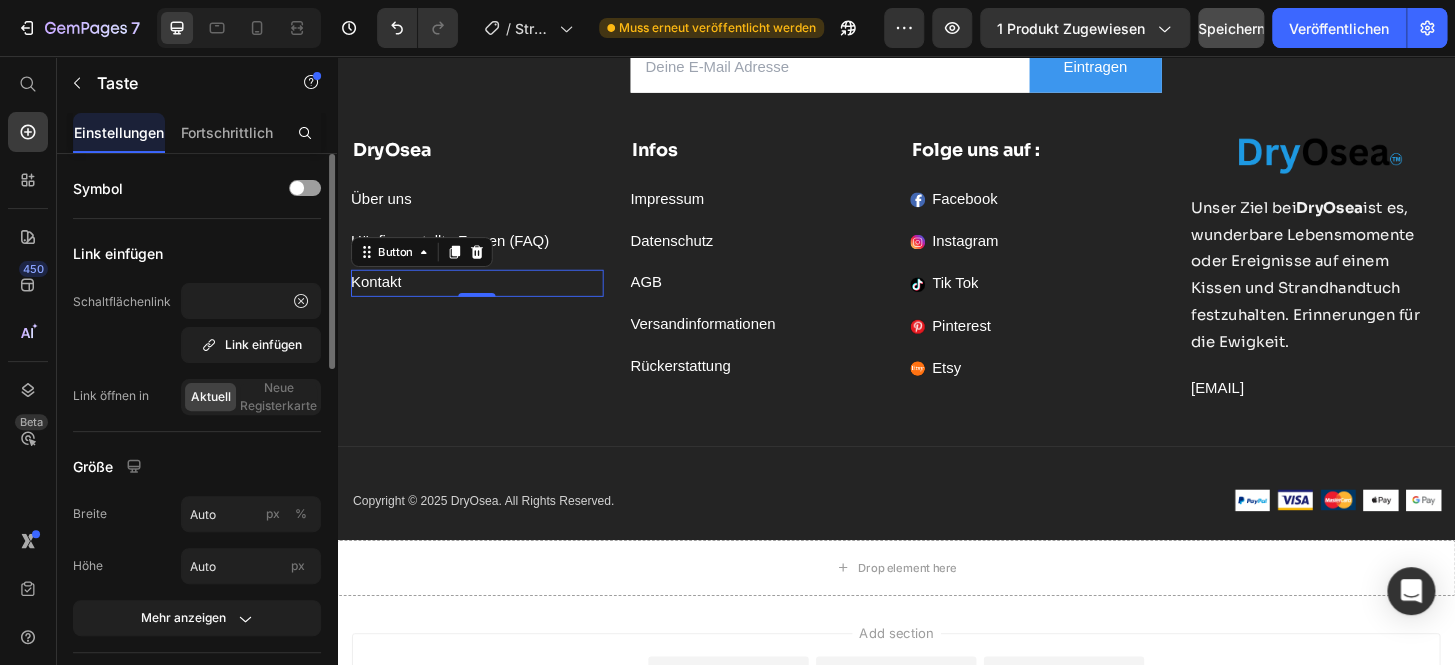 click on "Schaltflächenlink https://dryosea.com/pages/contact Link einfügen" at bounding box center (197, 323) 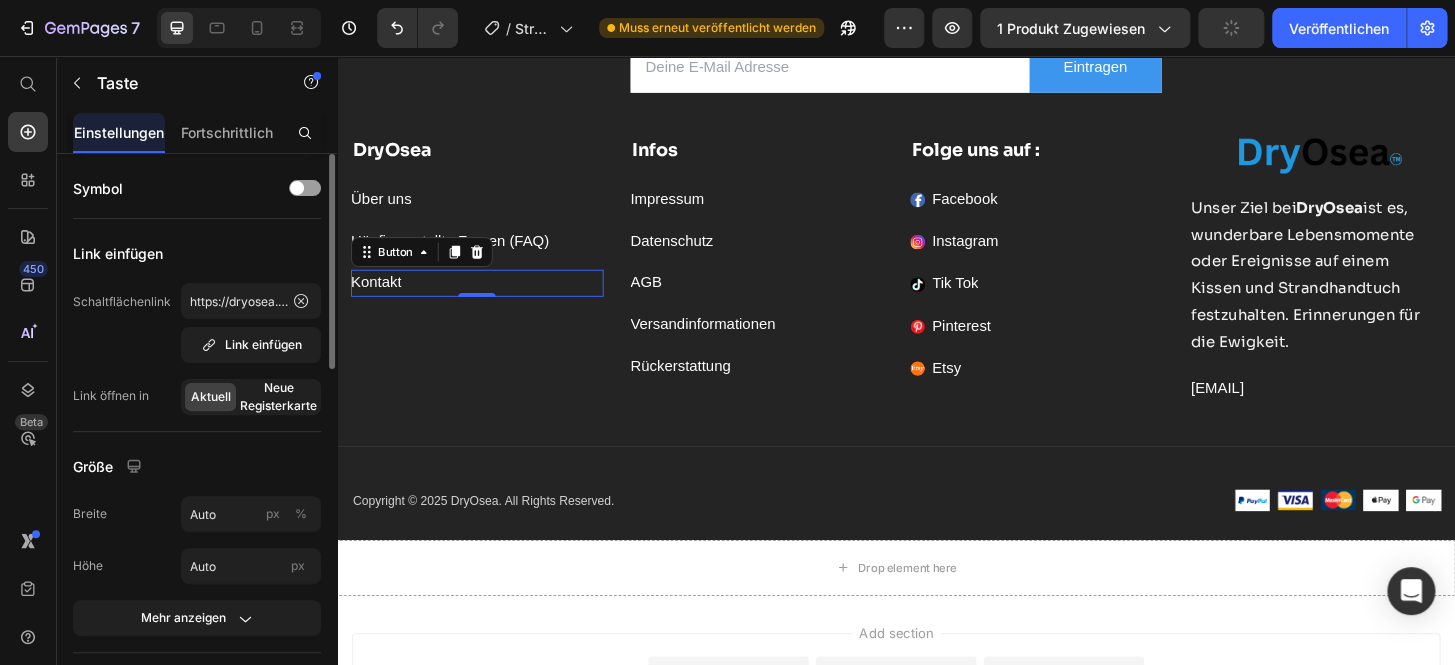 click on "Neue Registerkarte" at bounding box center (278, 396) 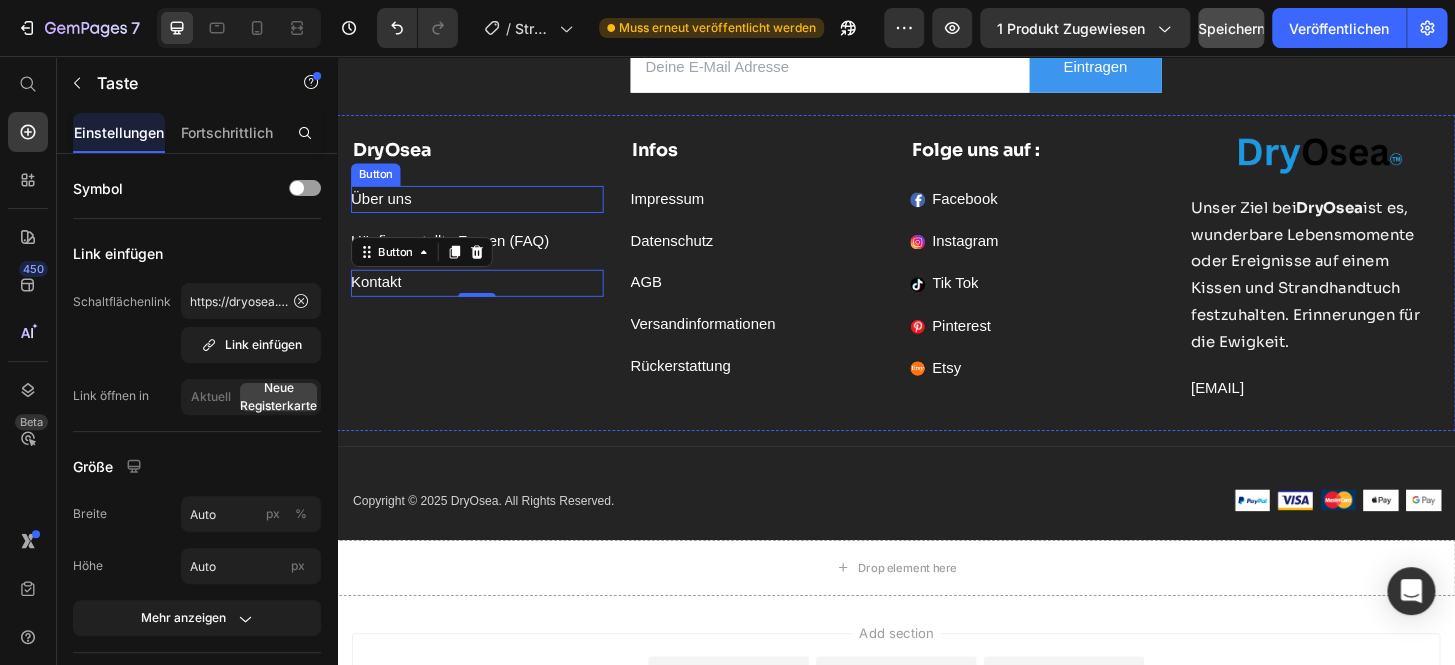 click on "Über uns Button" at bounding box center [487, 209] 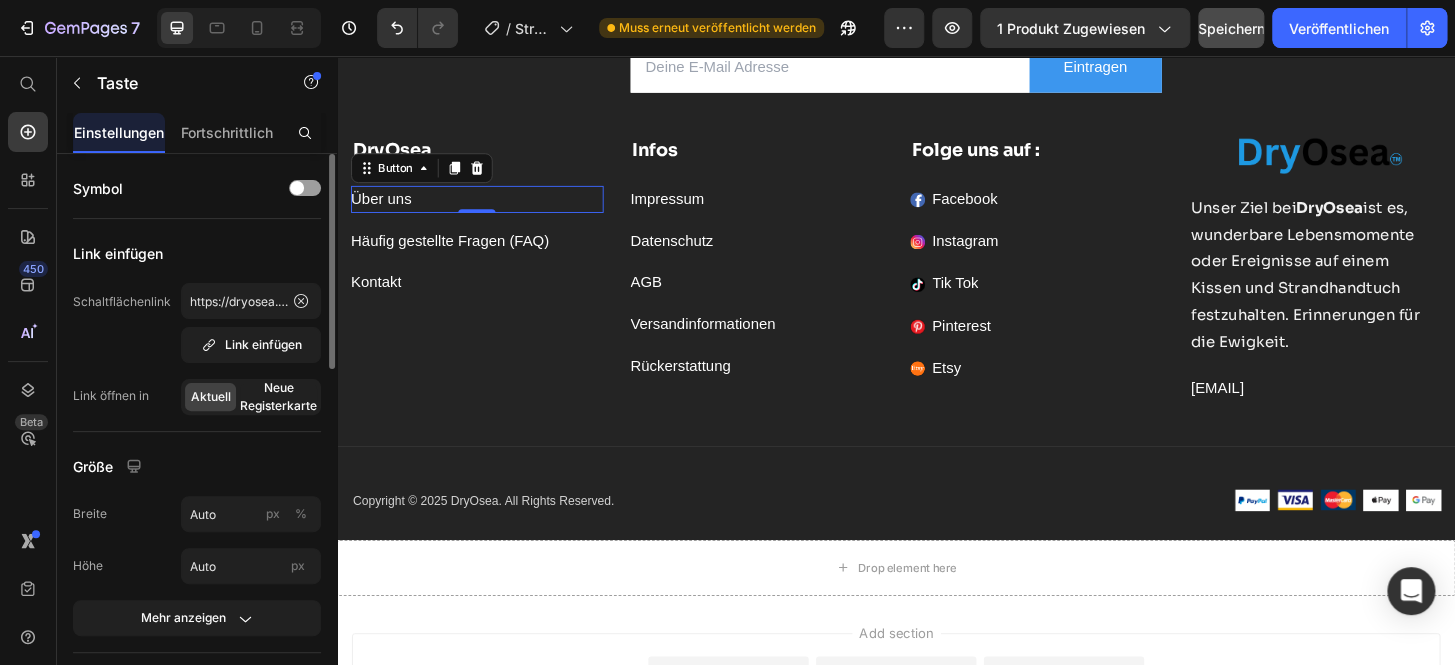 click on "Neue Registerkarte" 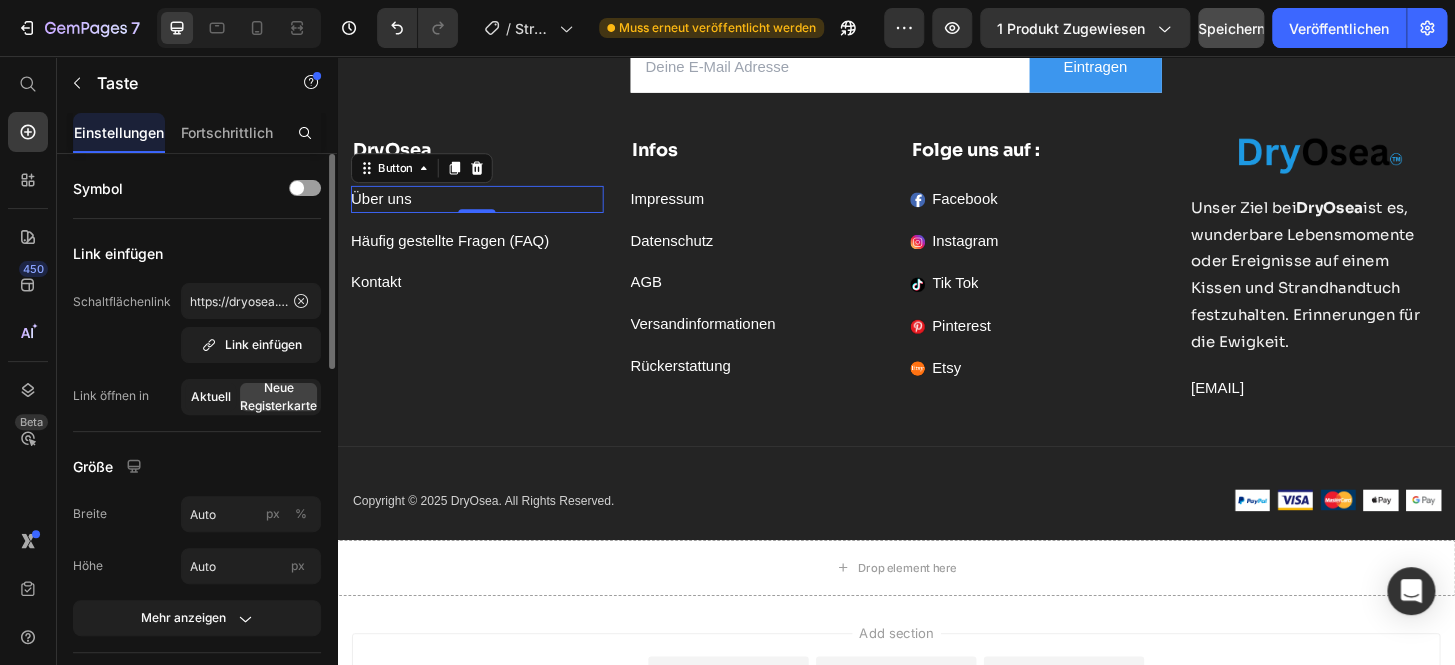 click on "Aktuell" at bounding box center (211, 396) 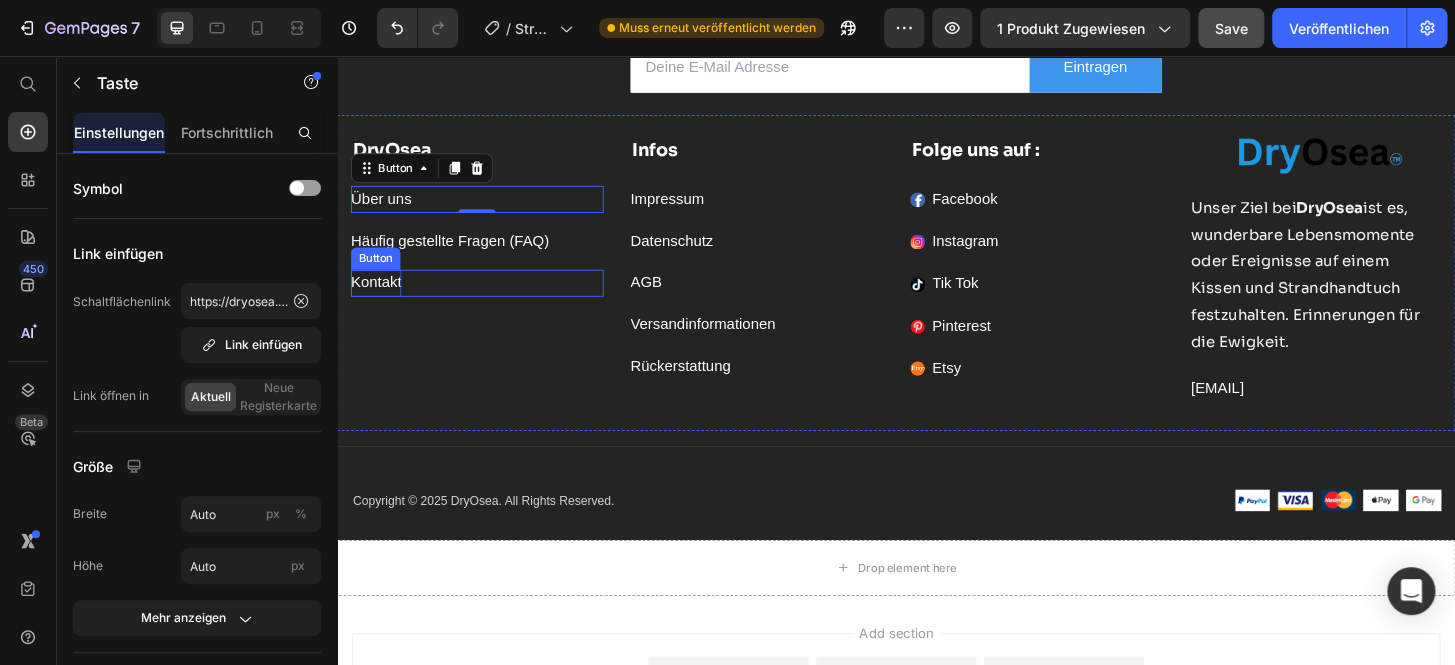 click on "Kontakt" at bounding box center (379, 299) 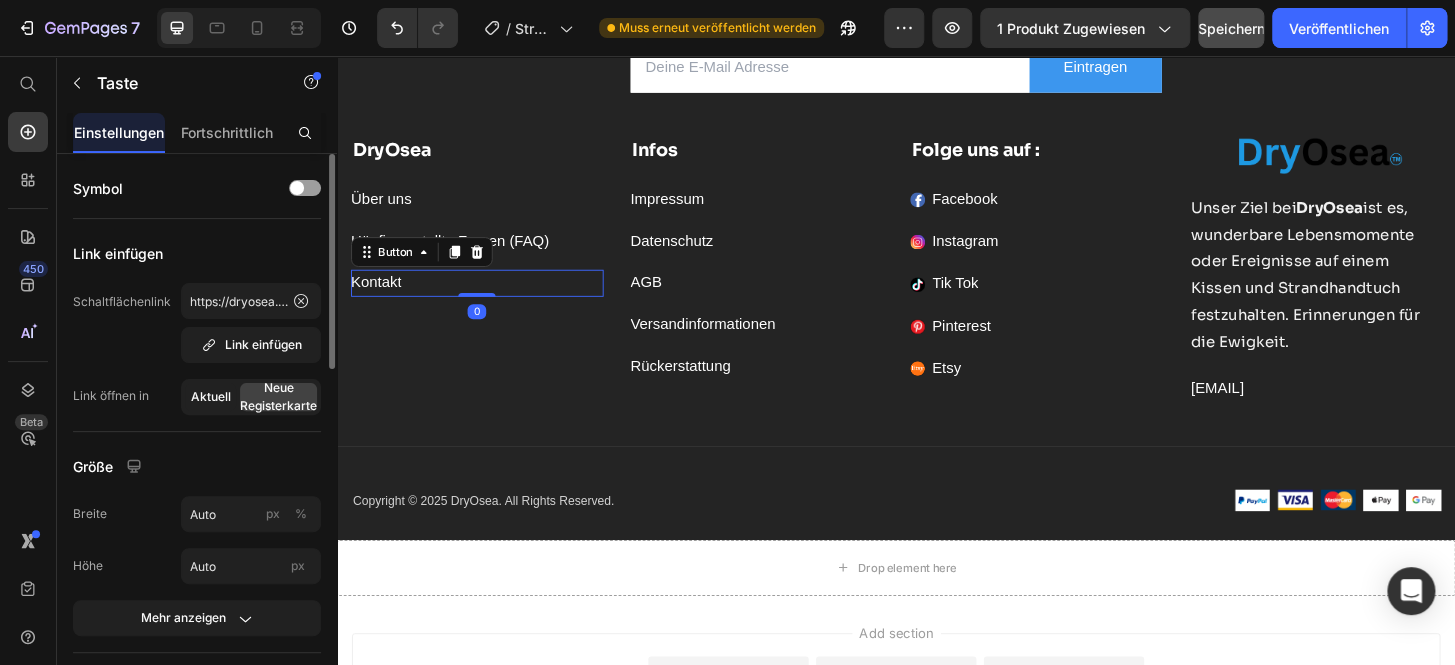 click on "Aktuell" at bounding box center [211, 396] 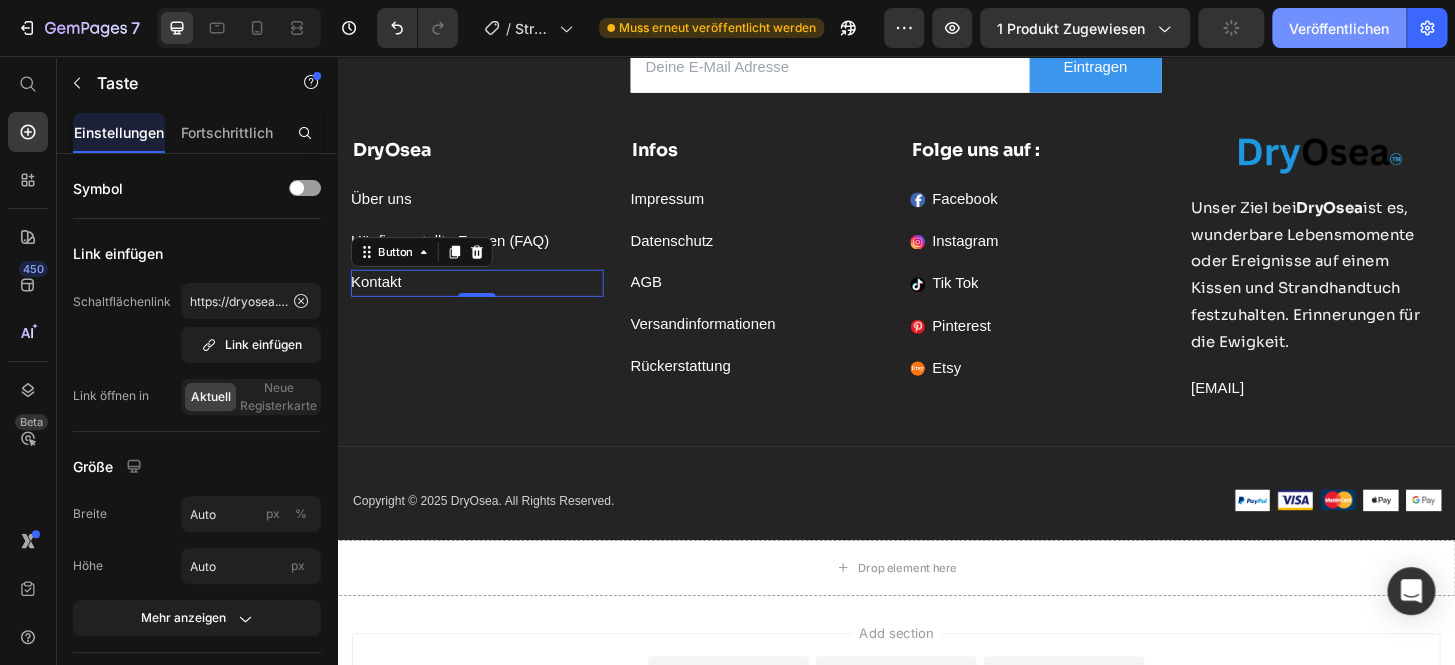 click on "Veröffentlichen" at bounding box center [1339, 28] 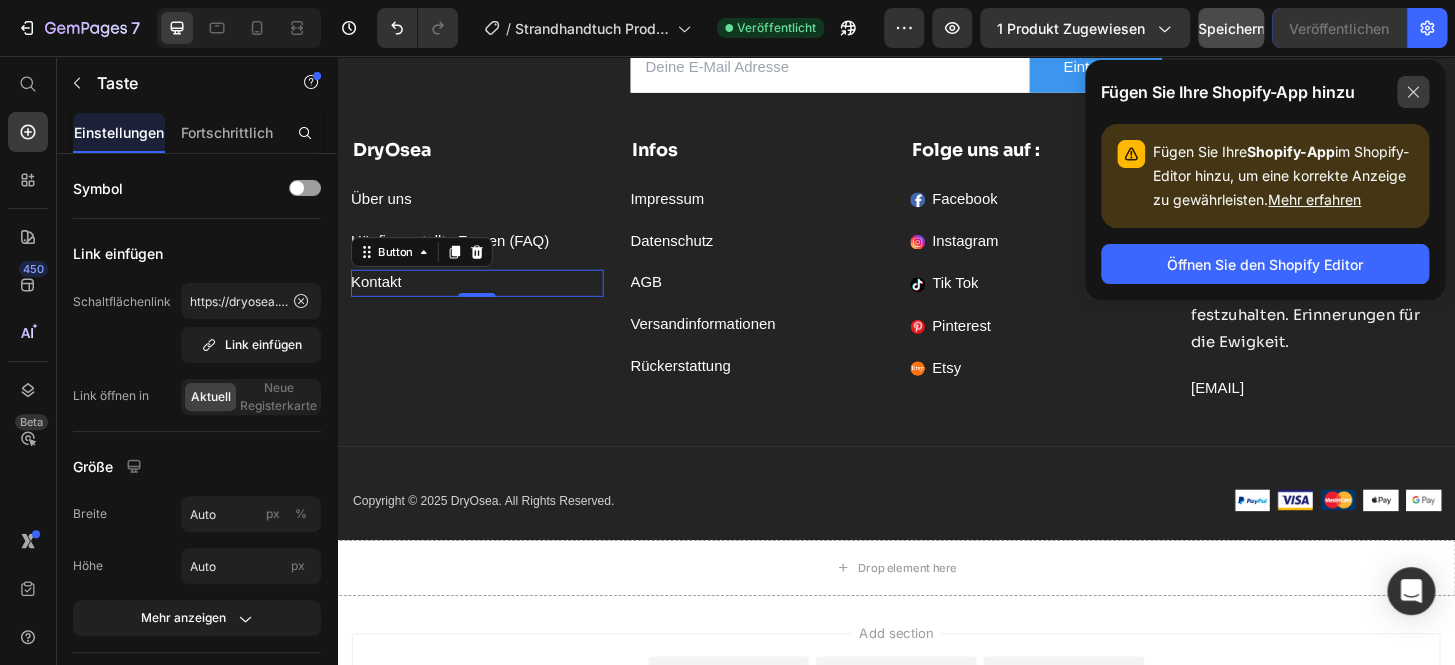 click 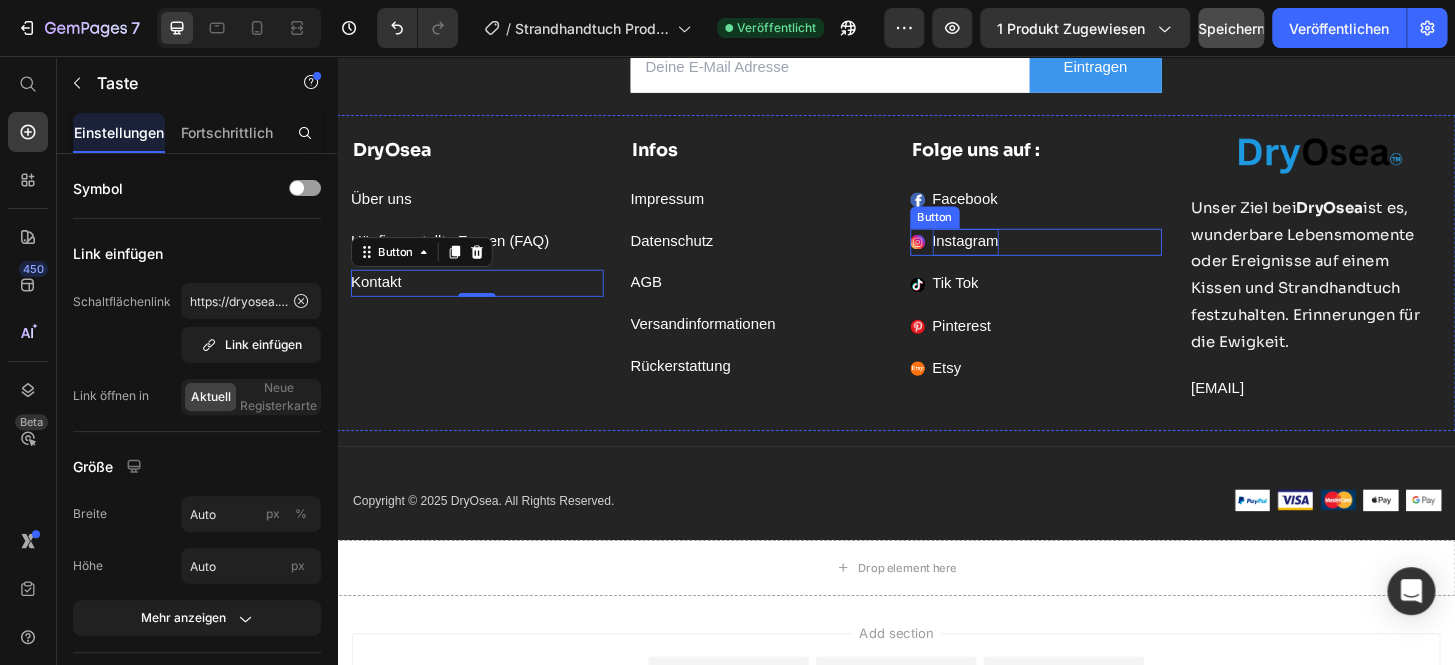 click on "Instagram" at bounding box center [1011, 255] 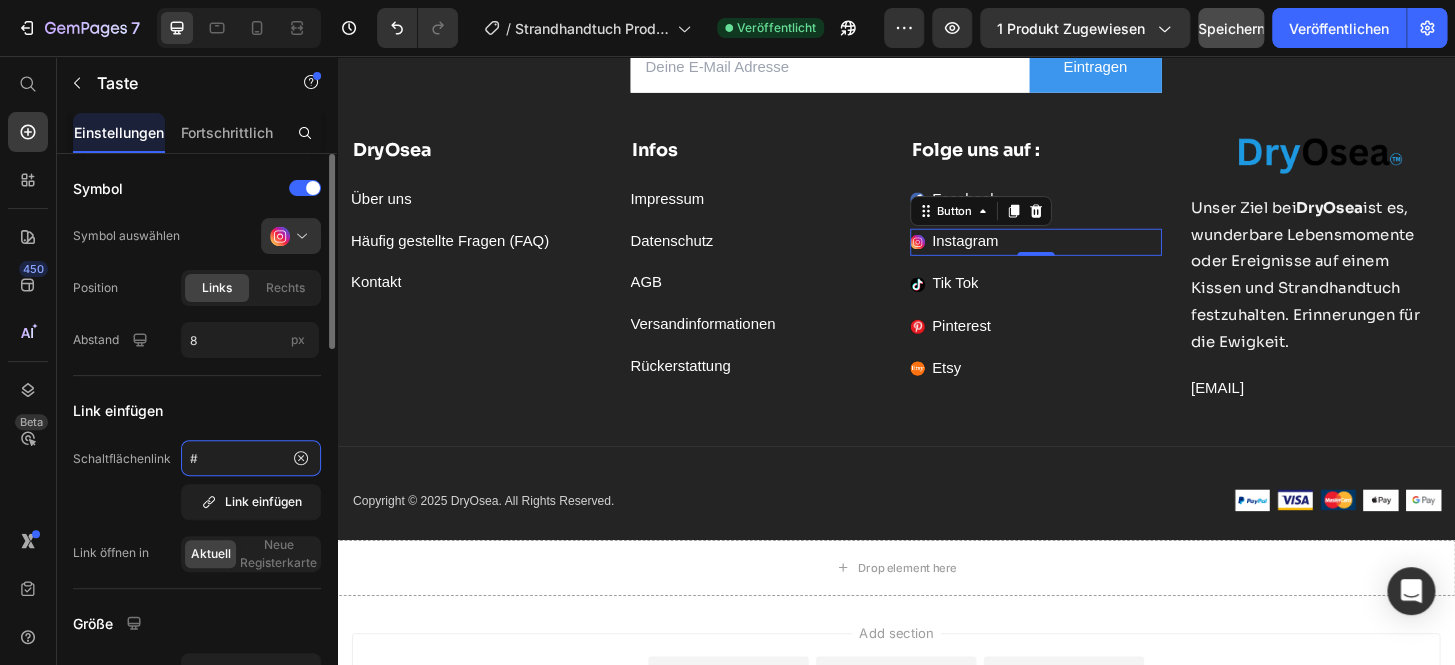 click on "#" 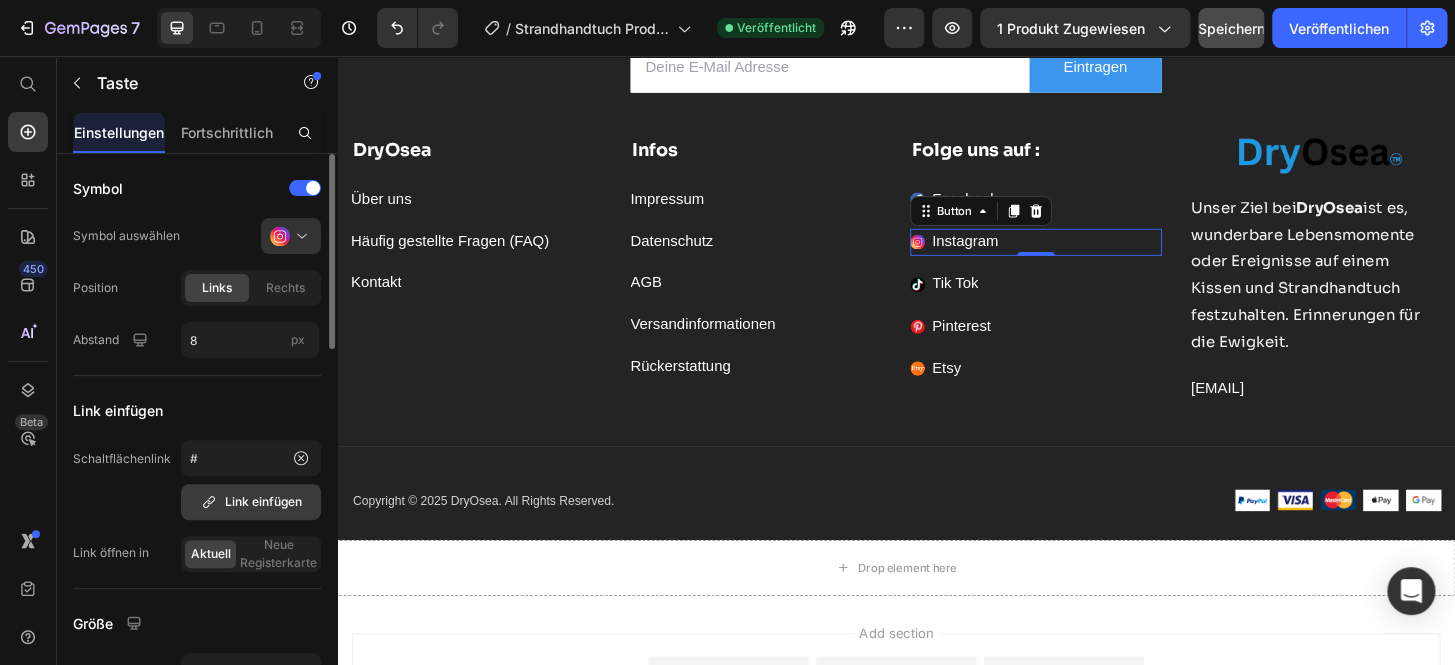 drag, startPoint x: 244, startPoint y: 452, endPoint x: 267, endPoint y: 496, distance: 49.648766 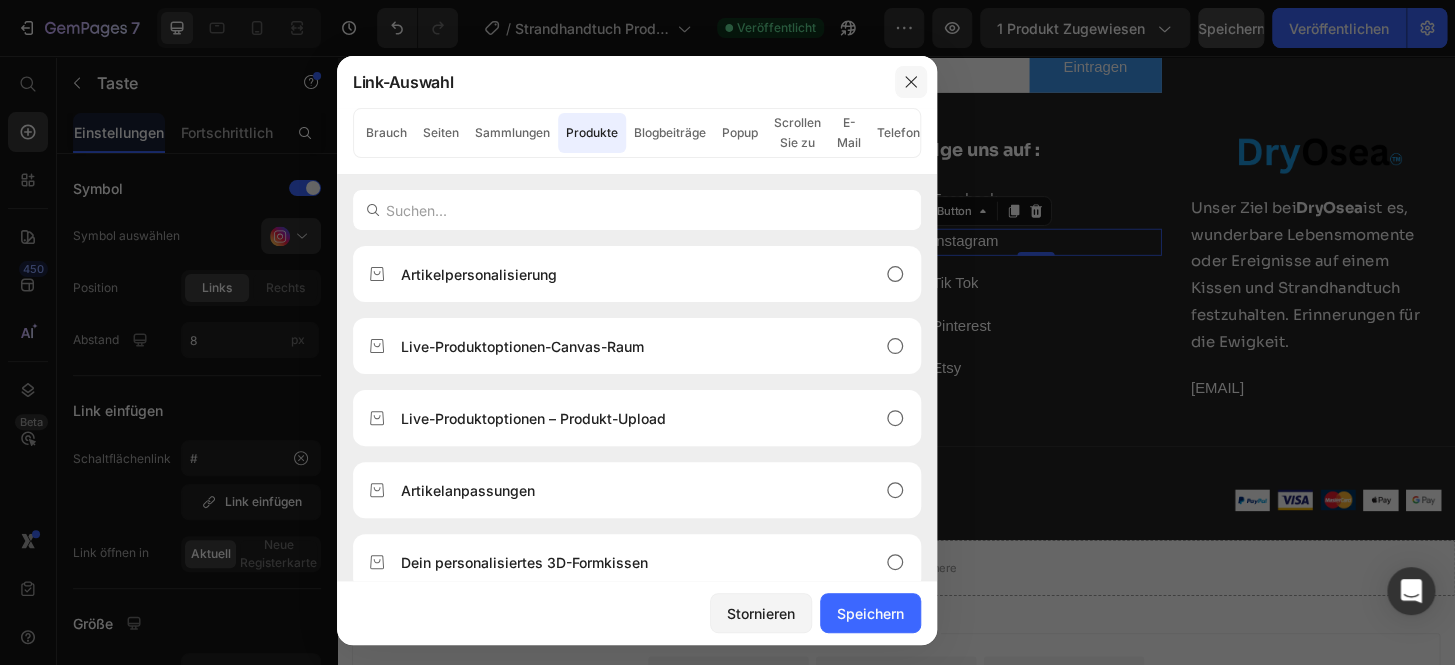 click 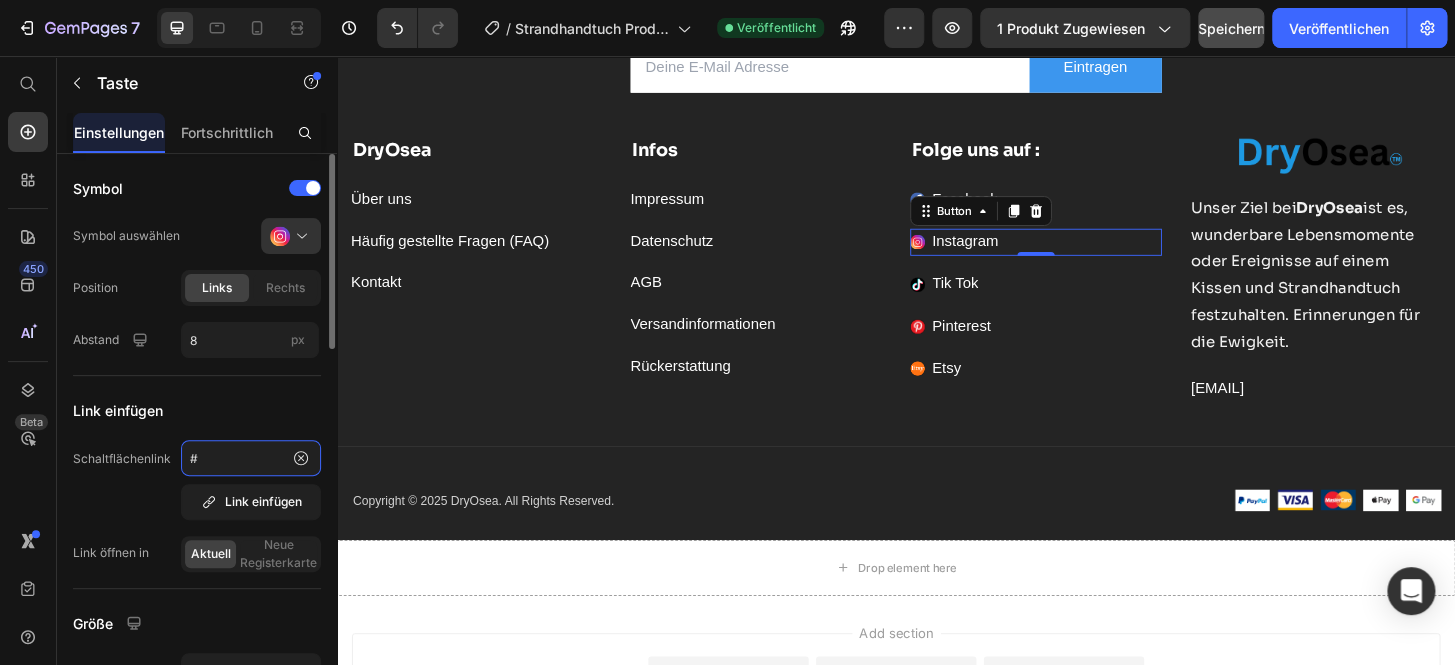click on "#" 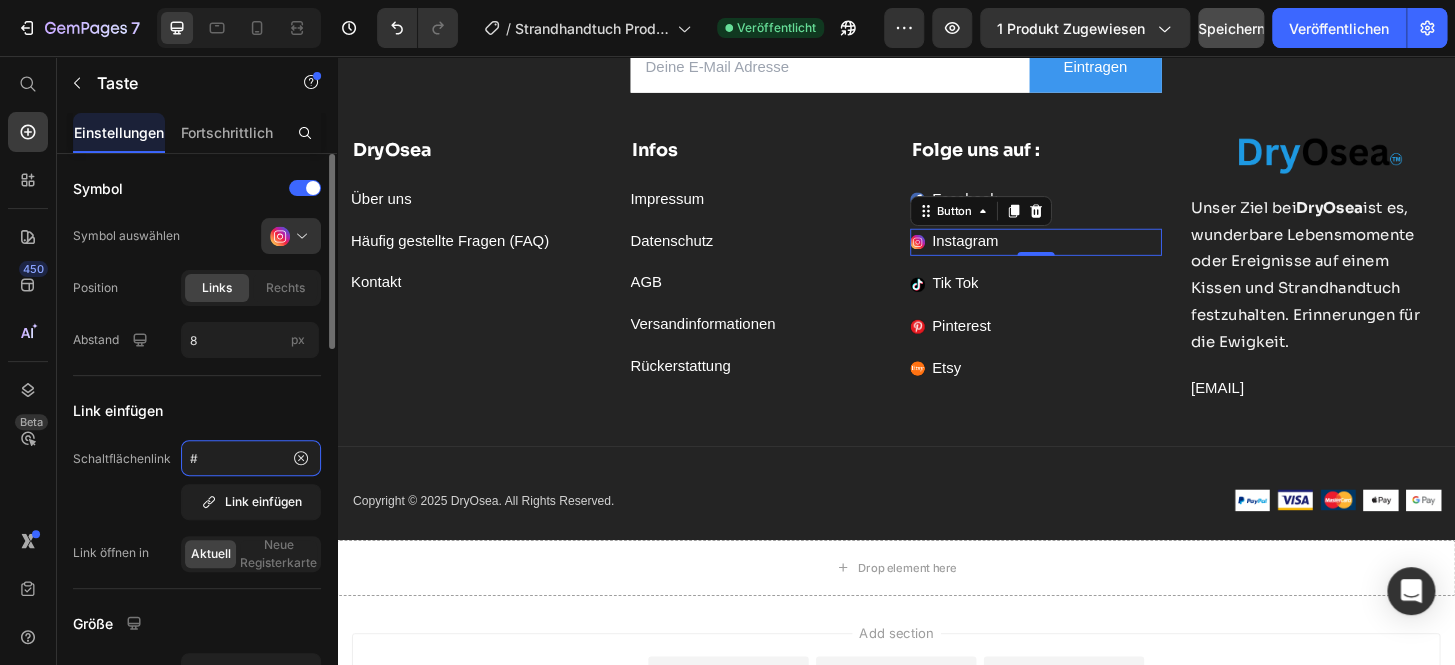 paste on "https://www.instagram.com/dryosea/" 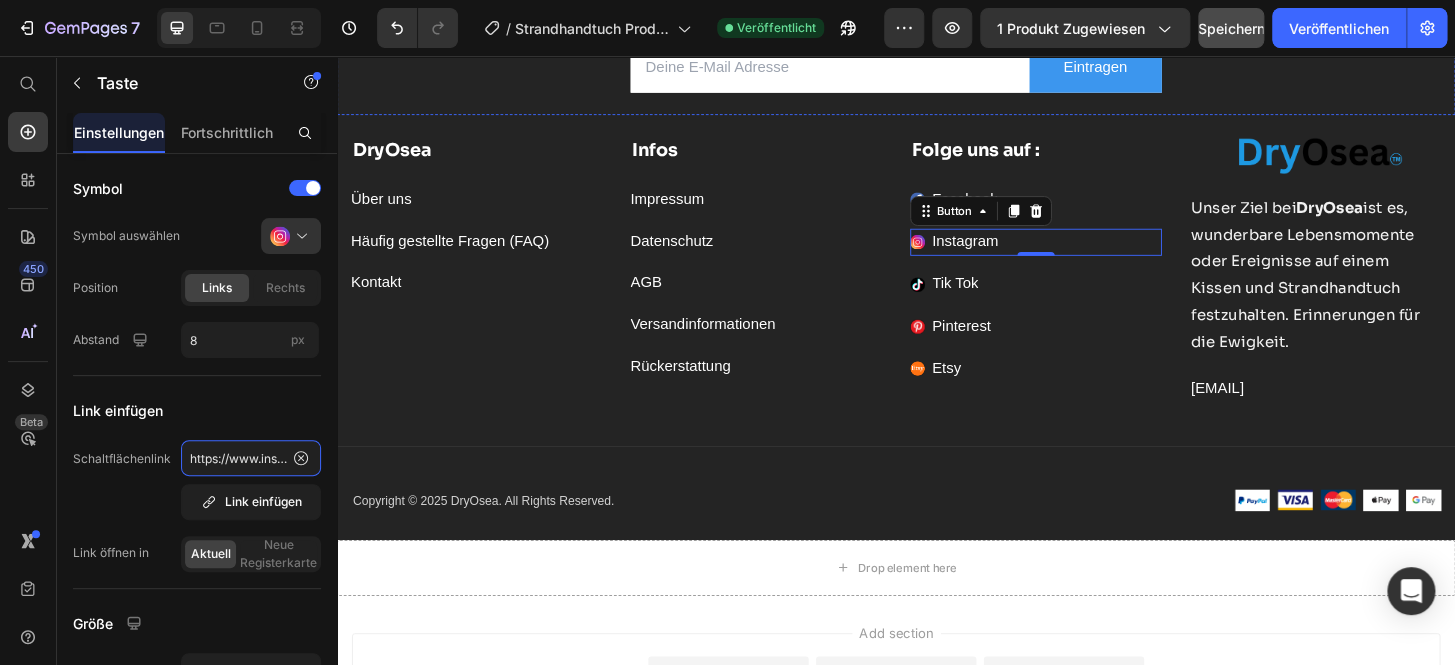scroll, scrollTop: 0, scrollLeft: 112, axis: horizontal 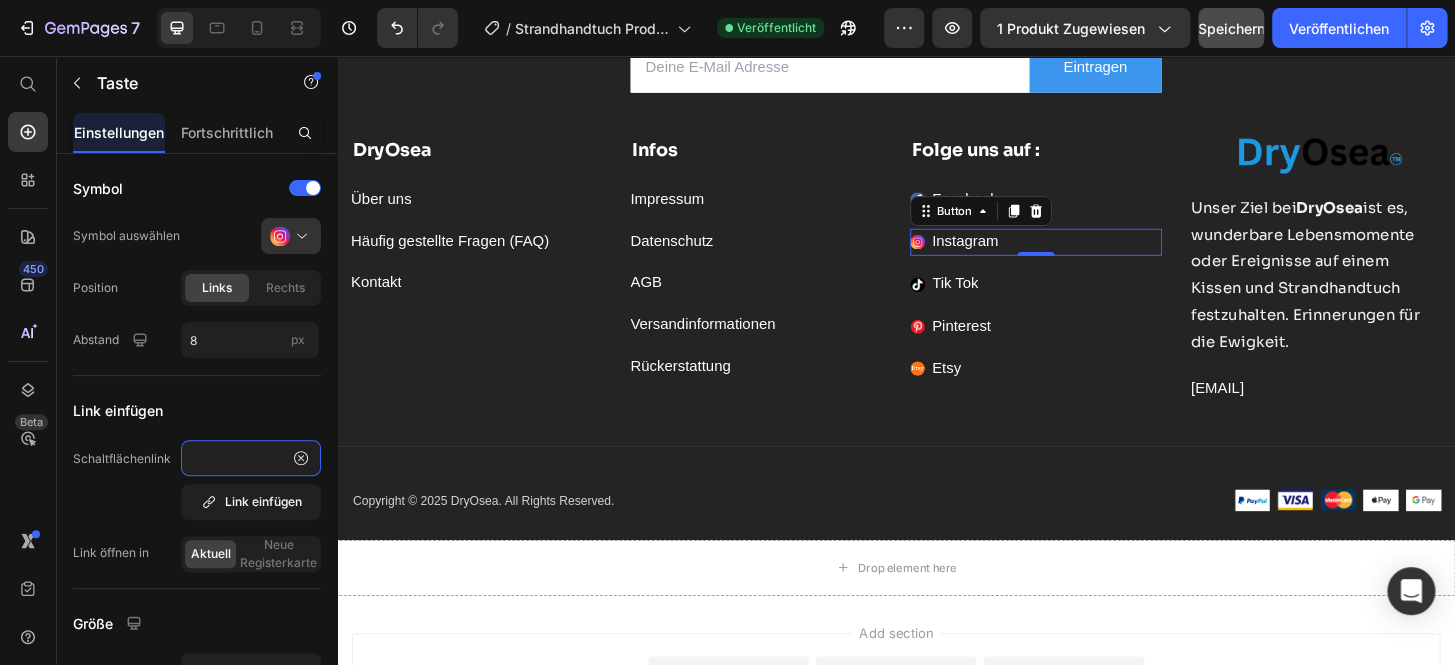 type on "https://www.instagram.com/dryosea/" 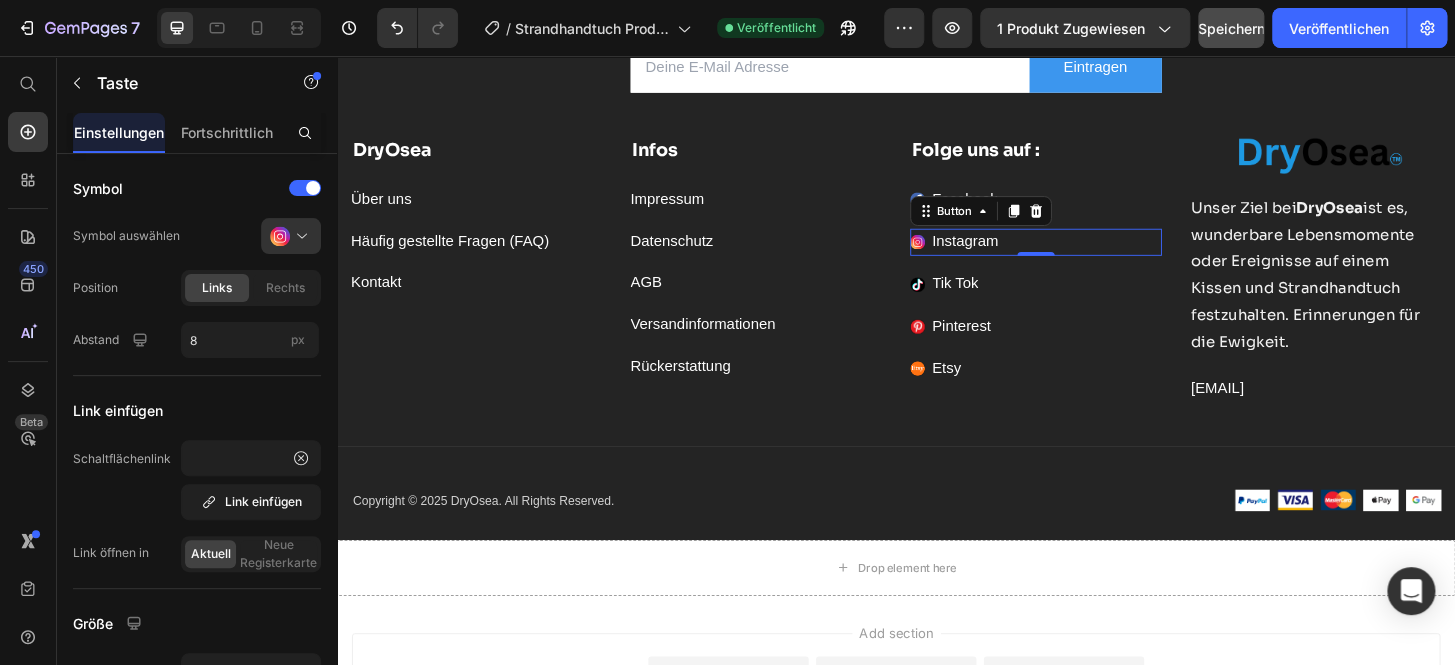 click on "Link einfügen" at bounding box center [197, 410] 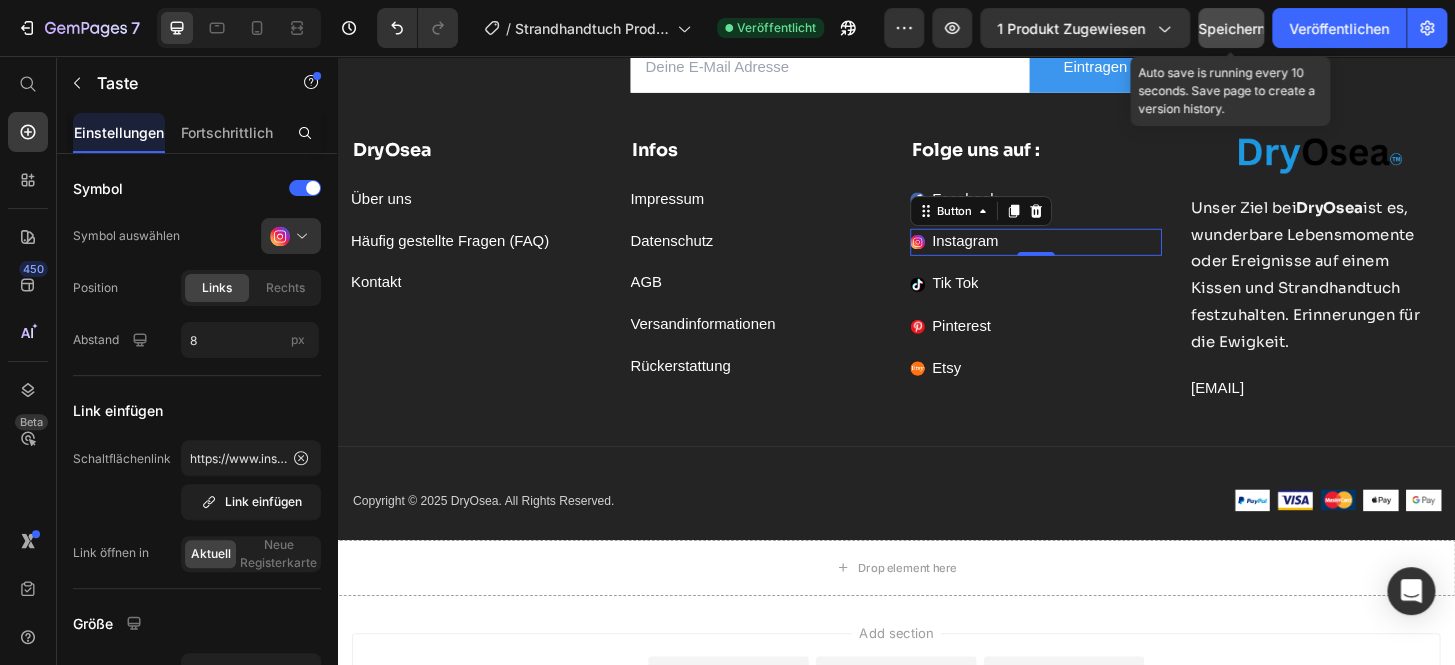 click on "Speichern" at bounding box center [1231, 28] 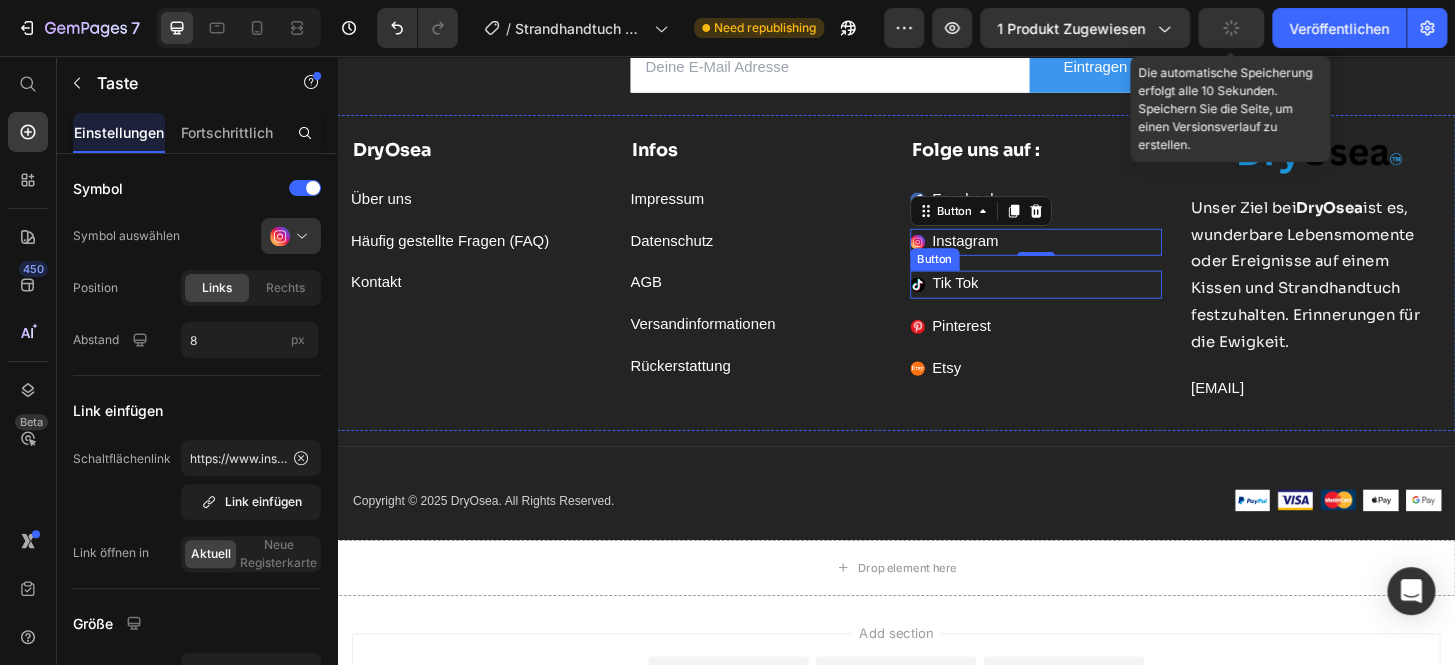click on "Tik Tok" at bounding box center (1001, 300) 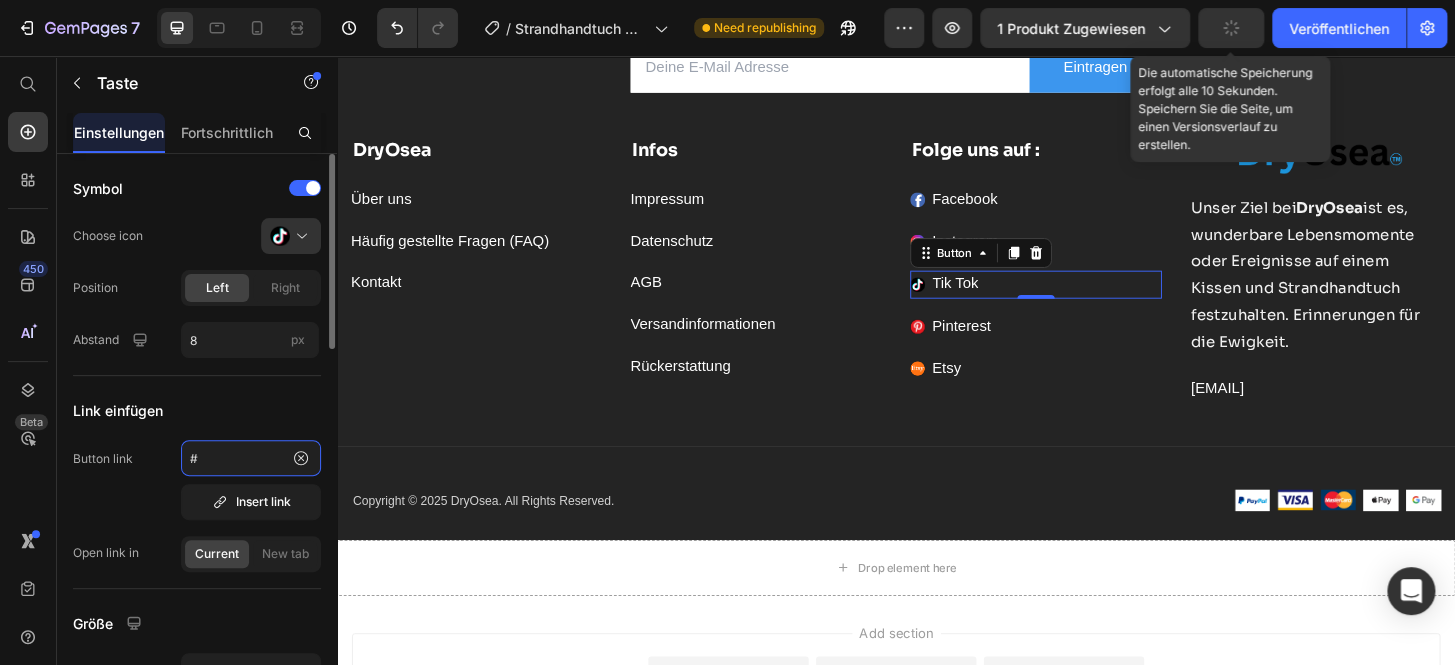 click on "#" 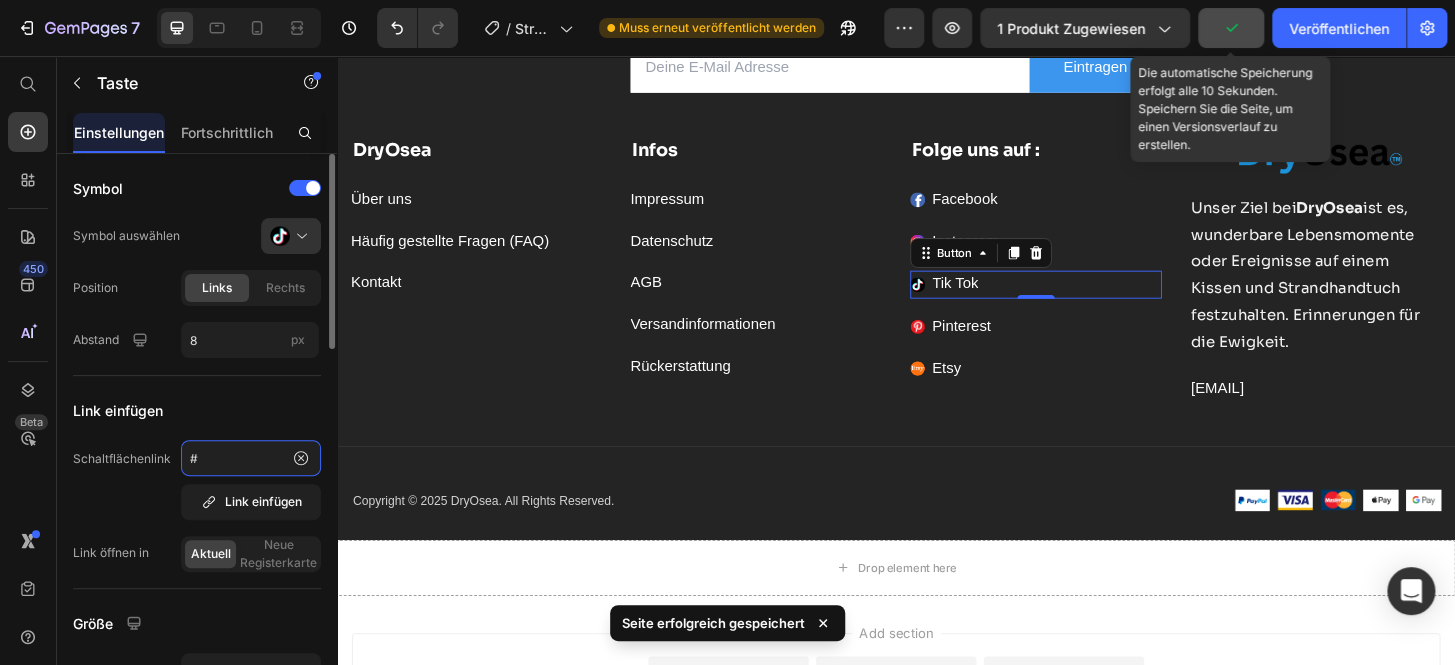paste on "https://www.tiktok.com/@dryosea?lang=de-DE" 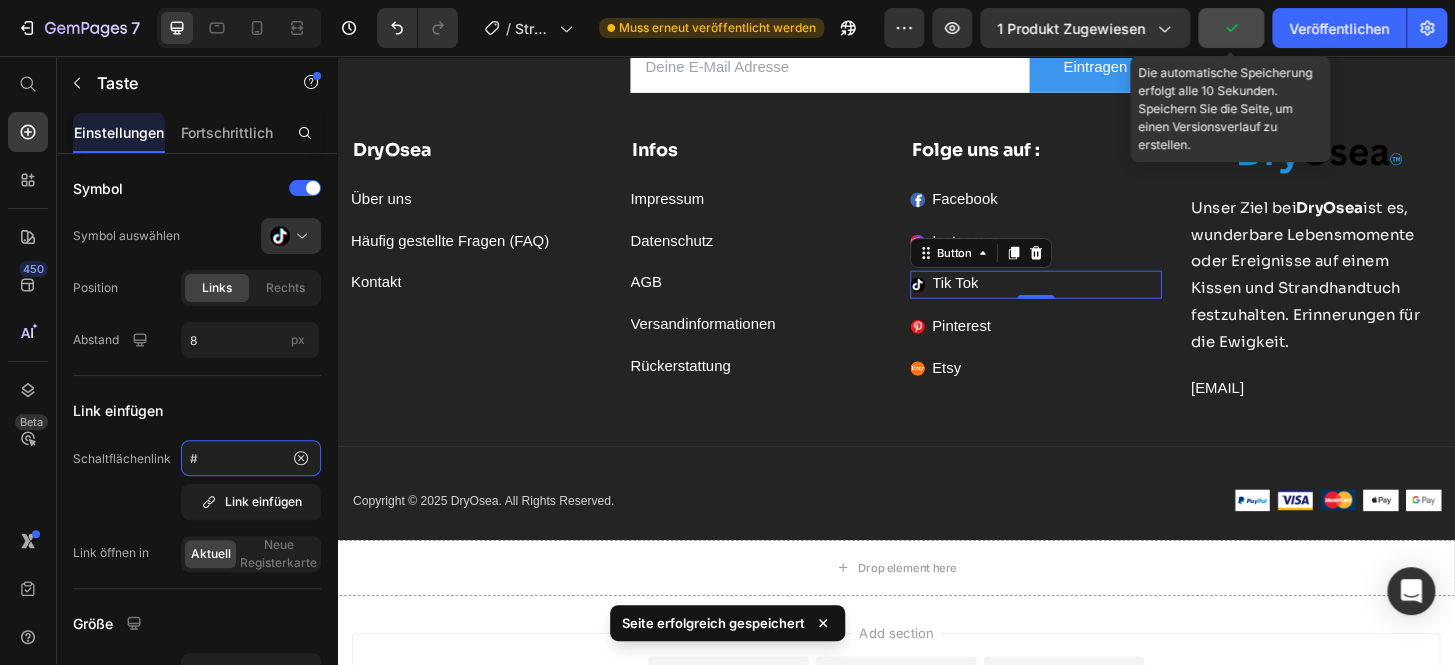 type on "https://www.tiktok.com/@dryosea?lang=de-DE" 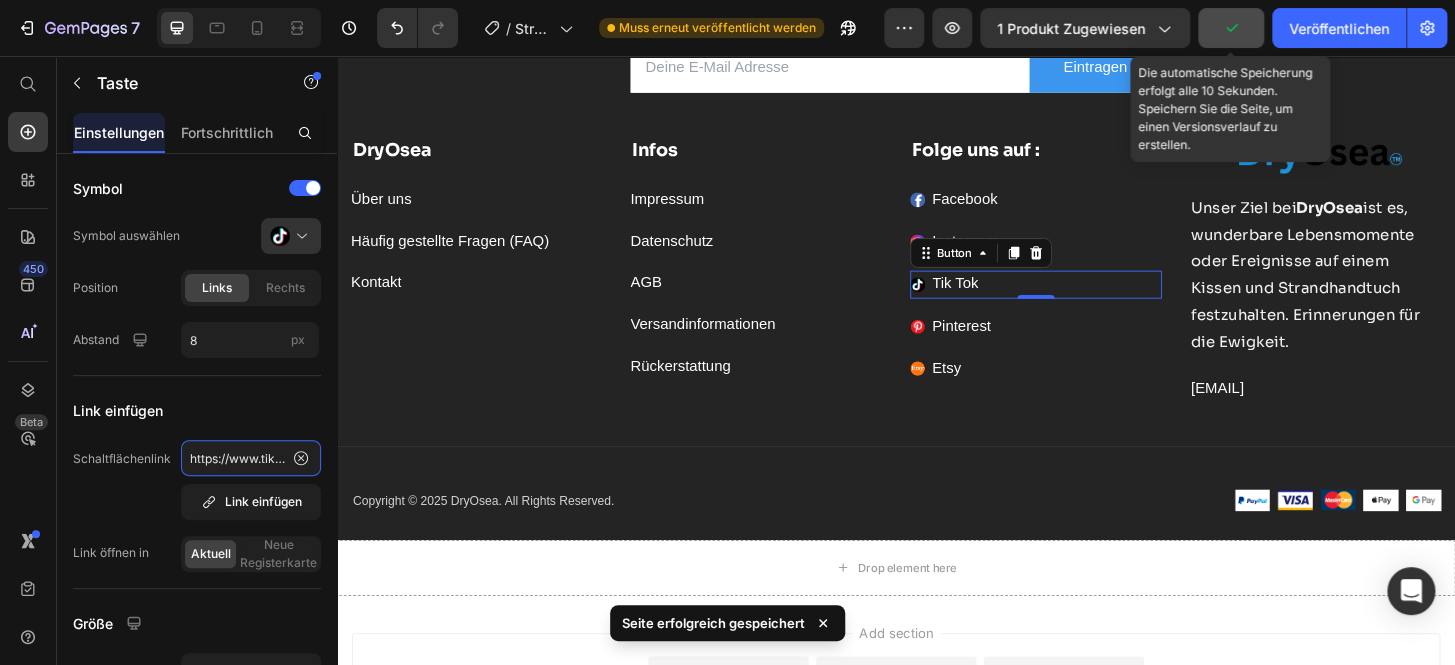 scroll, scrollTop: 0, scrollLeft: 169, axis: horizontal 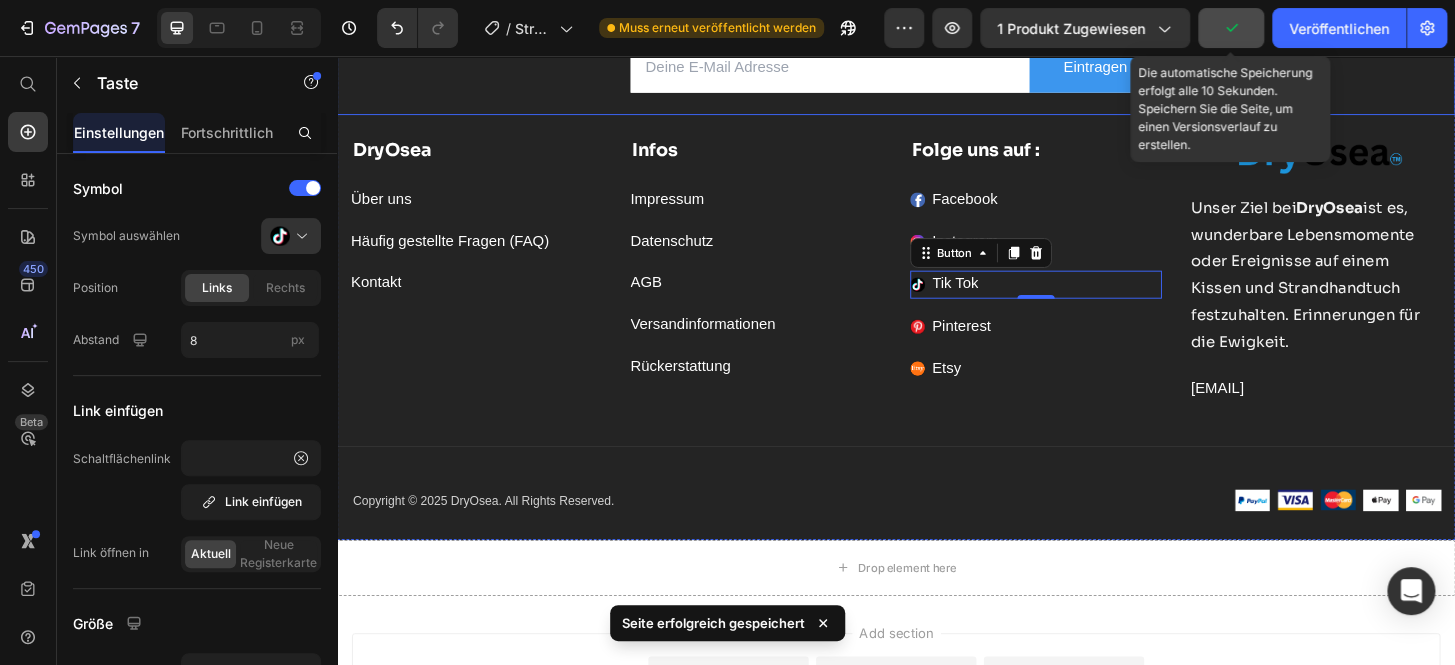 click on "DryOsea Text block Über uns Button Häufig gestellte Fragen (FAQ) Button Kontakt Button" at bounding box center [487, 286] 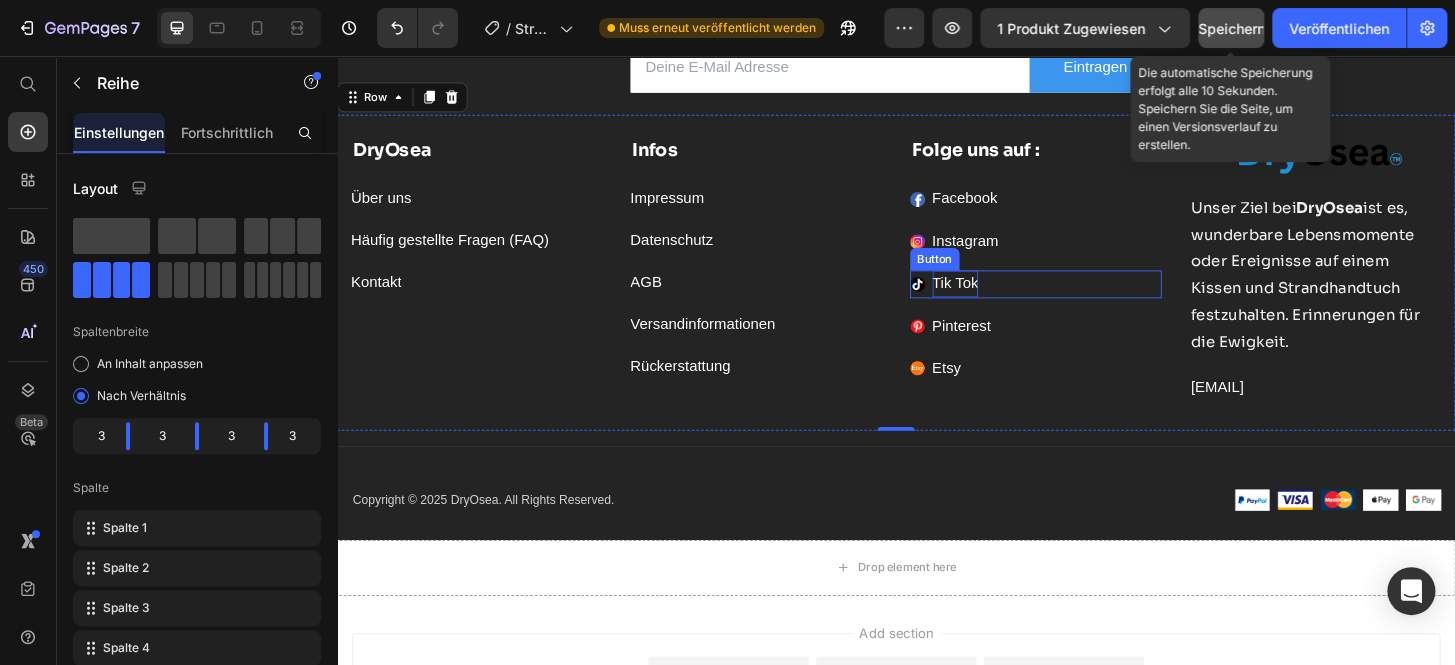 click on "Tik Tok" at bounding box center (1001, 300) 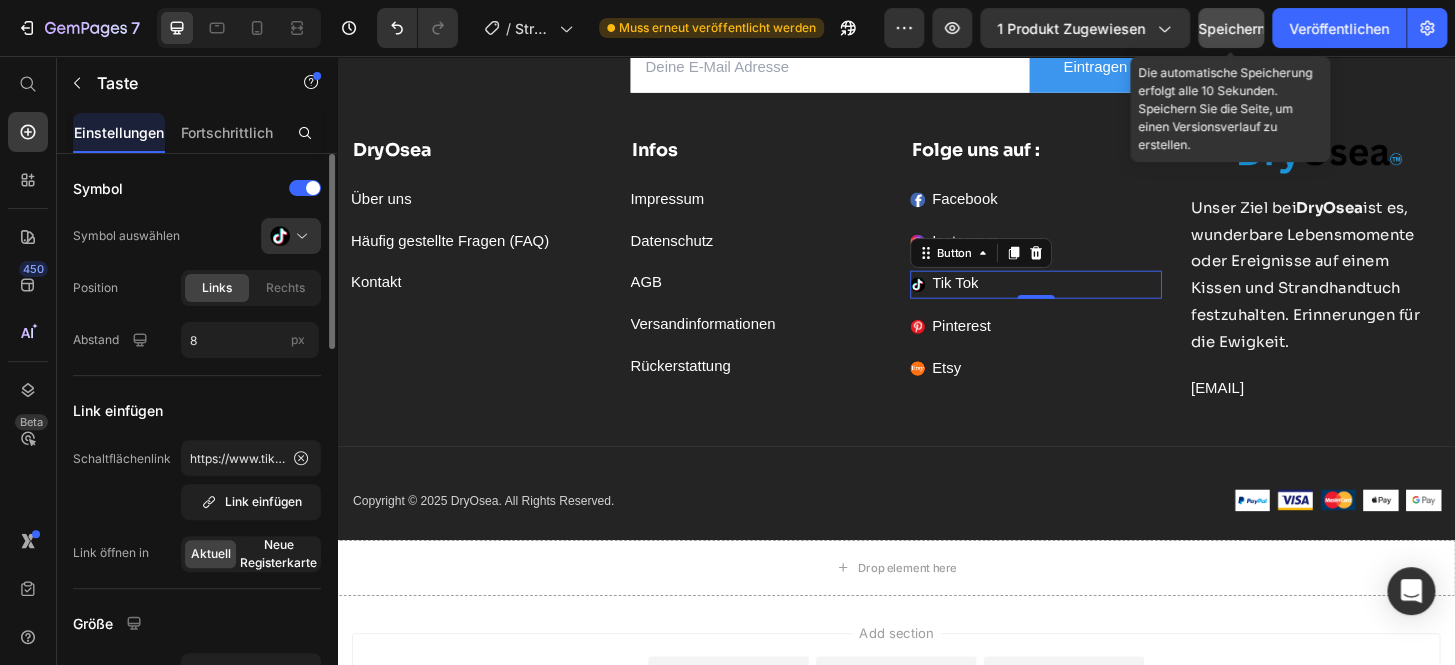 click on "Neue Registerkarte" at bounding box center (278, 553) 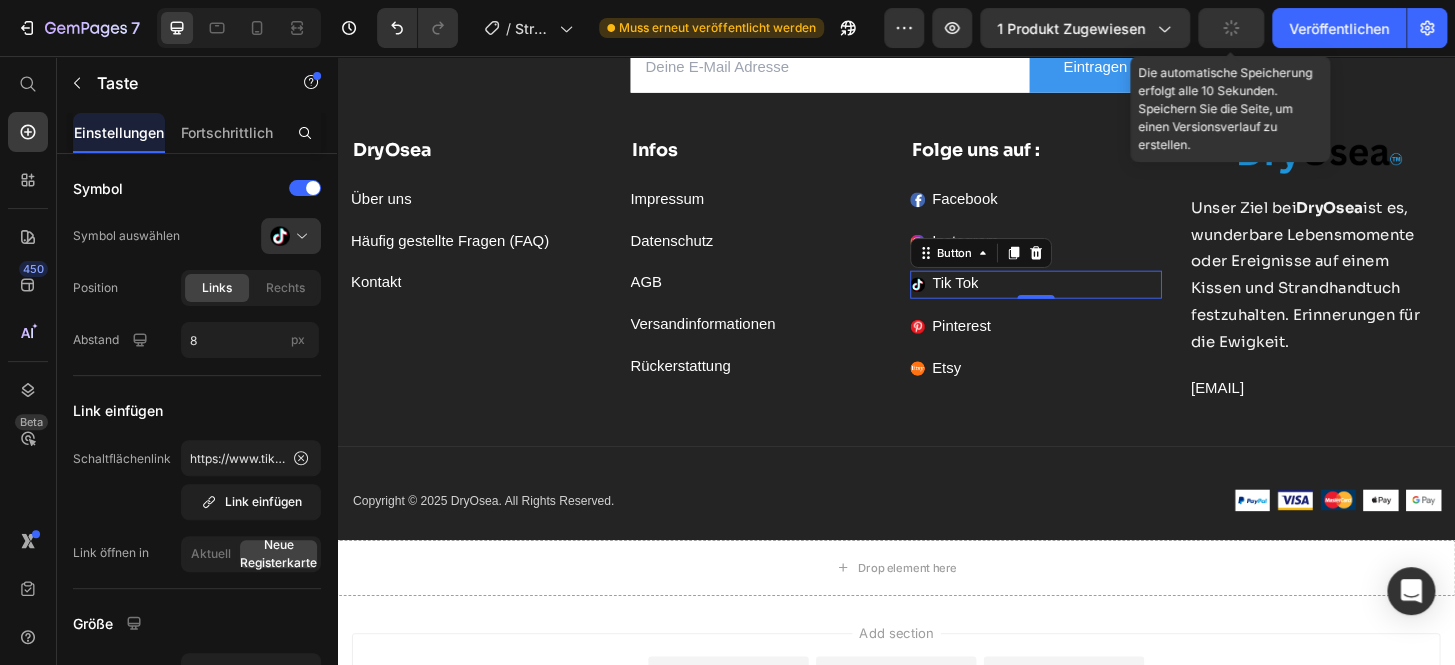 click on "Instagram Button" at bounding box center [1087, 255] 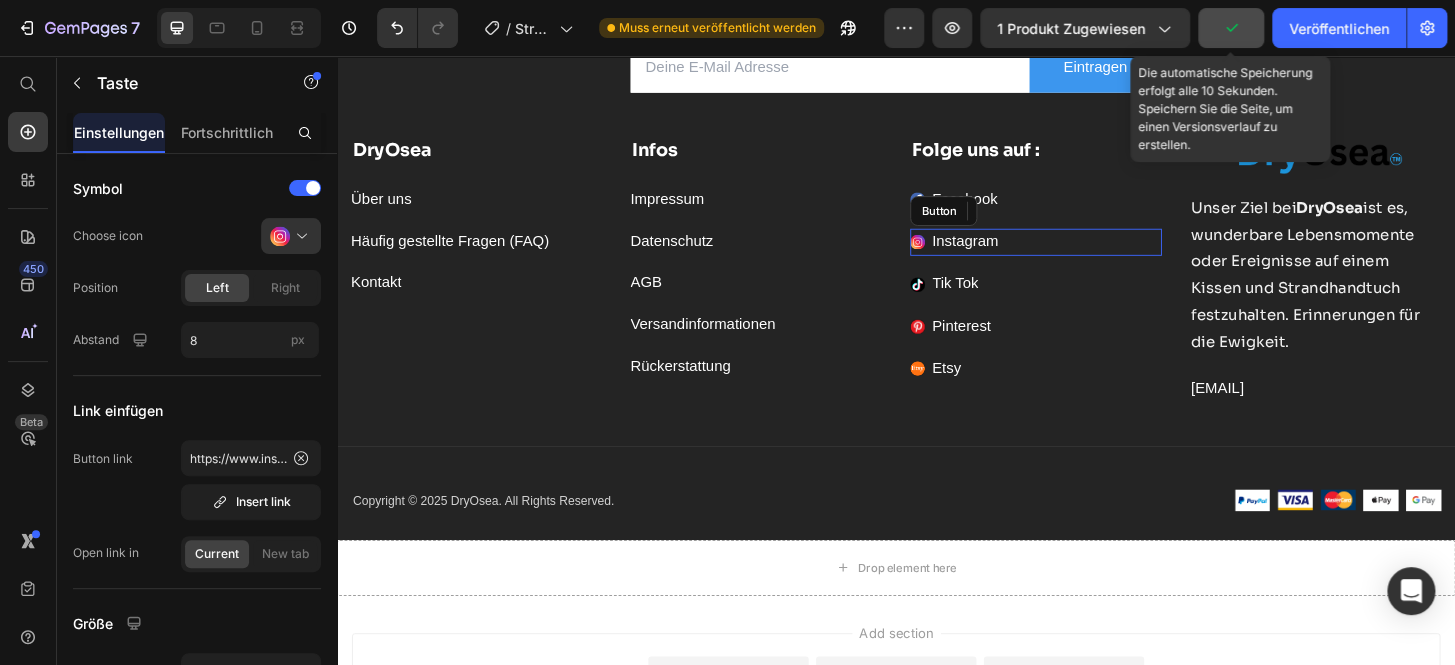click 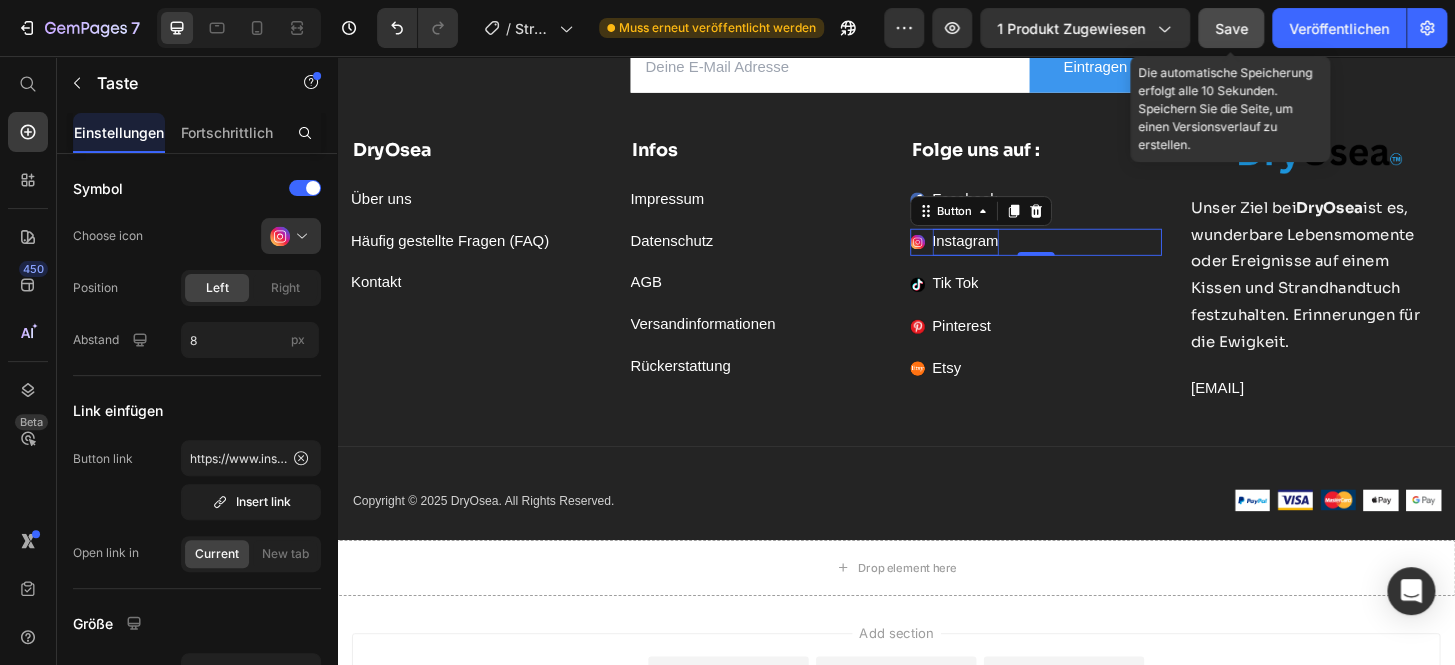 click on "Instagram" at bounding box center [1011, 255] 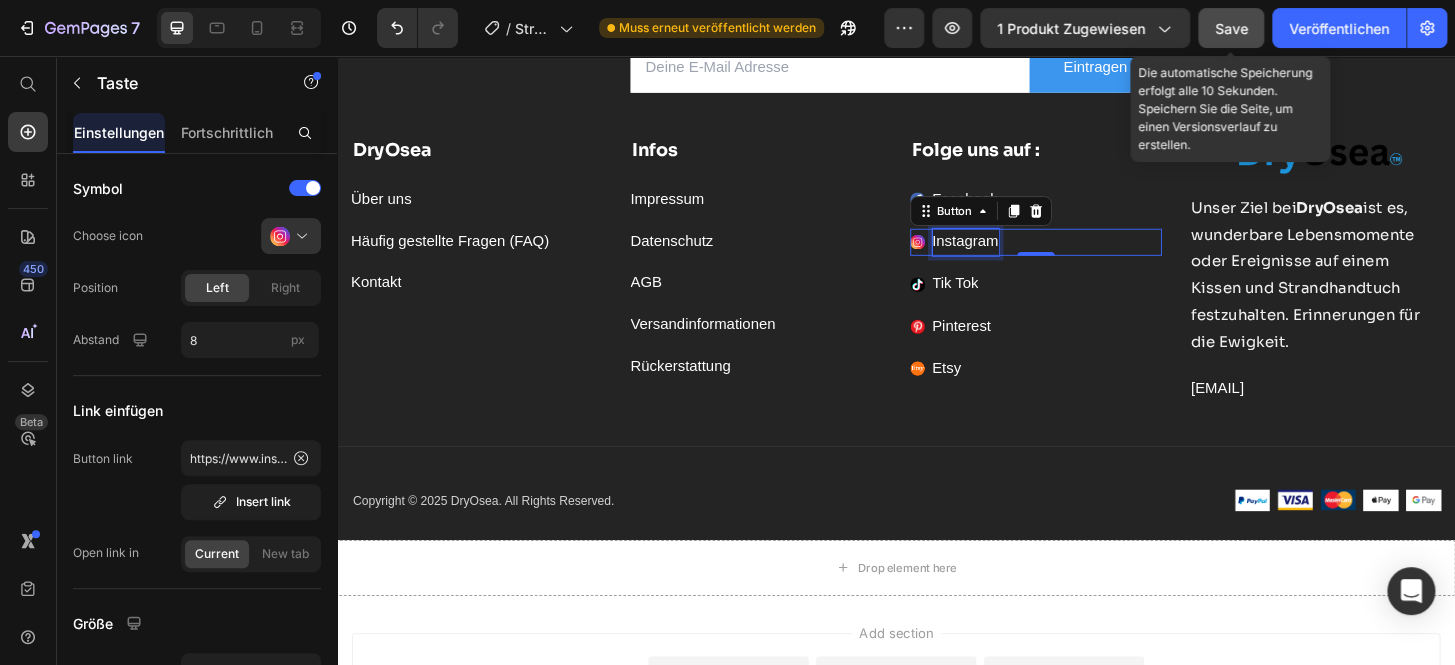 click on "Instagram" at bounding box center [1011, 255] 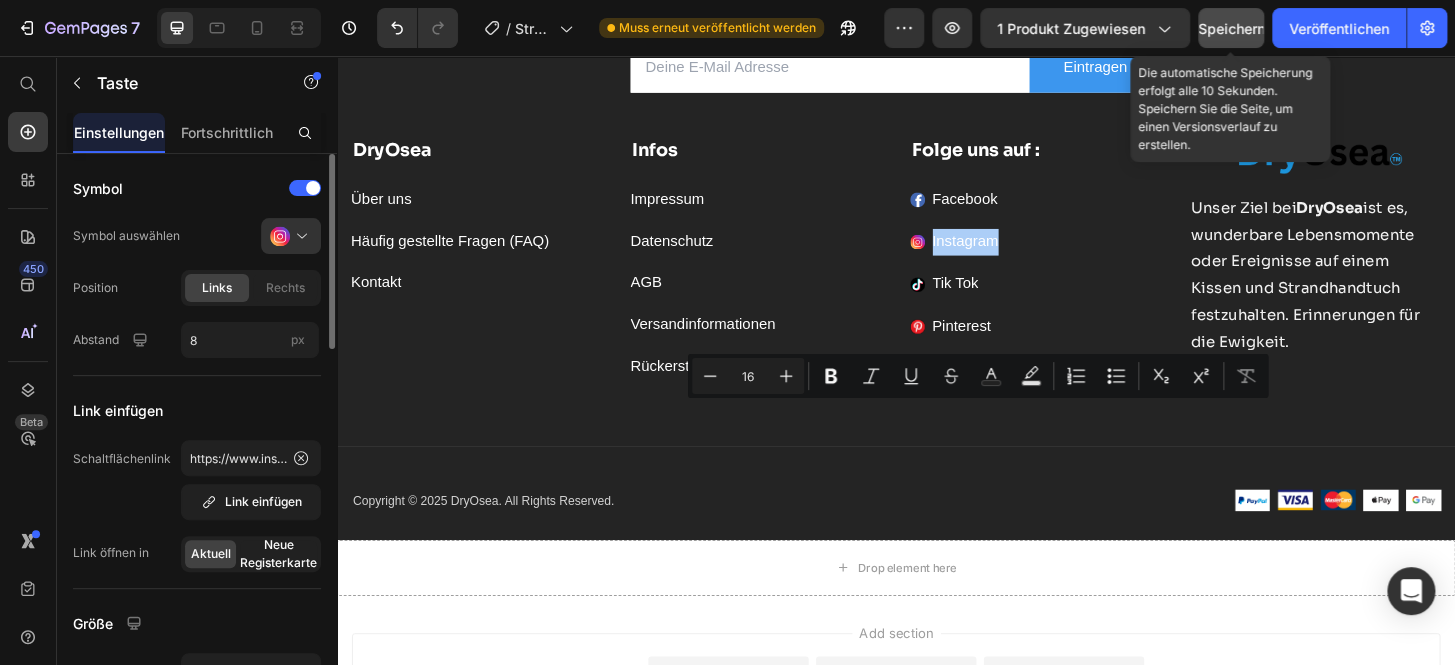 click on "Neue Registerkarte" at bounding box center [278, 553] 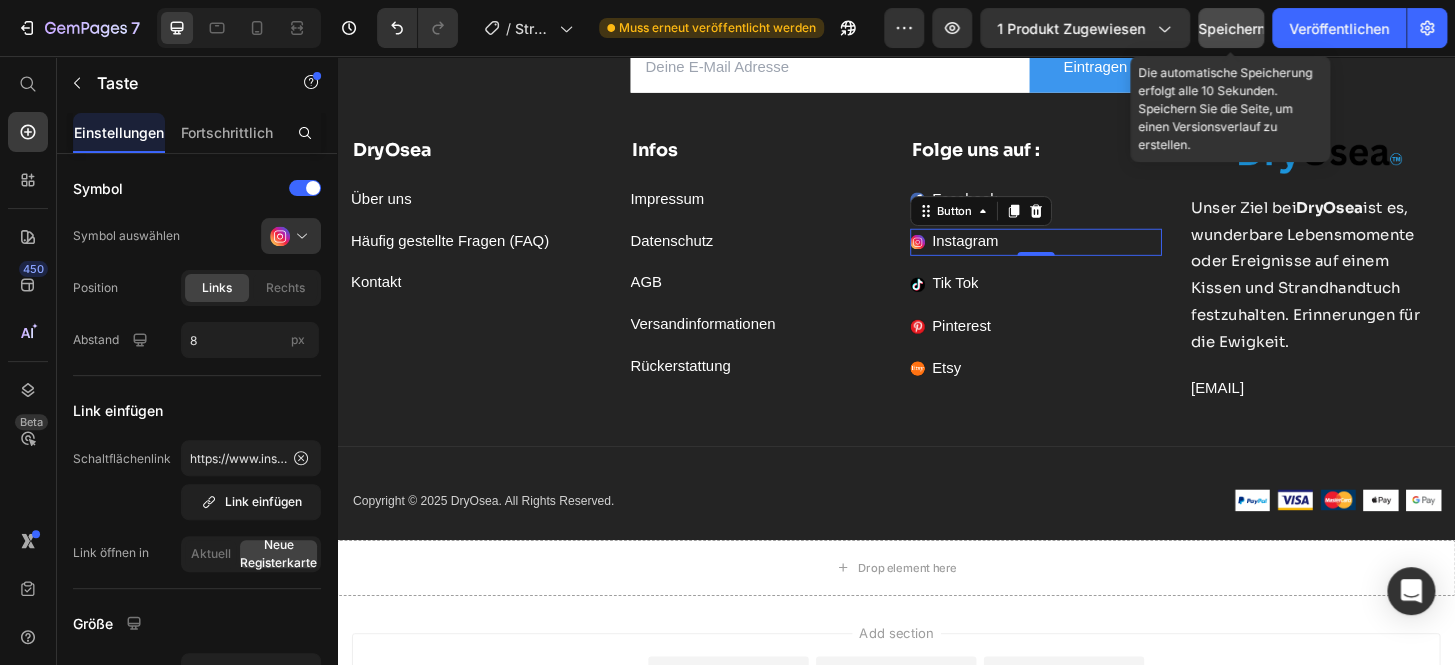 drag, startPoint x: 1222, startPoint y: 30, endPoint x: 851, endPoint y: 652, distance: 724.24097 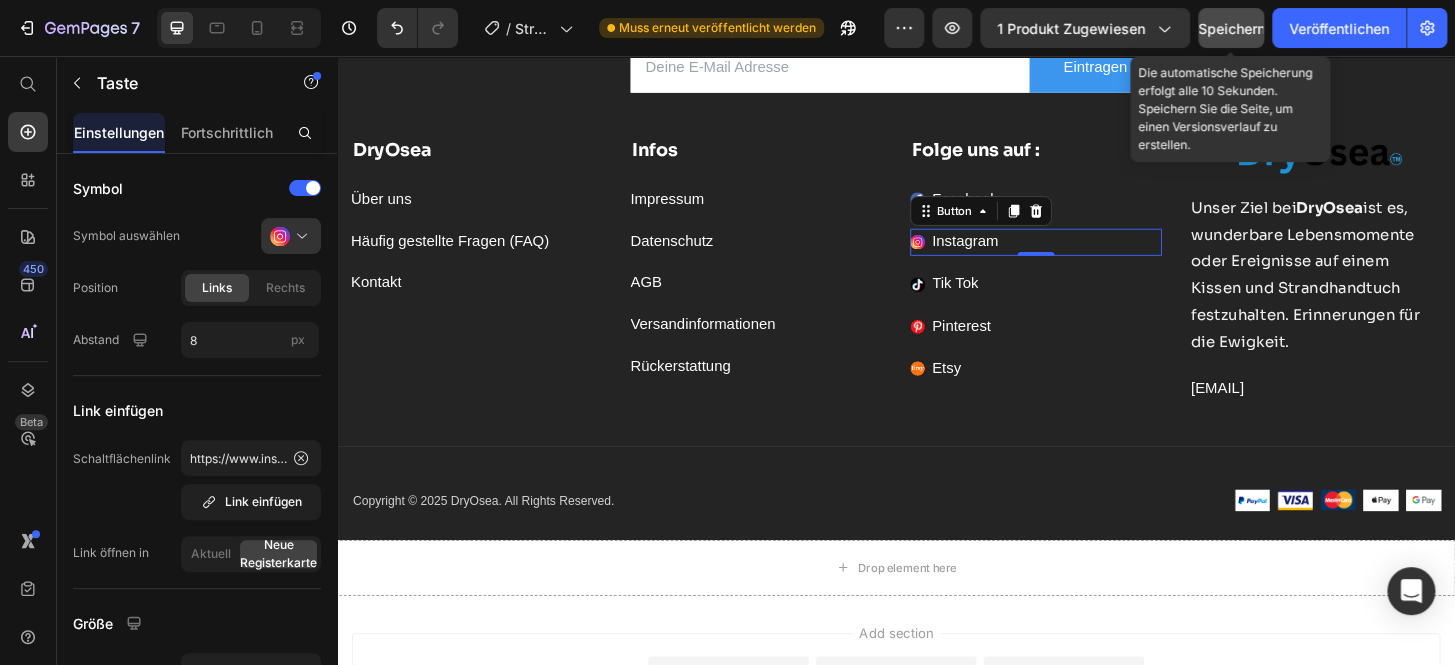 click on "Instagram Button   0" at bounding box center (1087, 255) 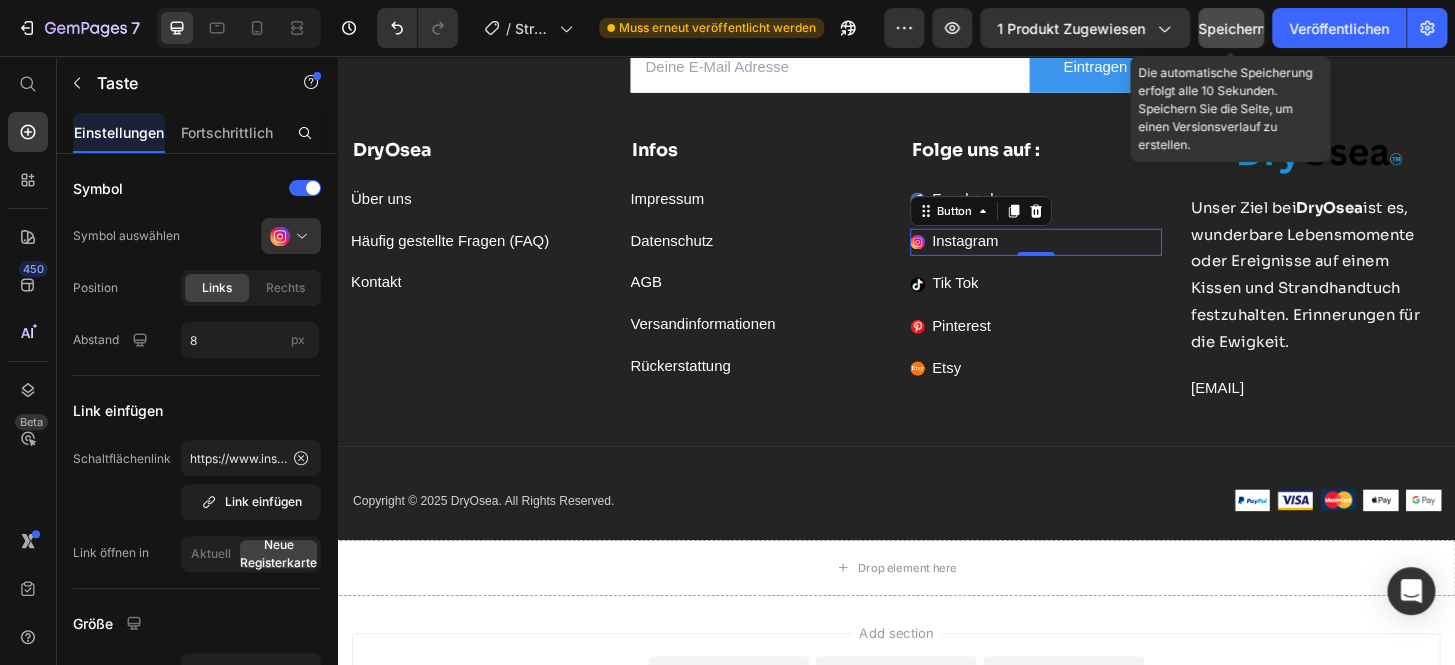 drag, startPoint x: 1036, startPoint y: 391, endPoint x: 1055, endPoint y: 391, distance: 19 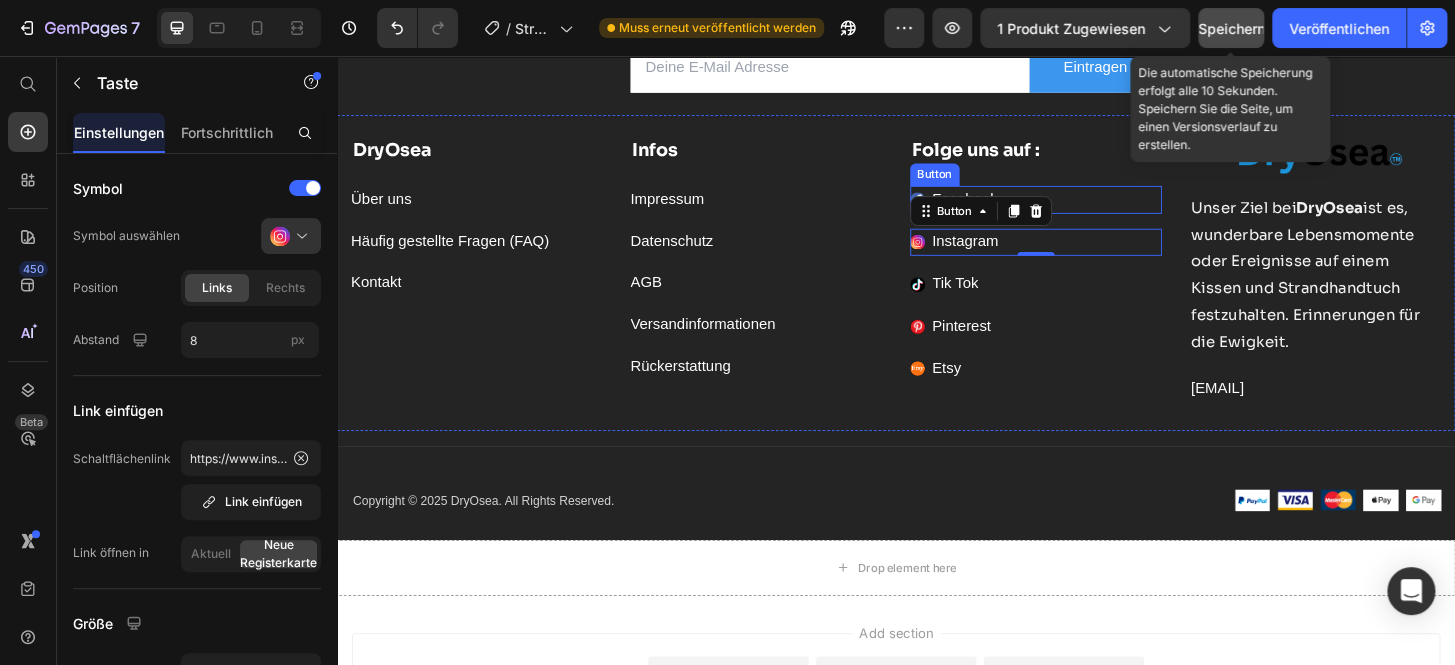 click on "Facebook Button" at bounding box center [1087, 209] 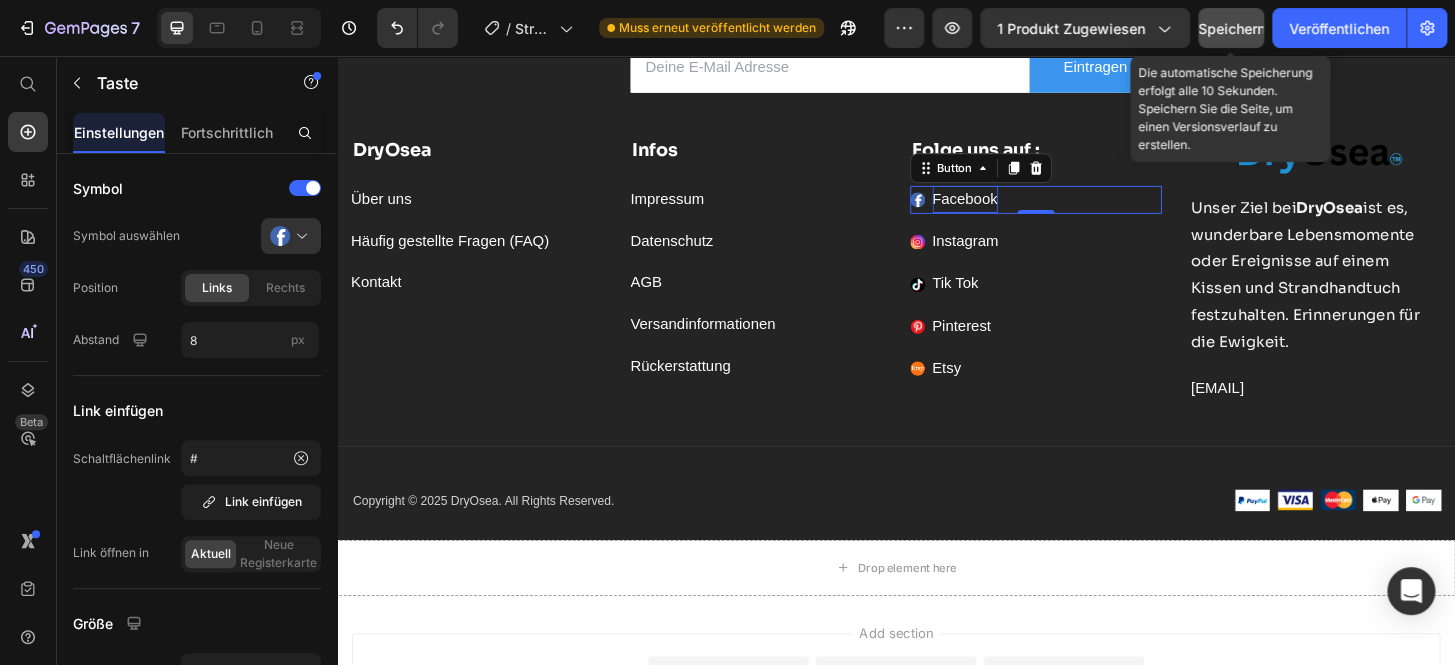 click on "Facebook" at bounding box center (1011, 209) 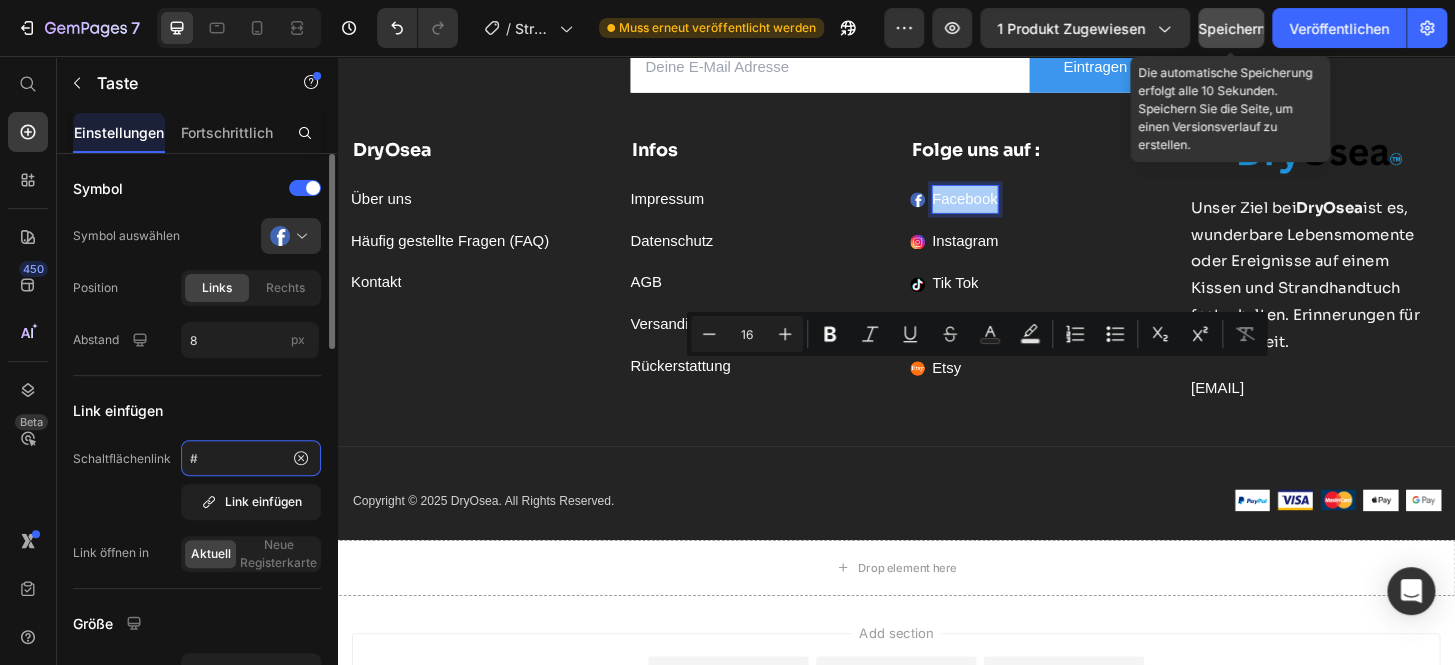 click on "#" 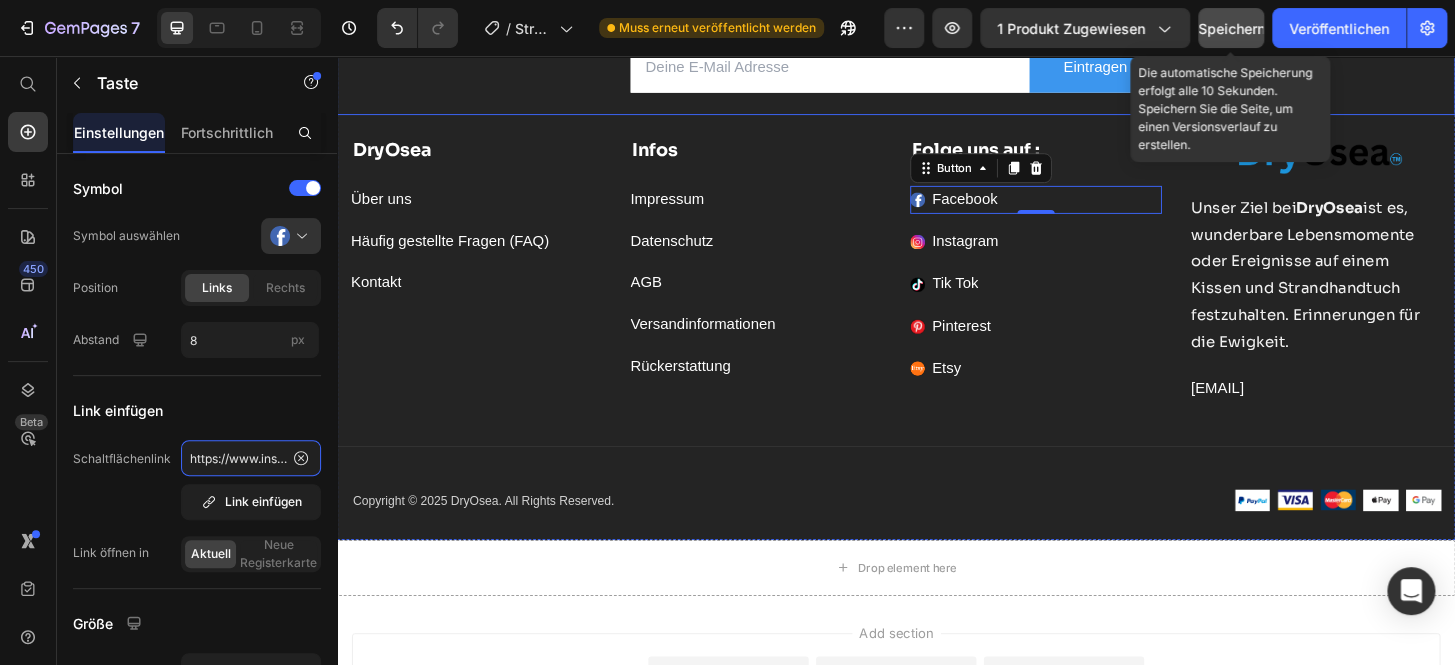 scroll, scrollTop: 0, scrollLeft: 112, axis: horizontal 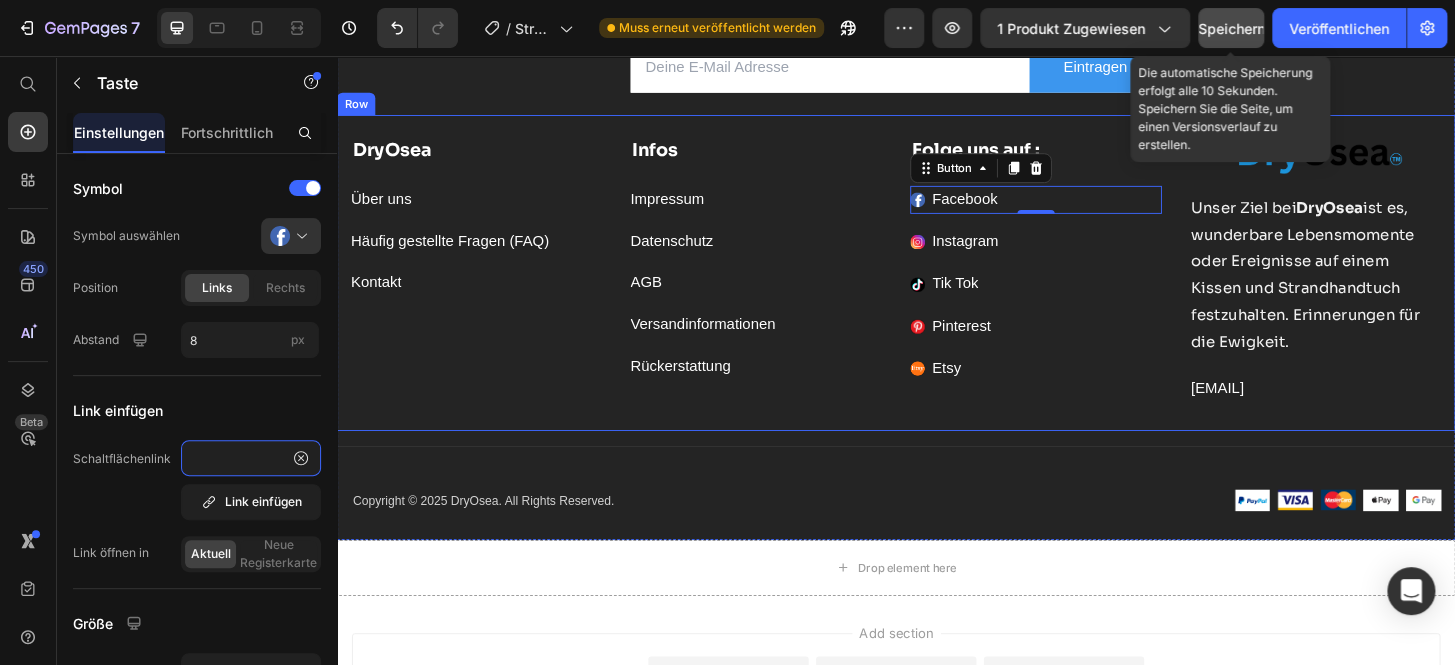type on "https://www.instagram.com/dryosea/" 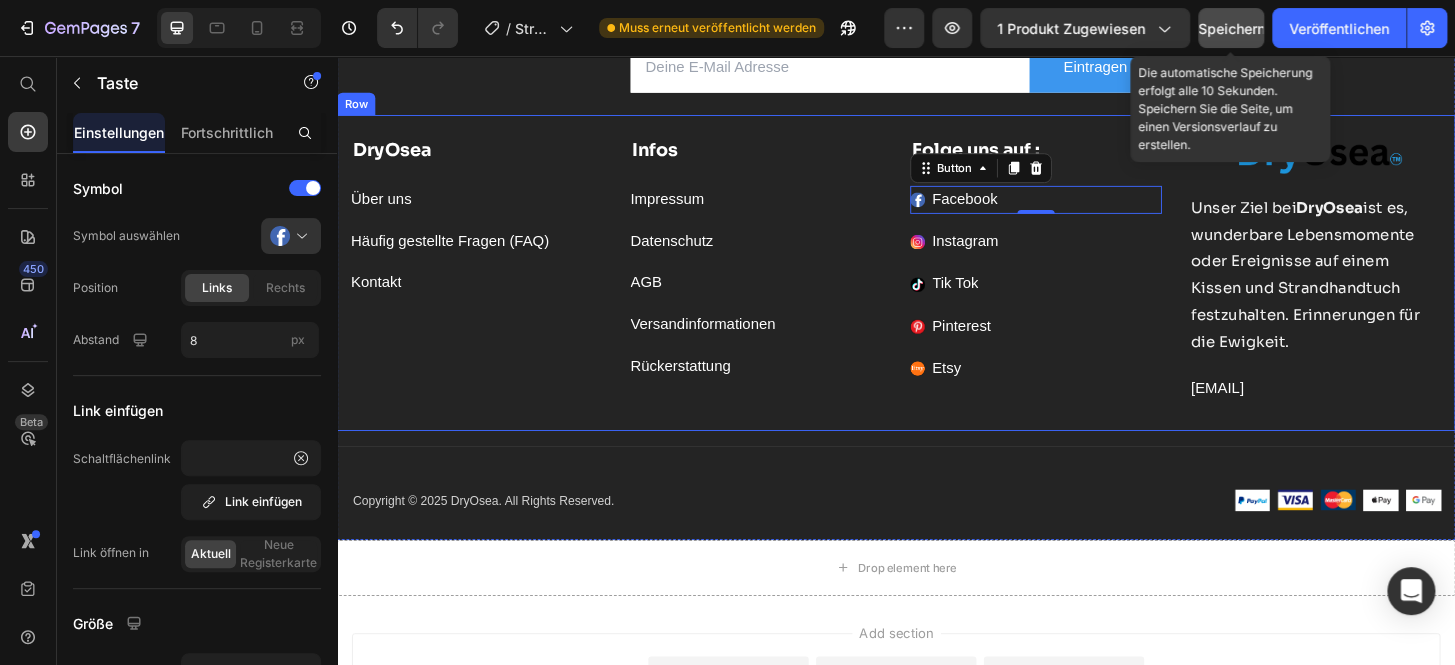 click on "Link einfügen" at bounding box center [197, 410] 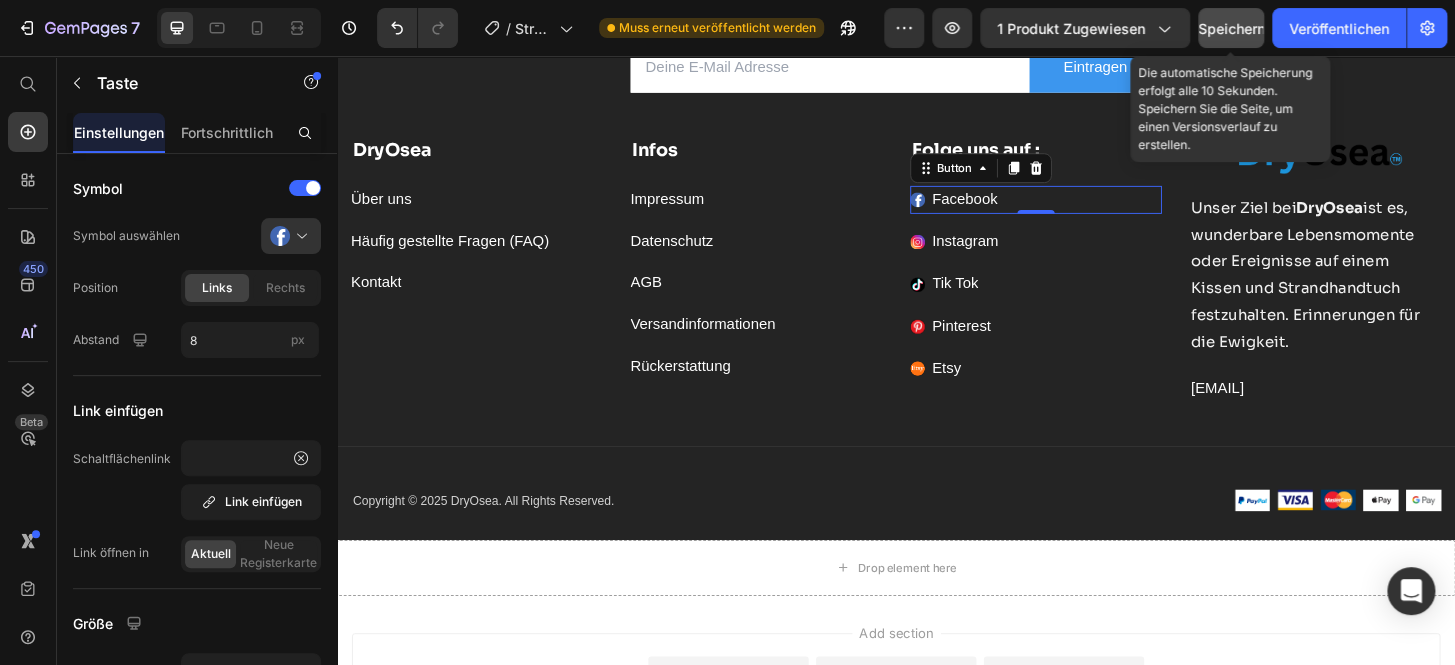 scroll, scrollTop: 0, scrollLeft: 0, axis: both 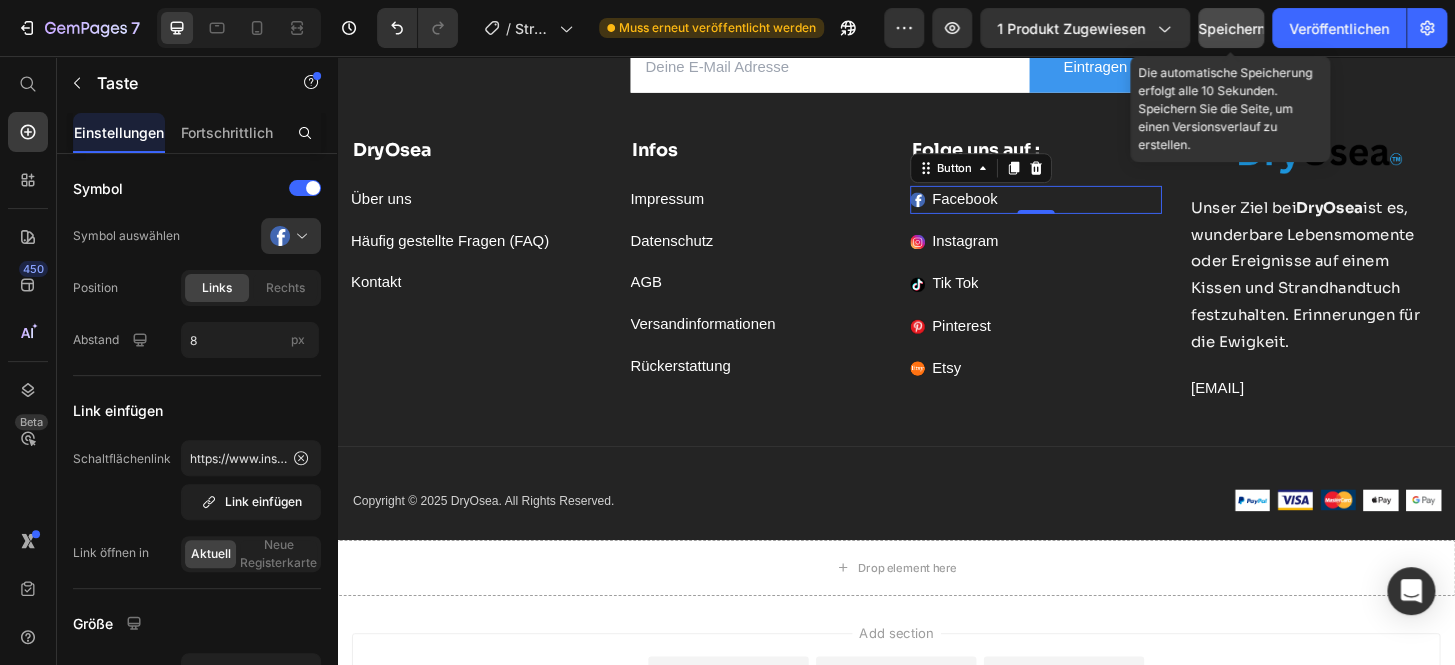 click on "Speichern" 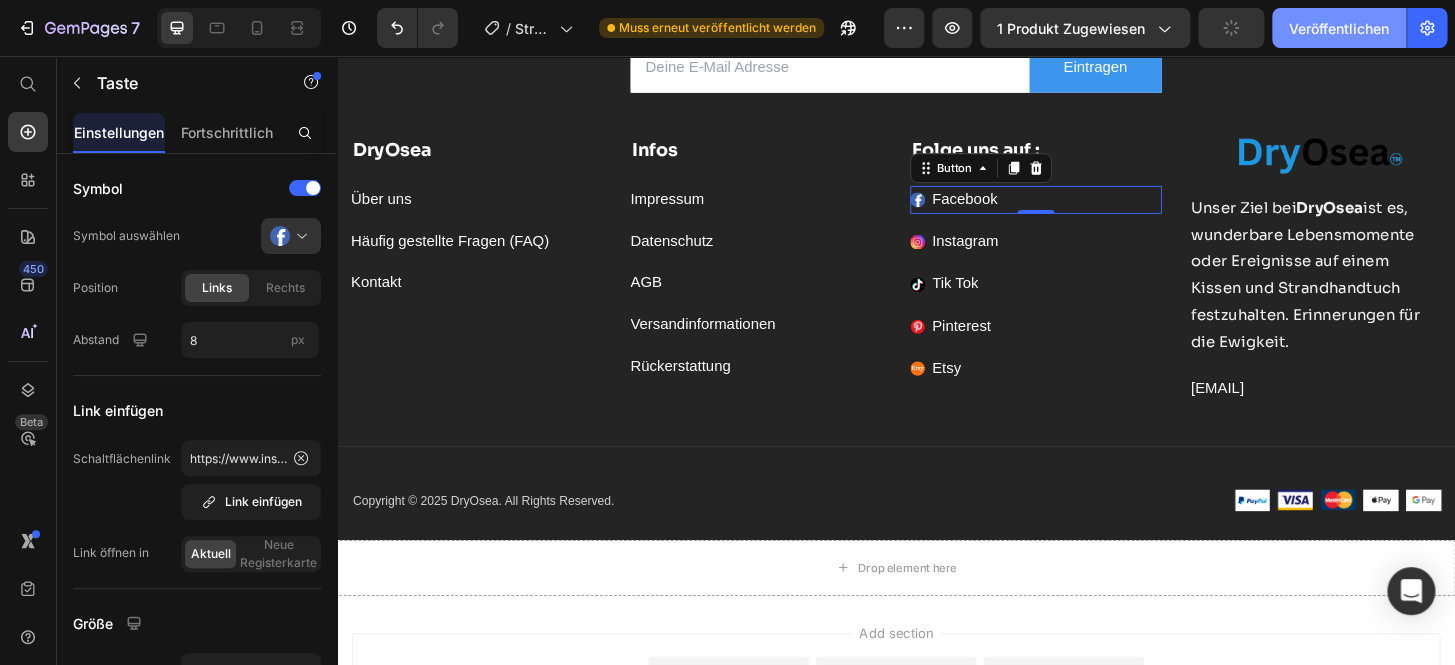click on "Veröffentlichen" at bounding box center [1339, 28] 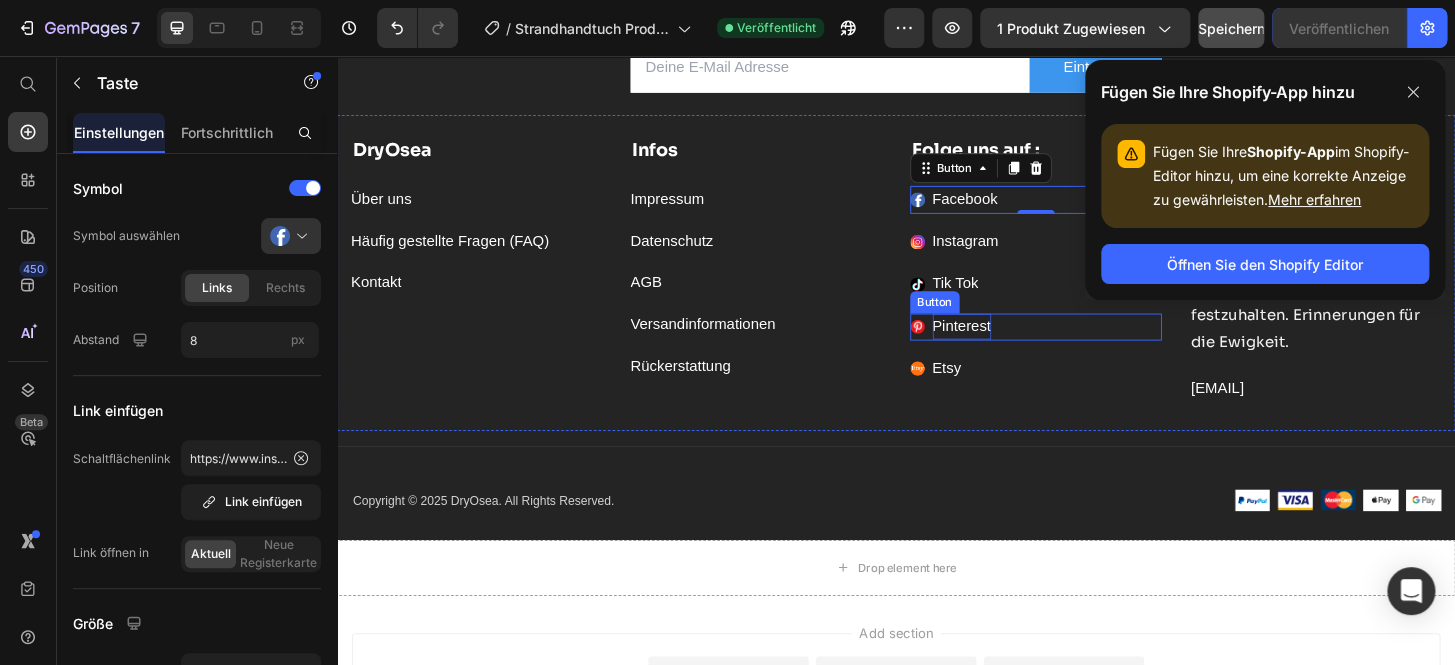 click on "Pinterest" at bounding box center (1007, 346) 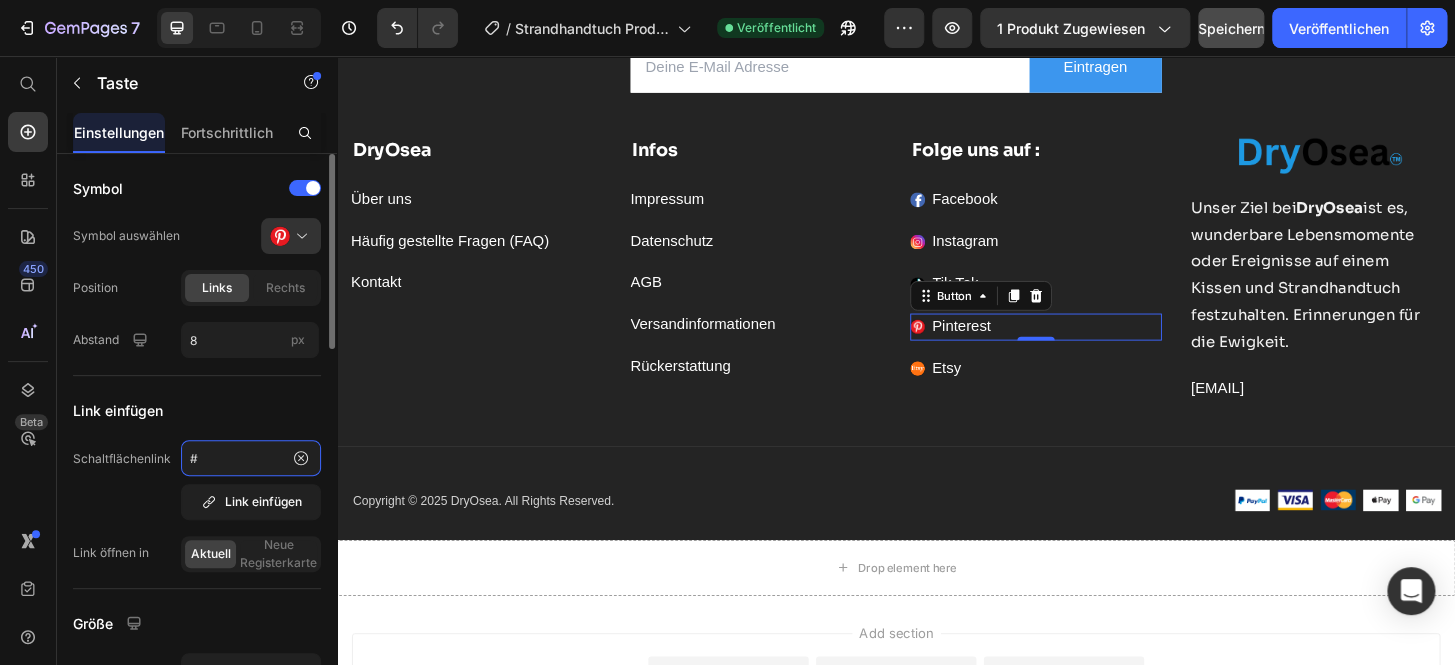 click on "#" 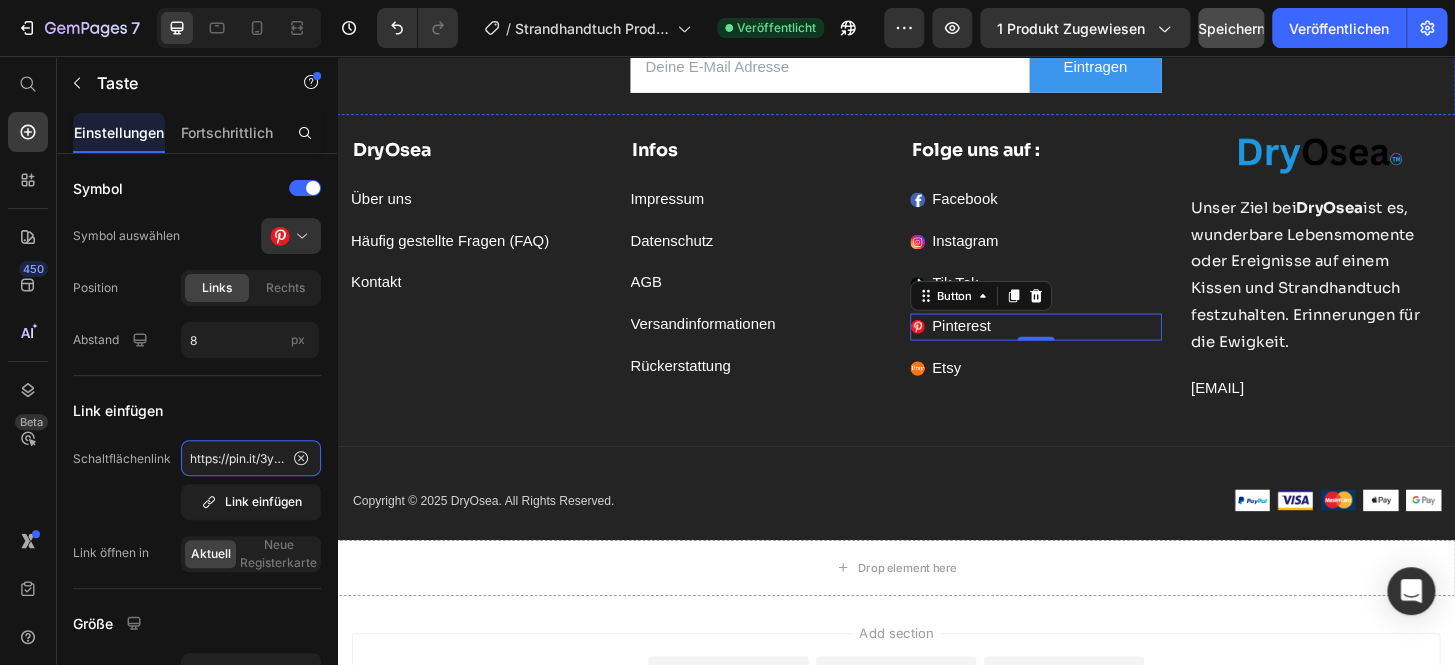 scroll, scrollTop: 0, scrollLeft: 34, axis: horizontal 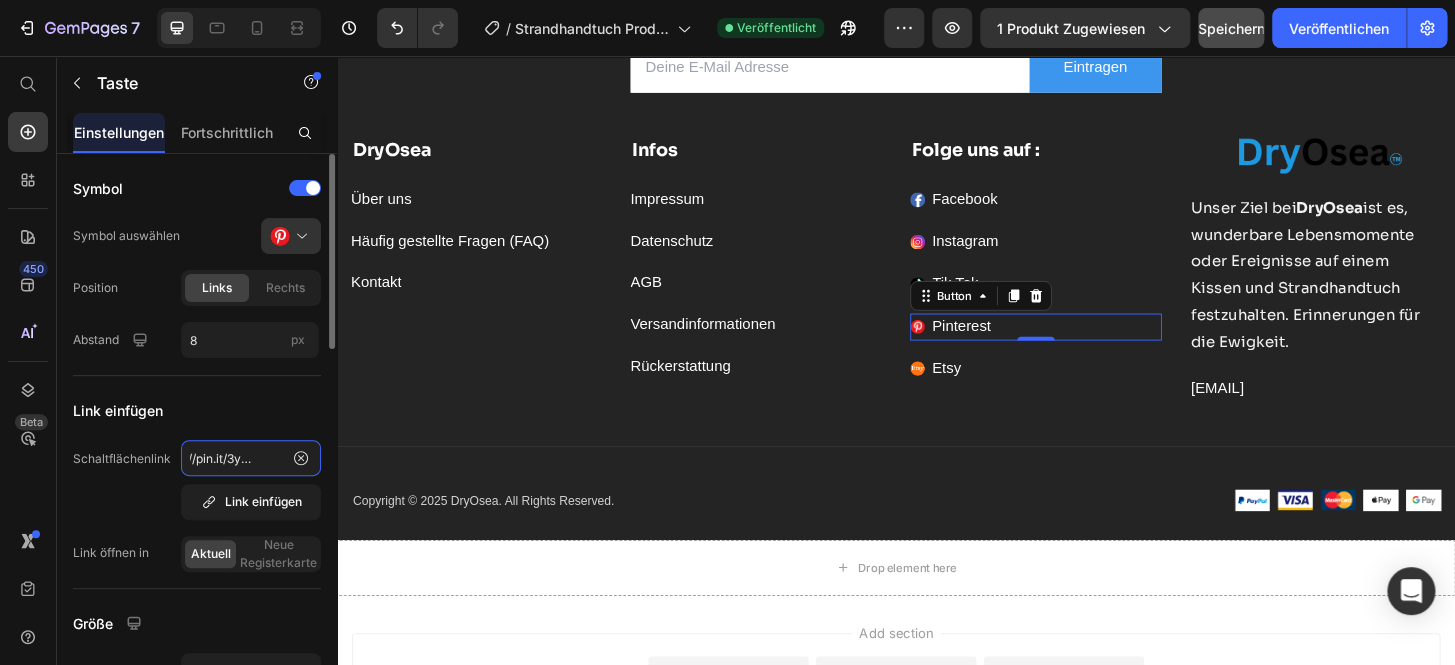type on "https://pin.it/3yXGic45r" 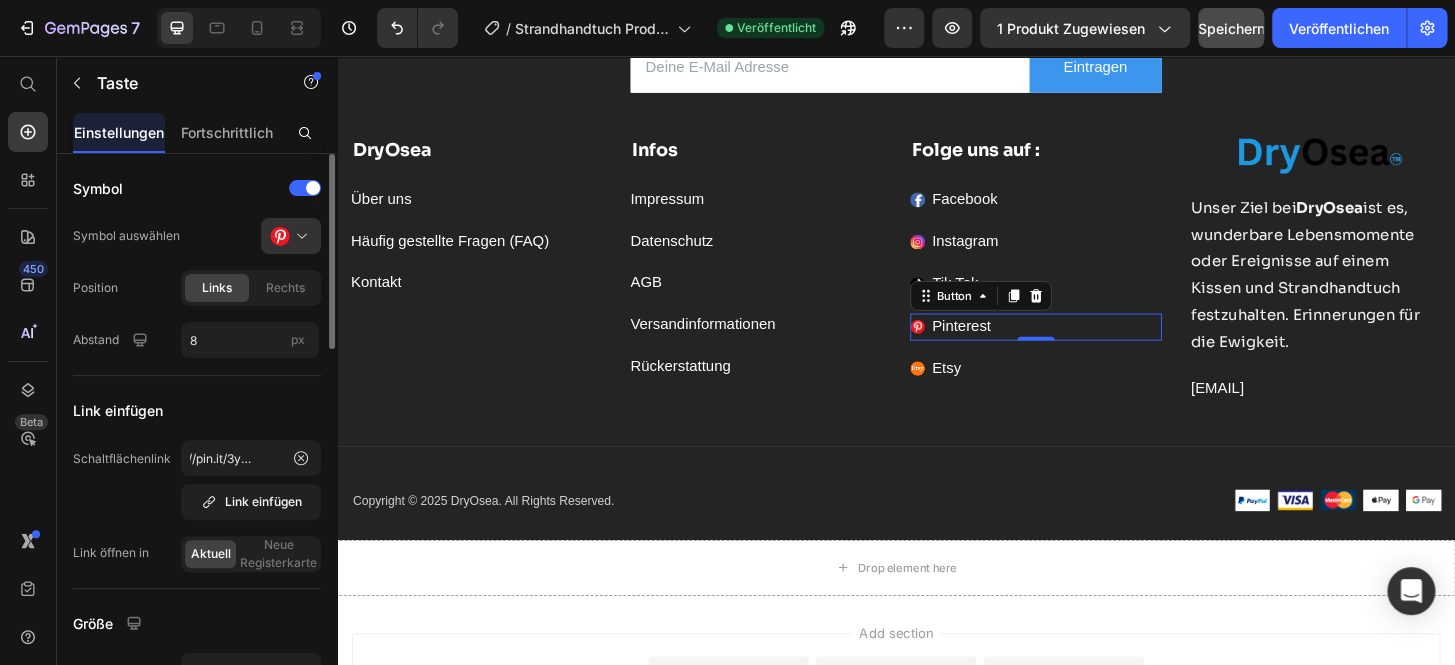 click on "Link einfügen" at bounding box center (197, 410) 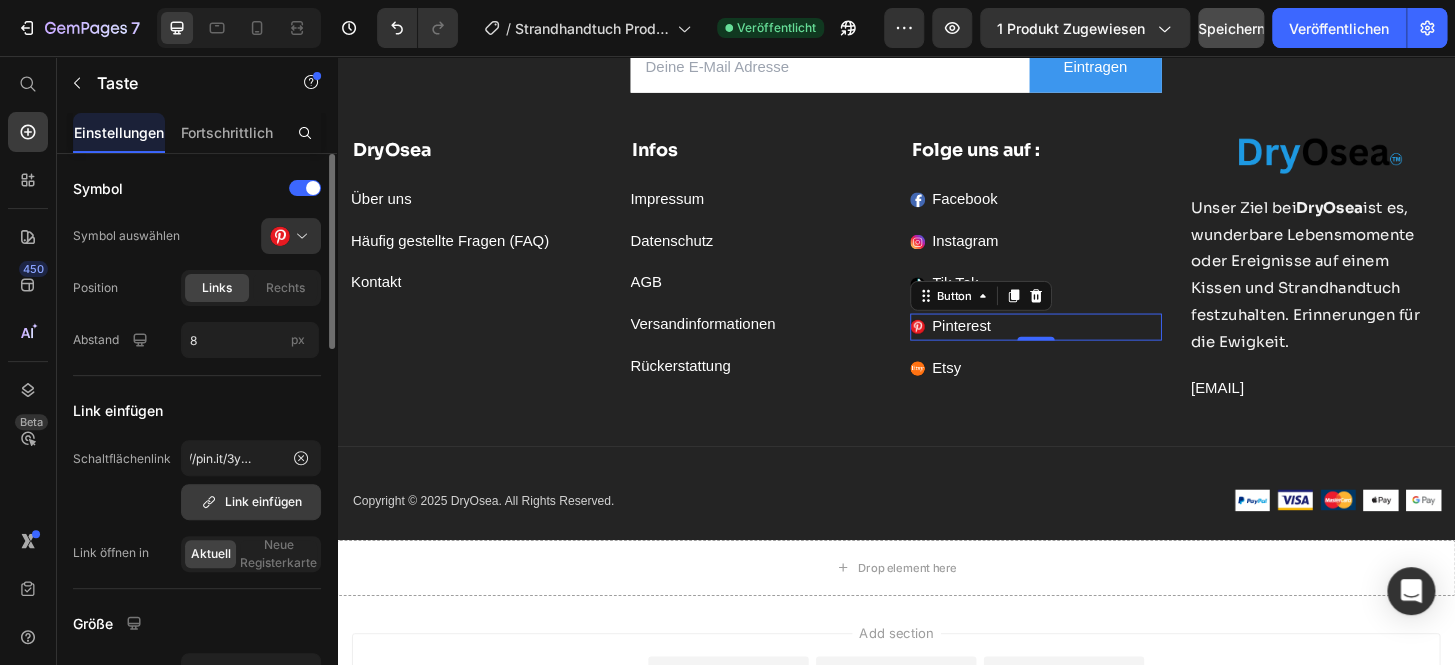 scroll, scrollTop: 0, scrollLeft: 0, axis: both 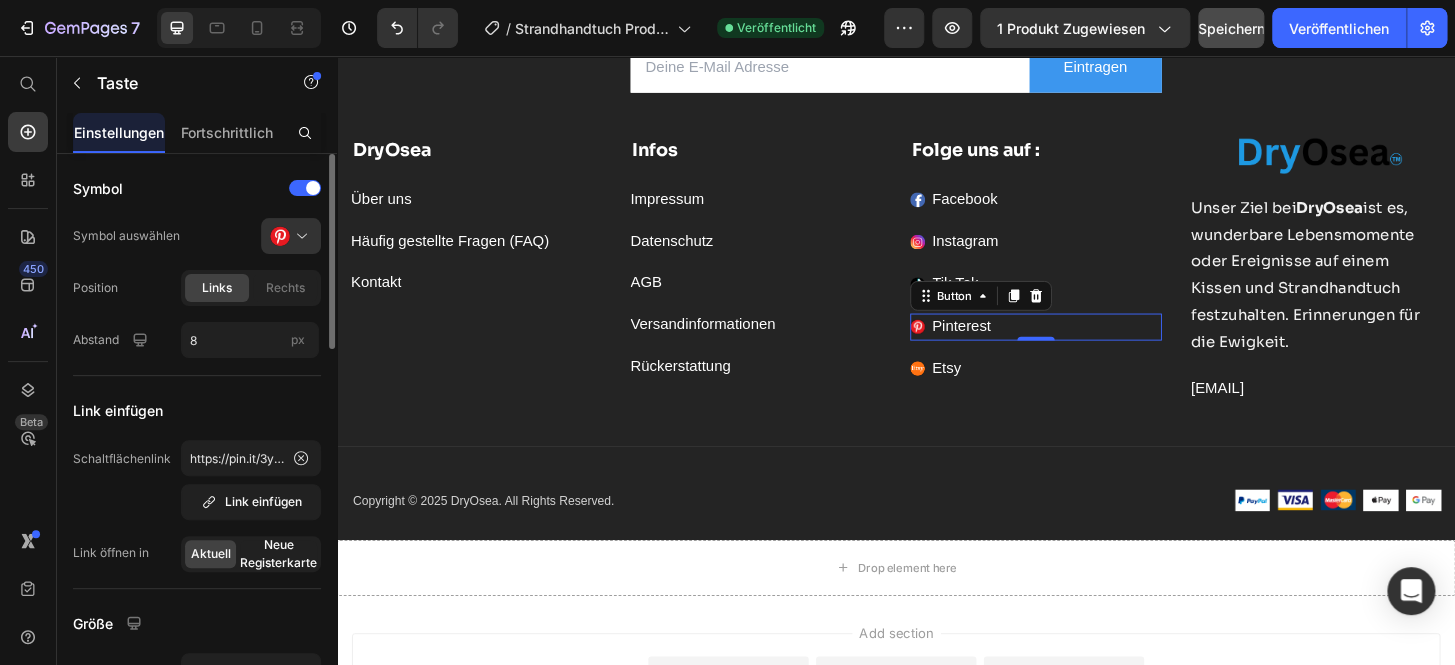 click on "Neue Registerkarte" at bounding box center (278, 553) 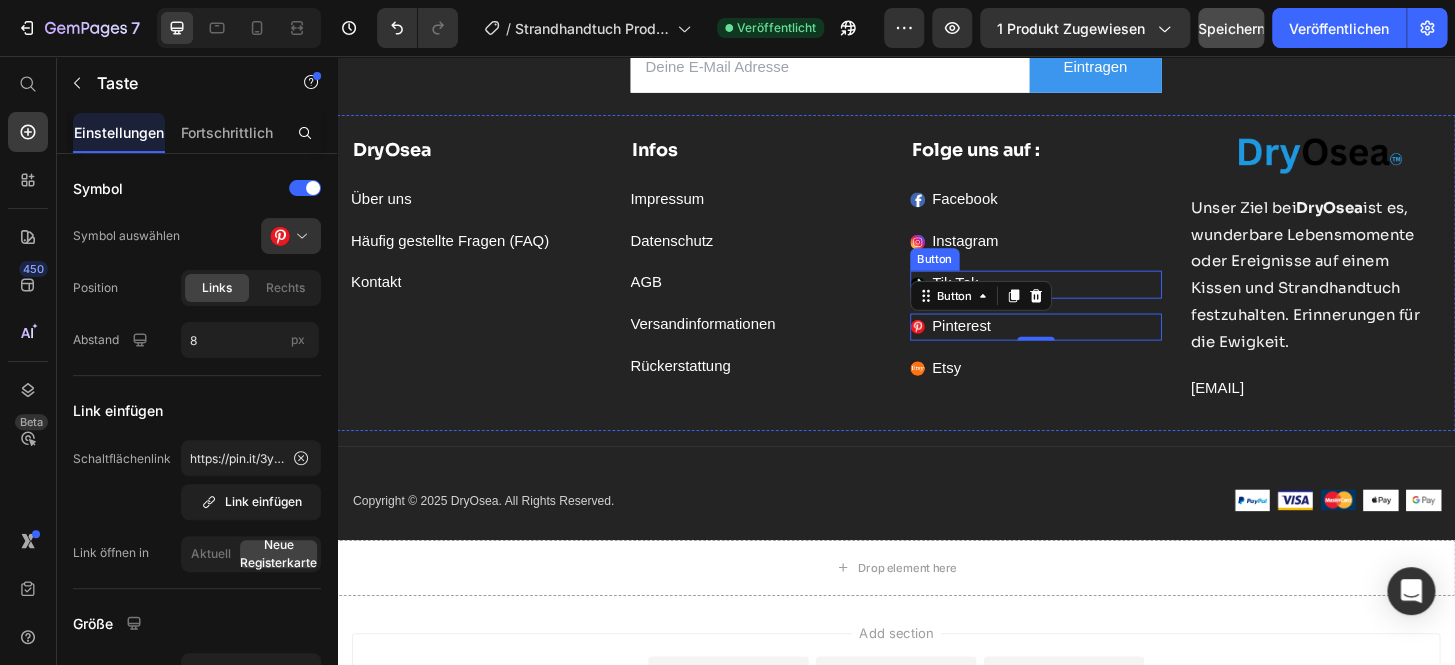 click on "Tik Tok Button" at bounding box center (1087, 300) 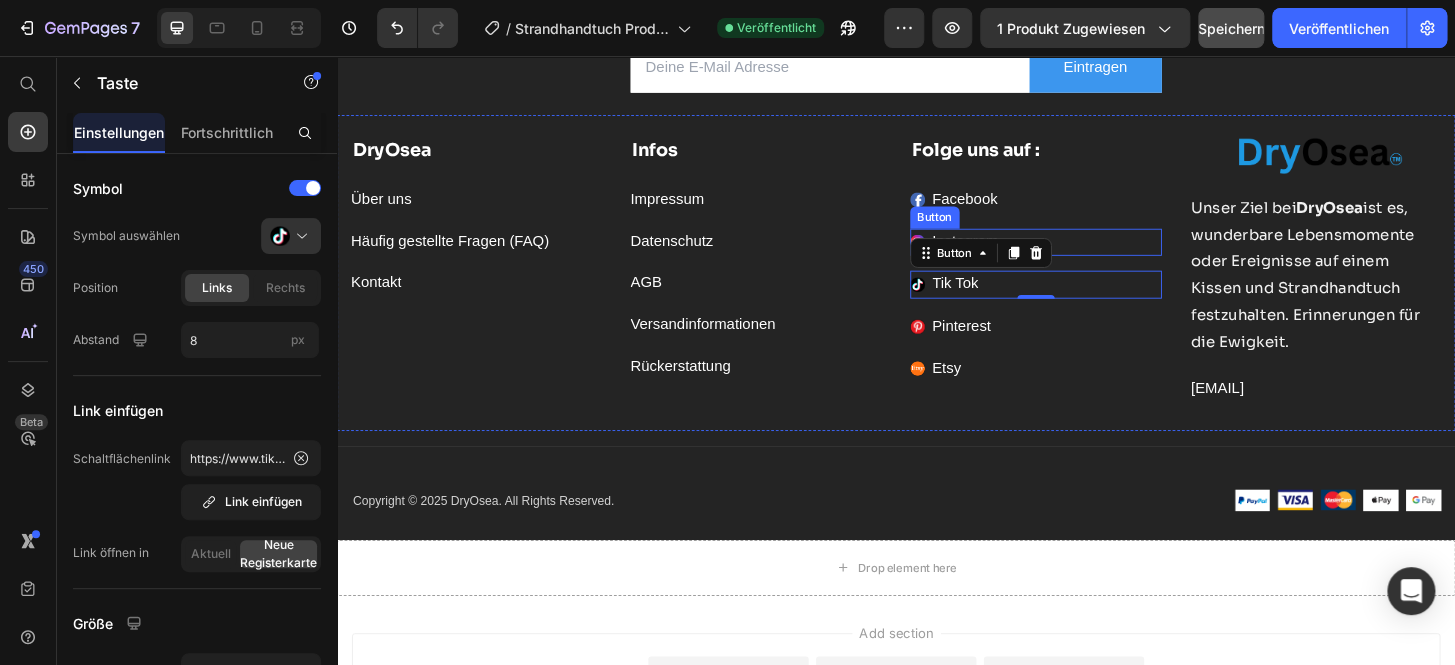 click on "Instagram Button" at bounding box center [1087, 255] 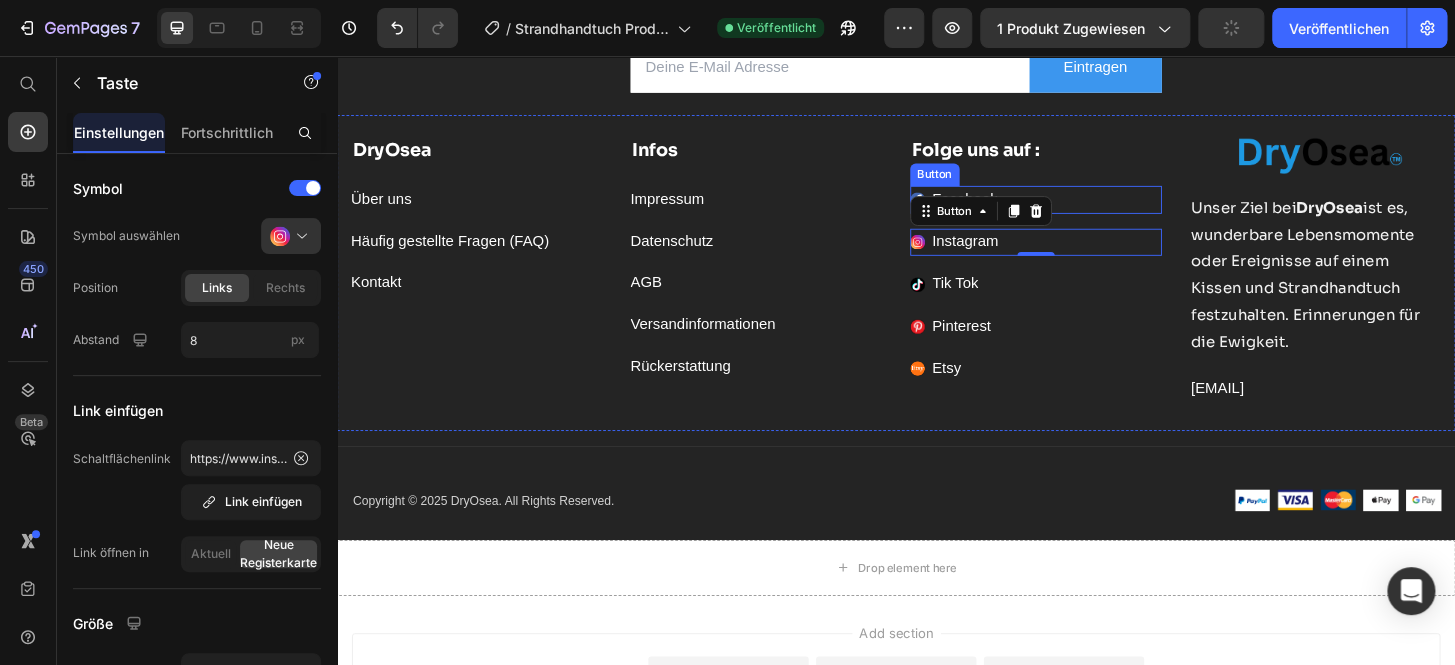 click on "Facebook Button" at bounding box center (1087, 209) 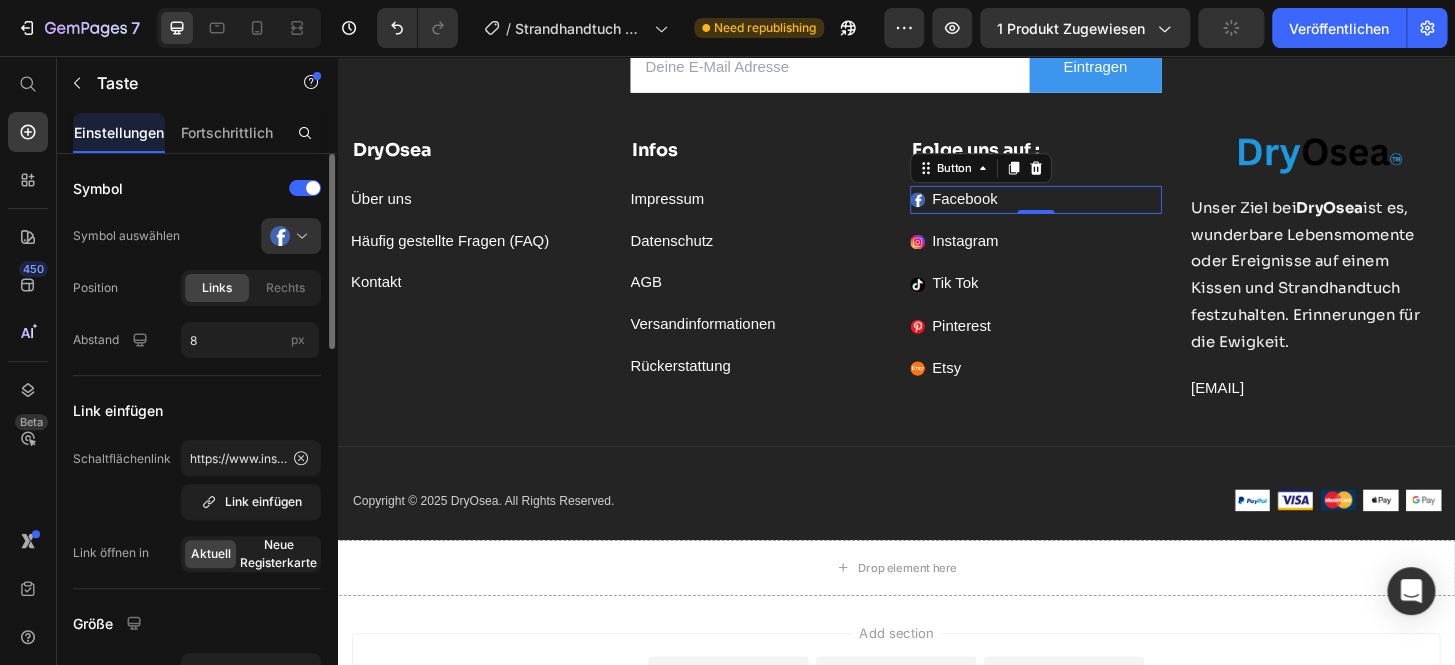 click on "Neue Registerkarte" at bounding box center (278, 553) 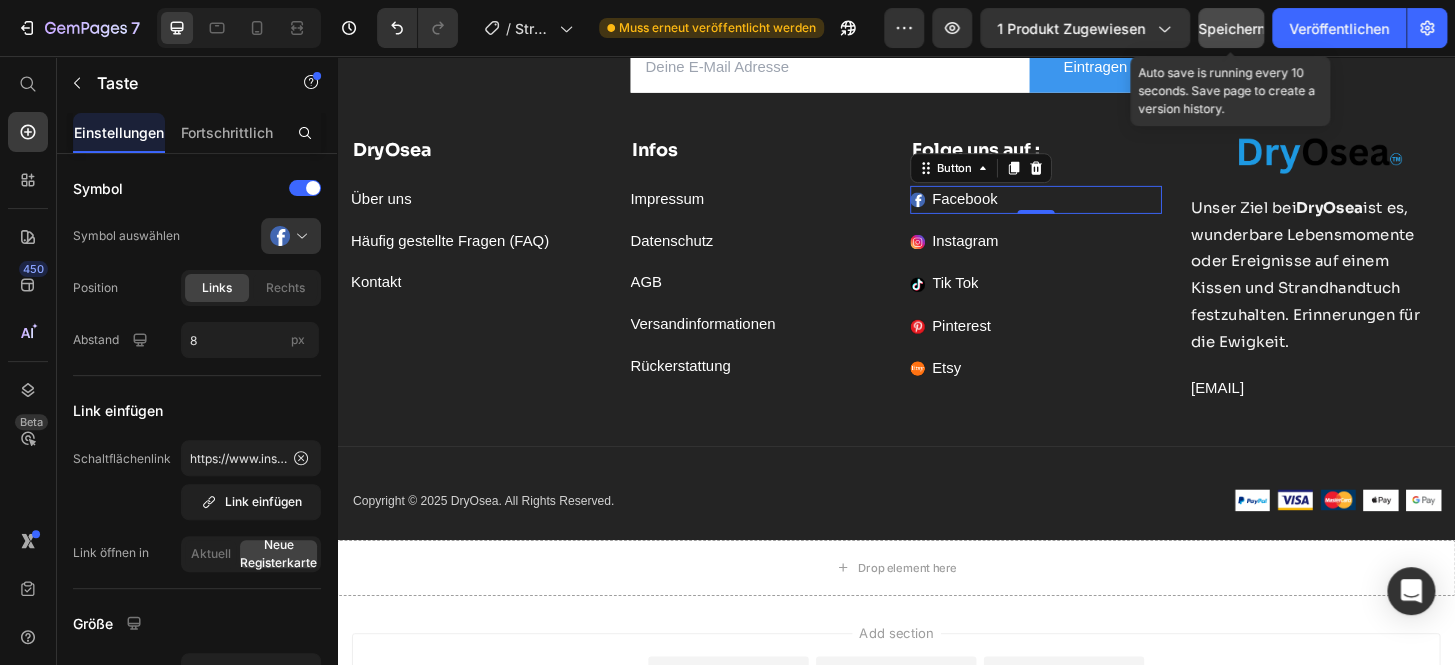 click on "Speichern" at bounding box center (1231, 28) 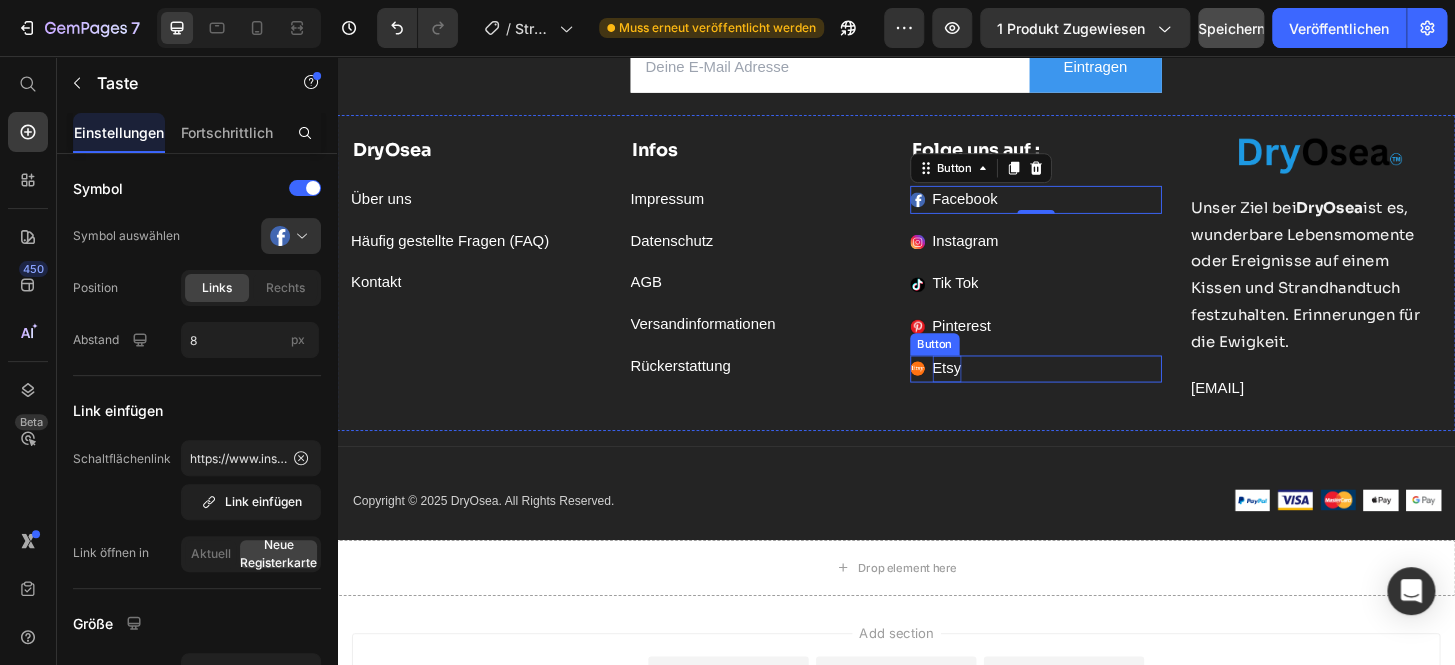 click on "Etsy" at bounding box center (991, 391) 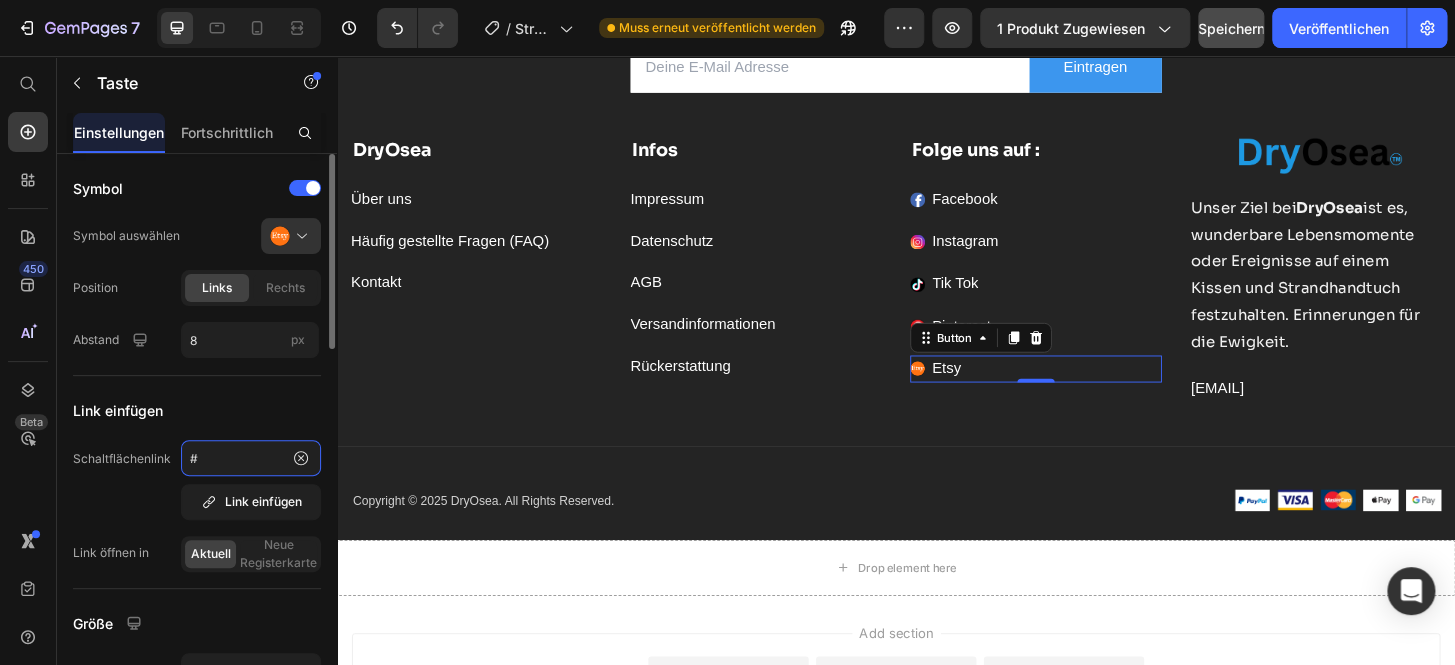 click on "#" 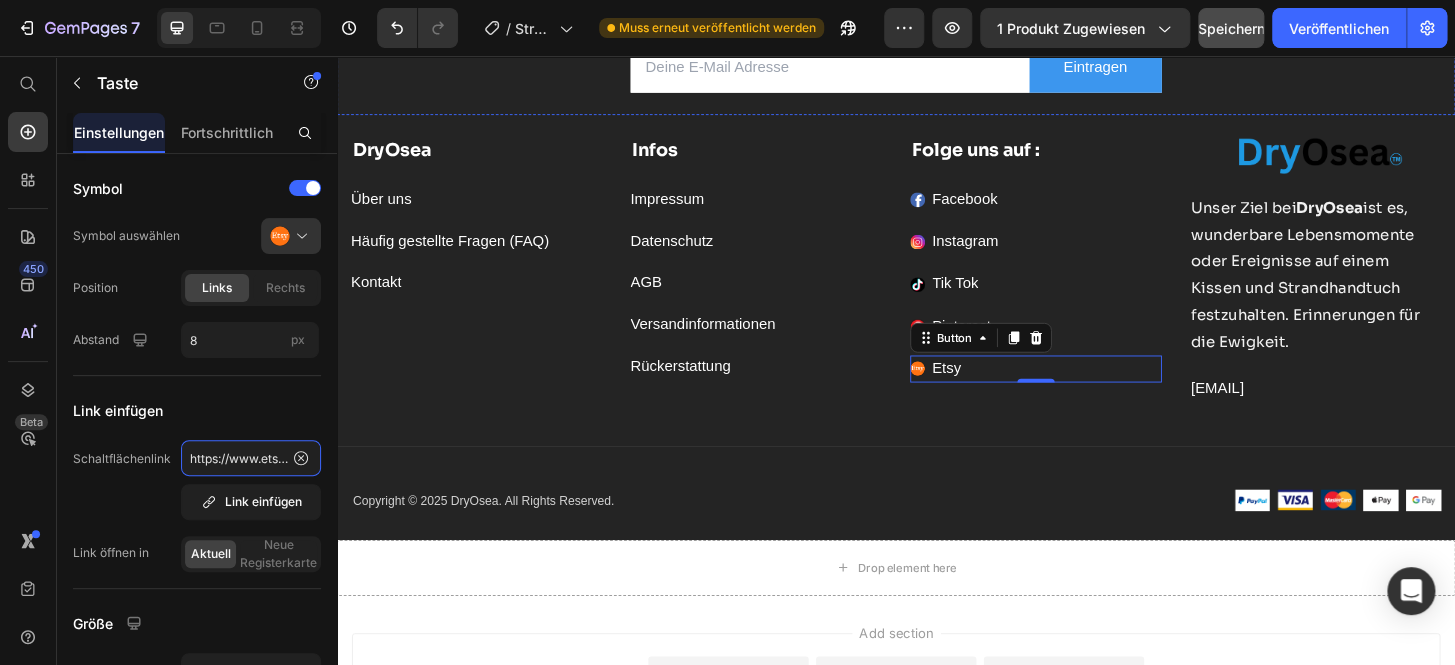 scroll, scrollTop: 0, scrollLeft: 357, axis: horizontal 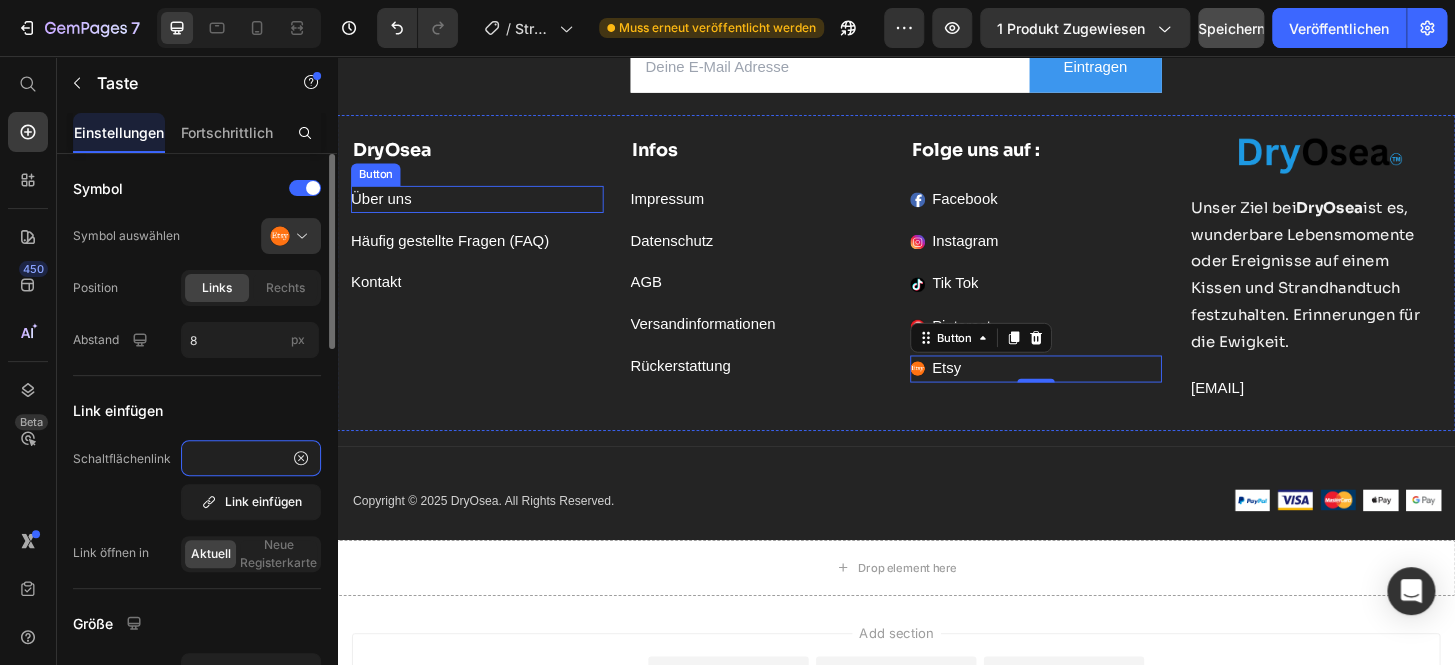 type on "https://www.etsy.com/de/people/bwky35udfiyr449c?ref=hdr_user_menu-profile" 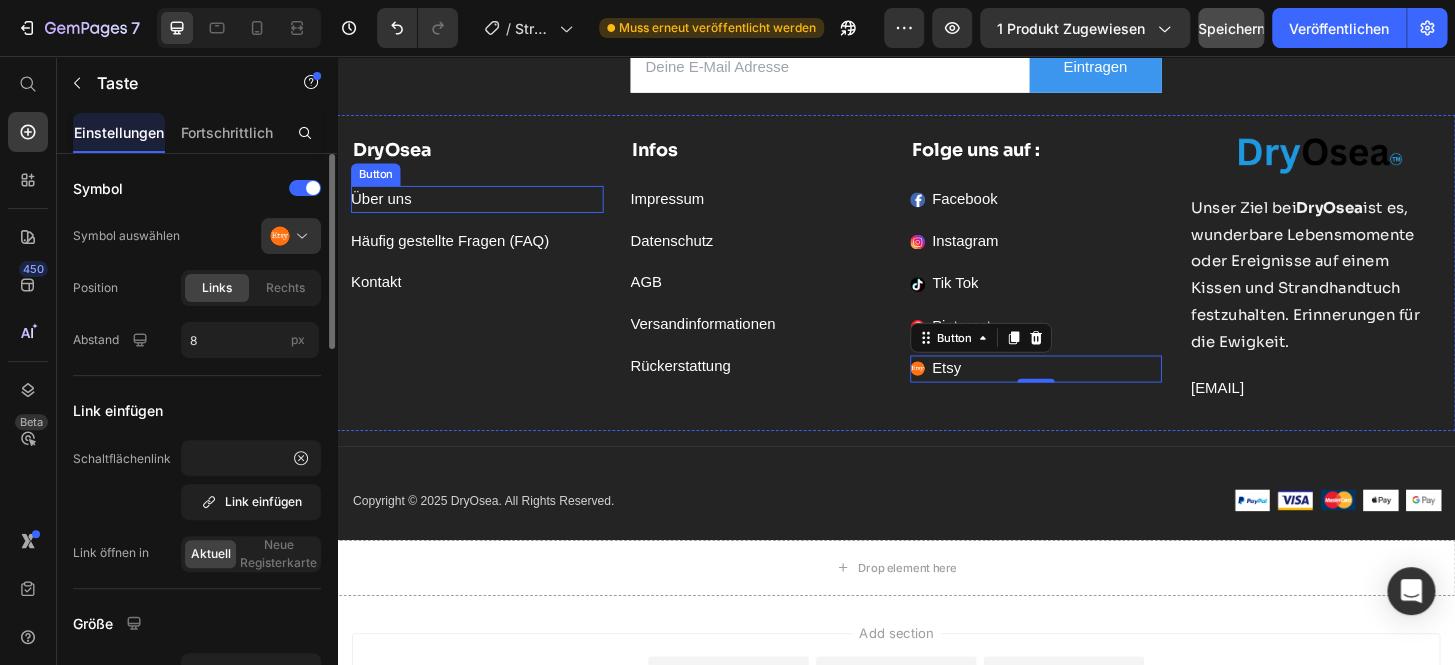 click on "Link einfügen" at bounding box center (197, 410) 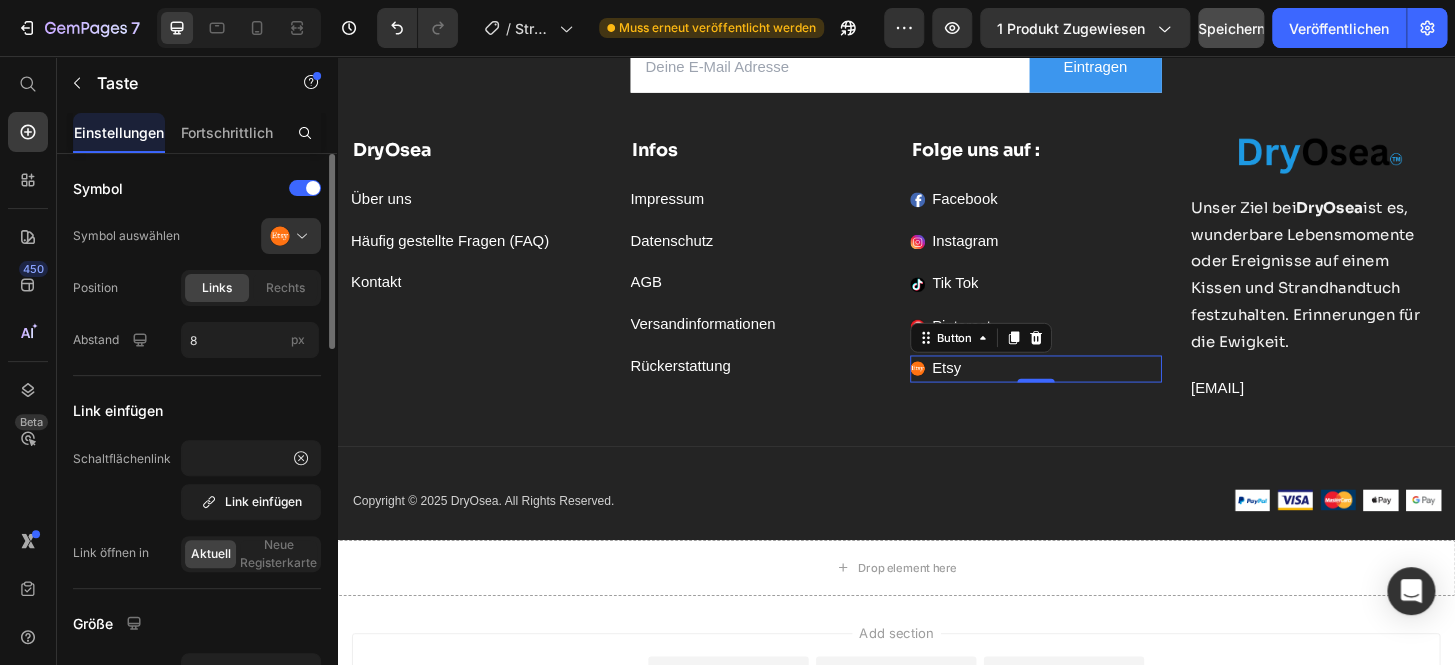 scroll, scrollTop: 0, scrollLeft: 0, axis: both 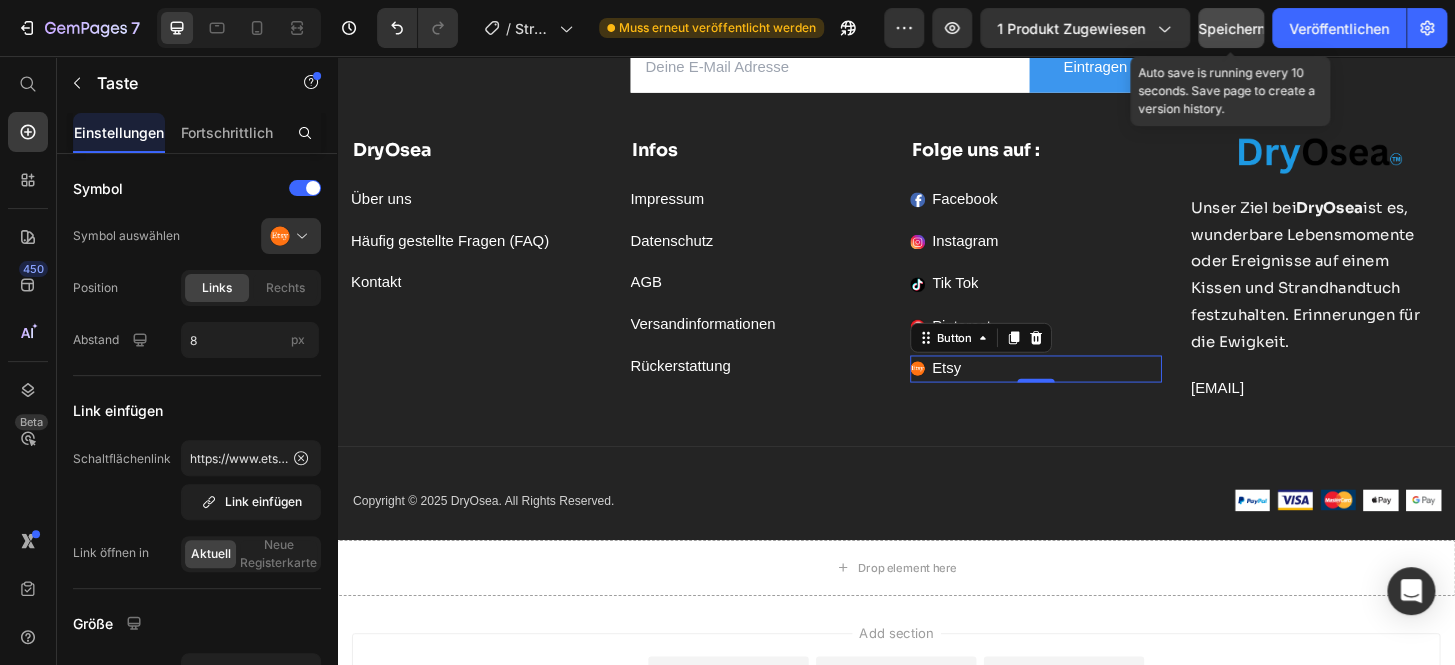 click on "Speichern" 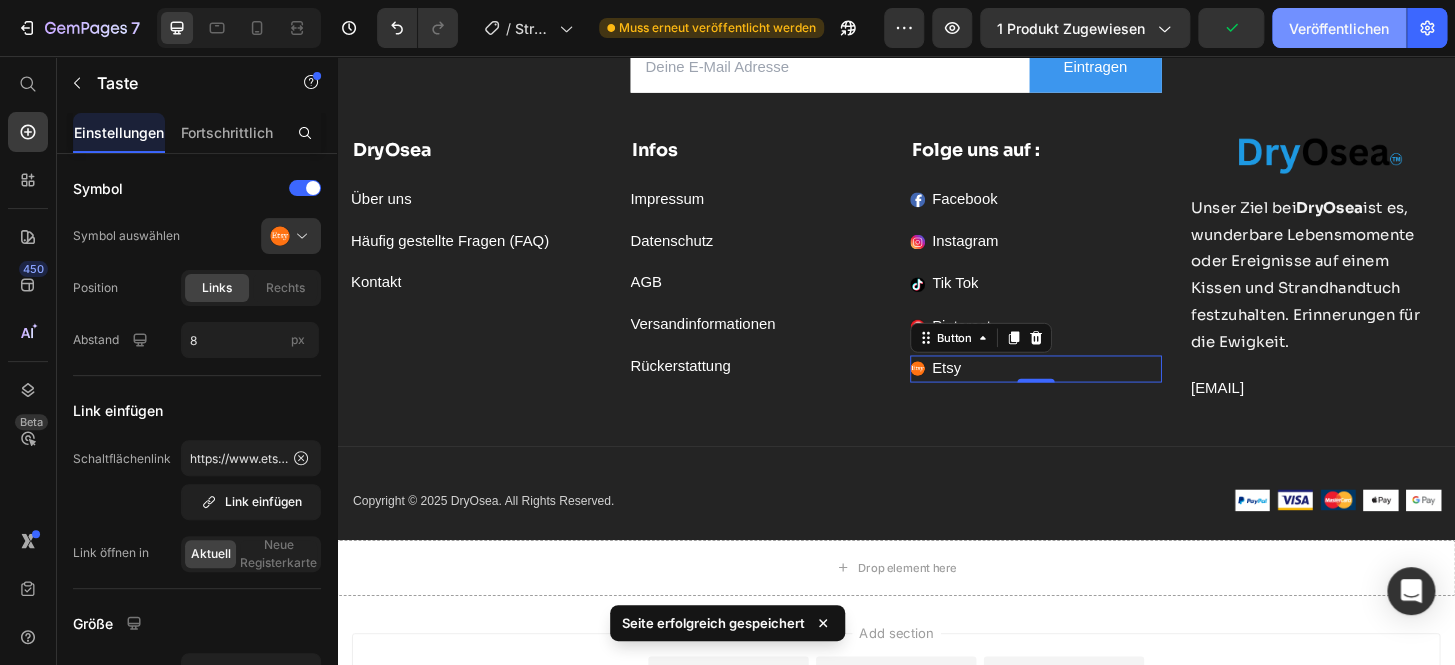 click on "Veröffentlichen" at bounding box center (1339, 28) 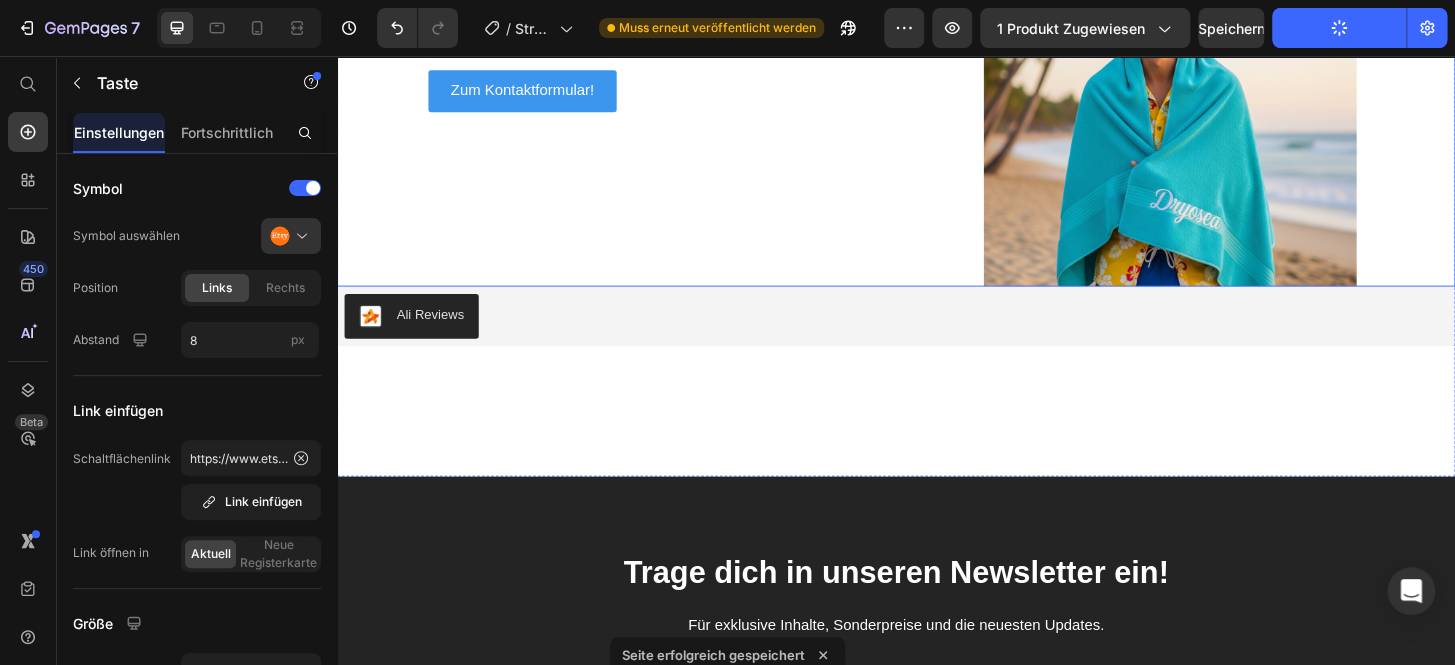 scroll, scrollTop: 10703, scrollLeft: 0, axis: vertical 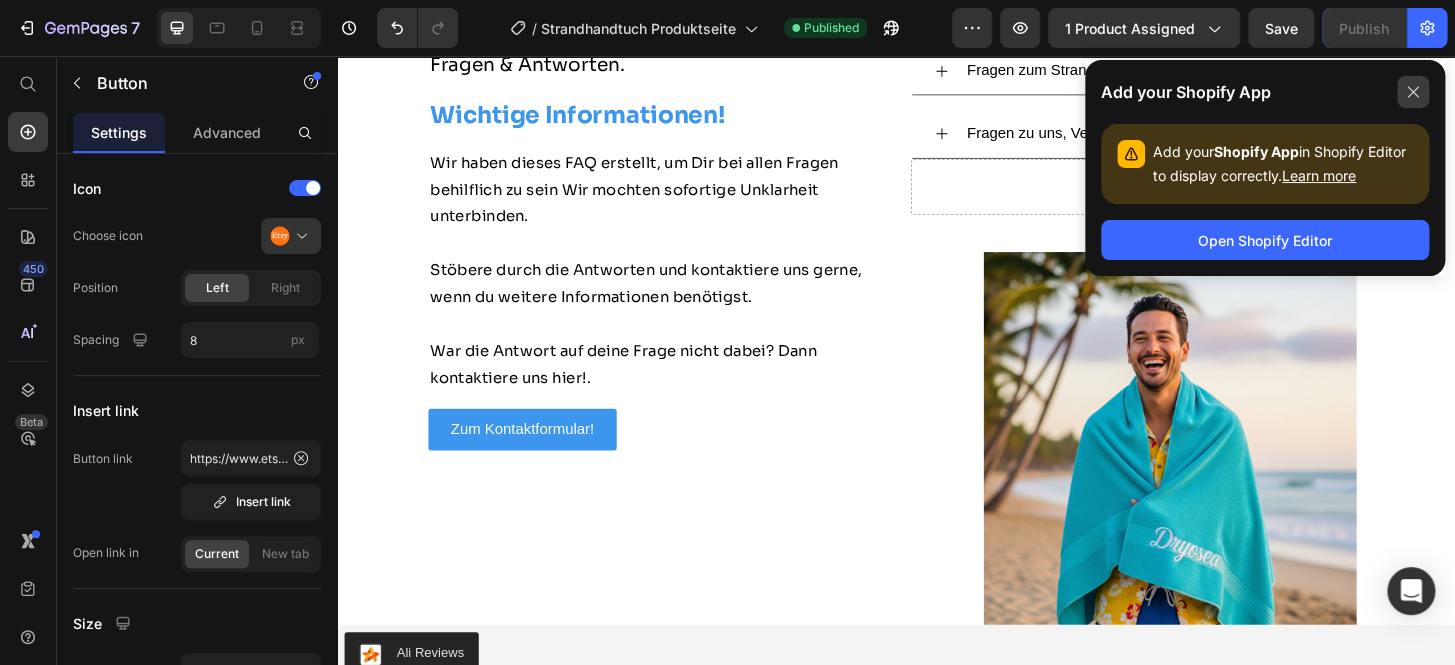 drag, startPoint x: 1414, startPoint y: 86, endPoint x: 1414, endPoint y: 103, distance: 17 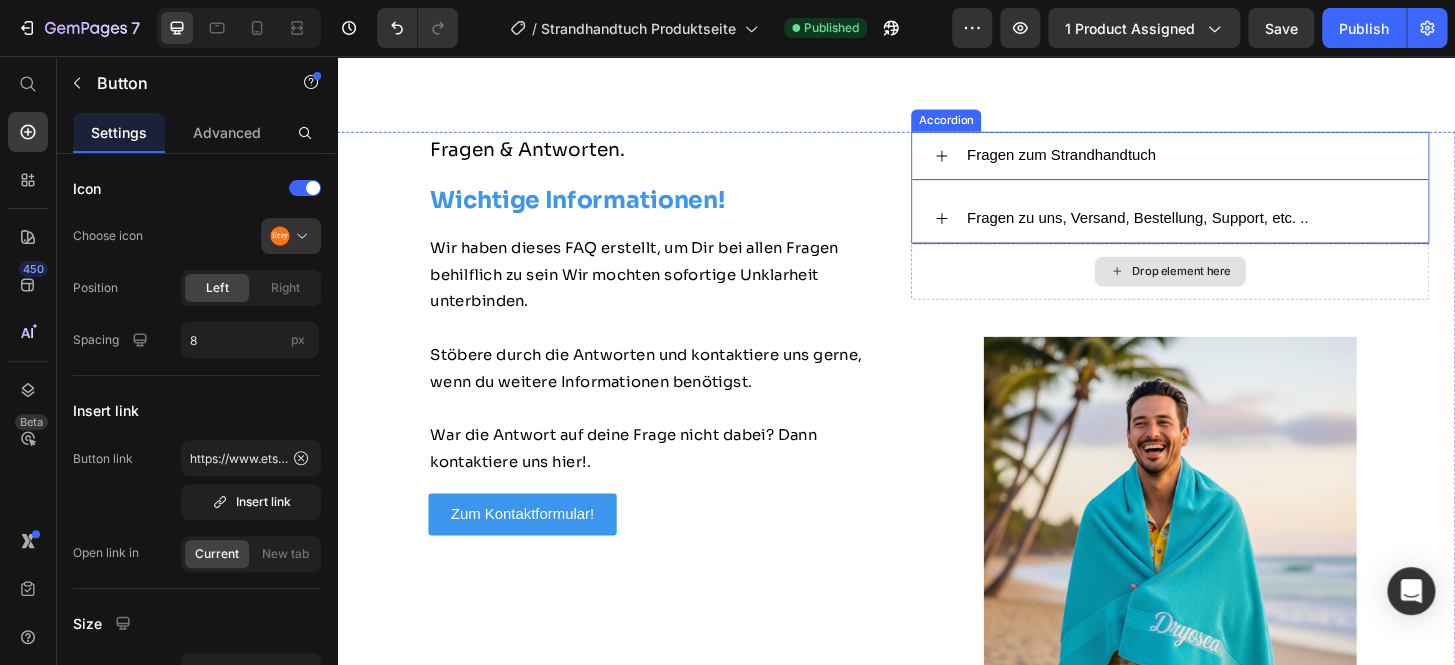 scroll, scrollTop: 10432, scrollLeft: 0, axis: vertical 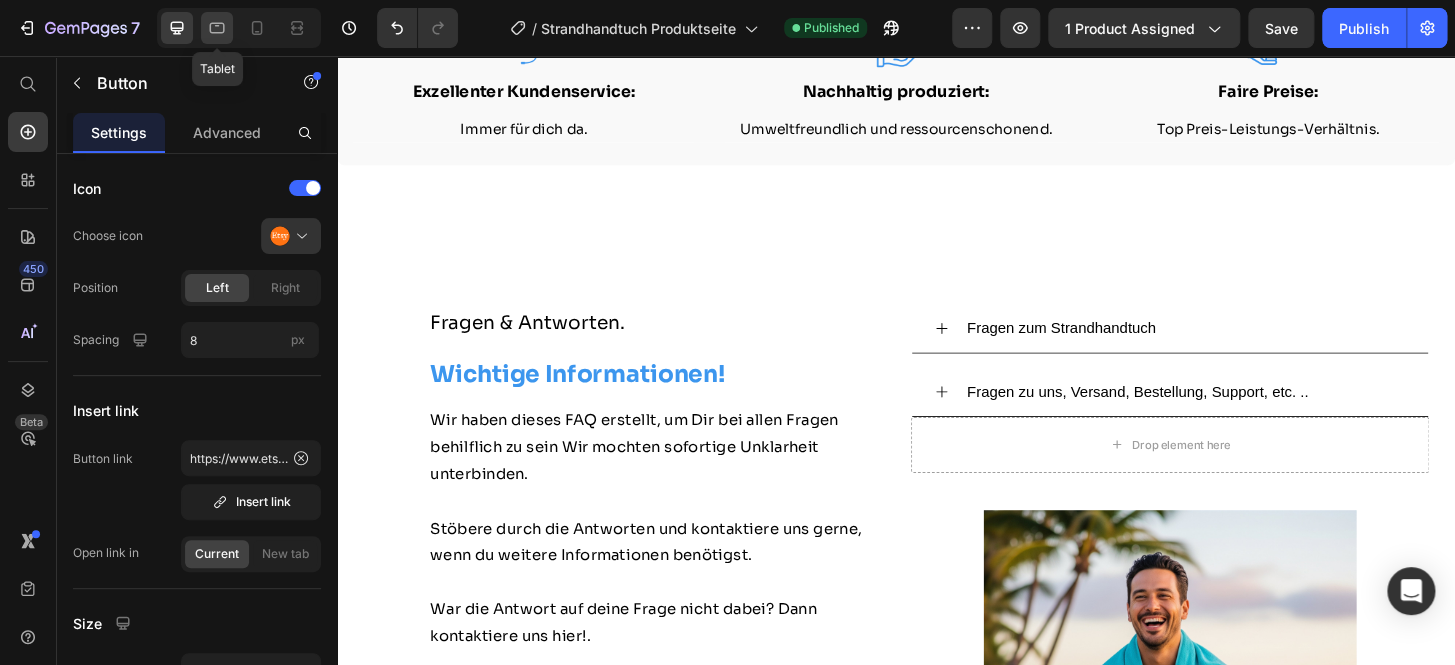 click 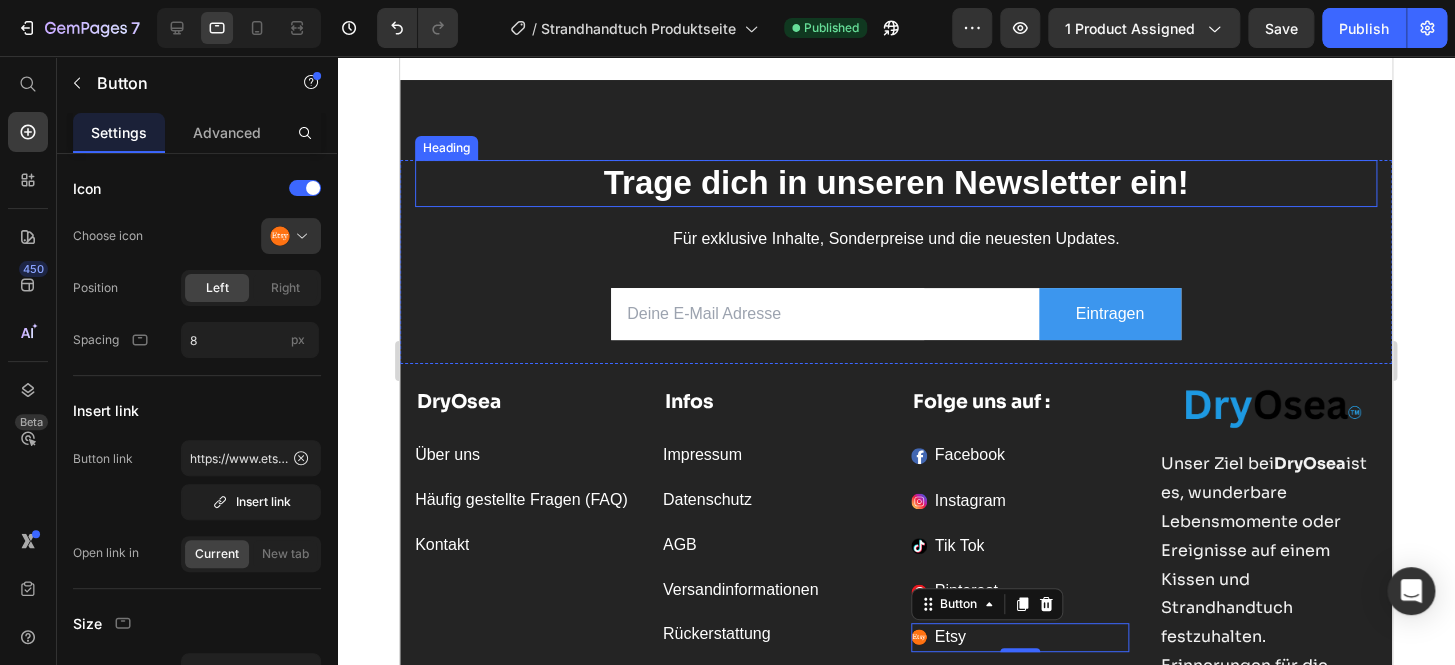 scroll, scrollTop: 11318, scrollLeft: 0, axis: vertical 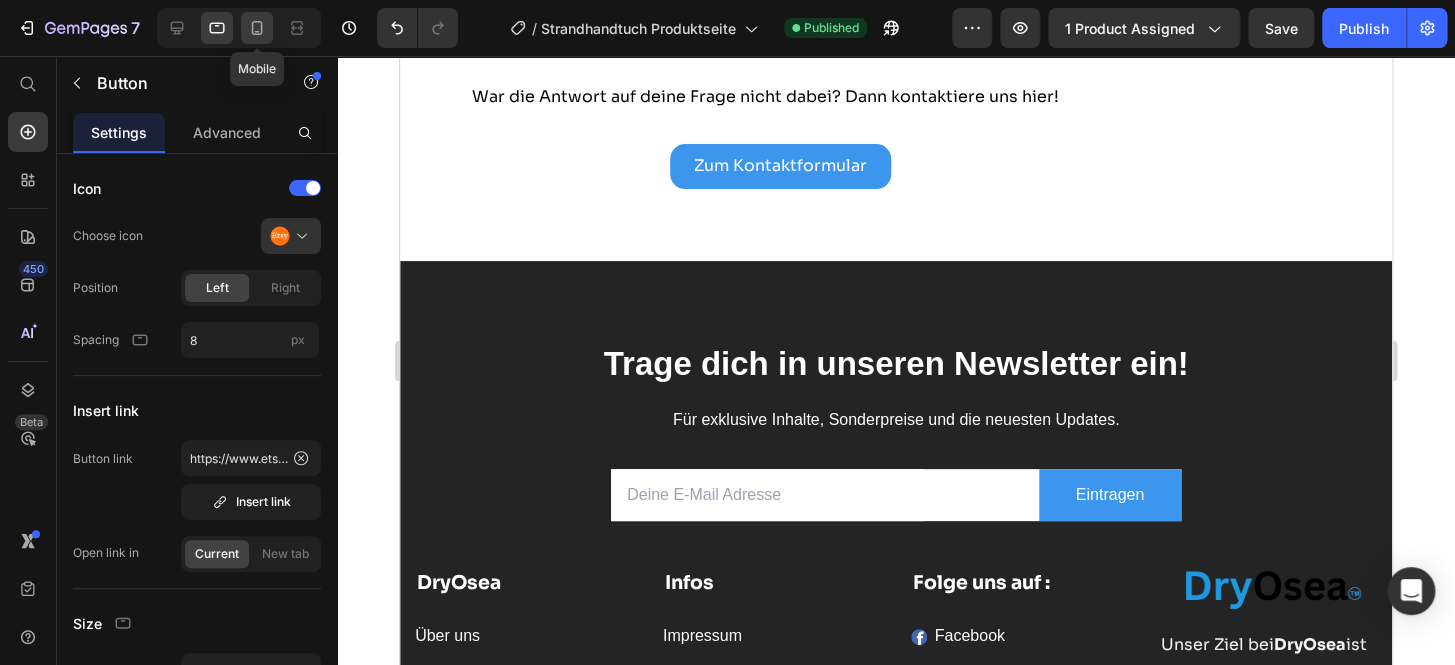click 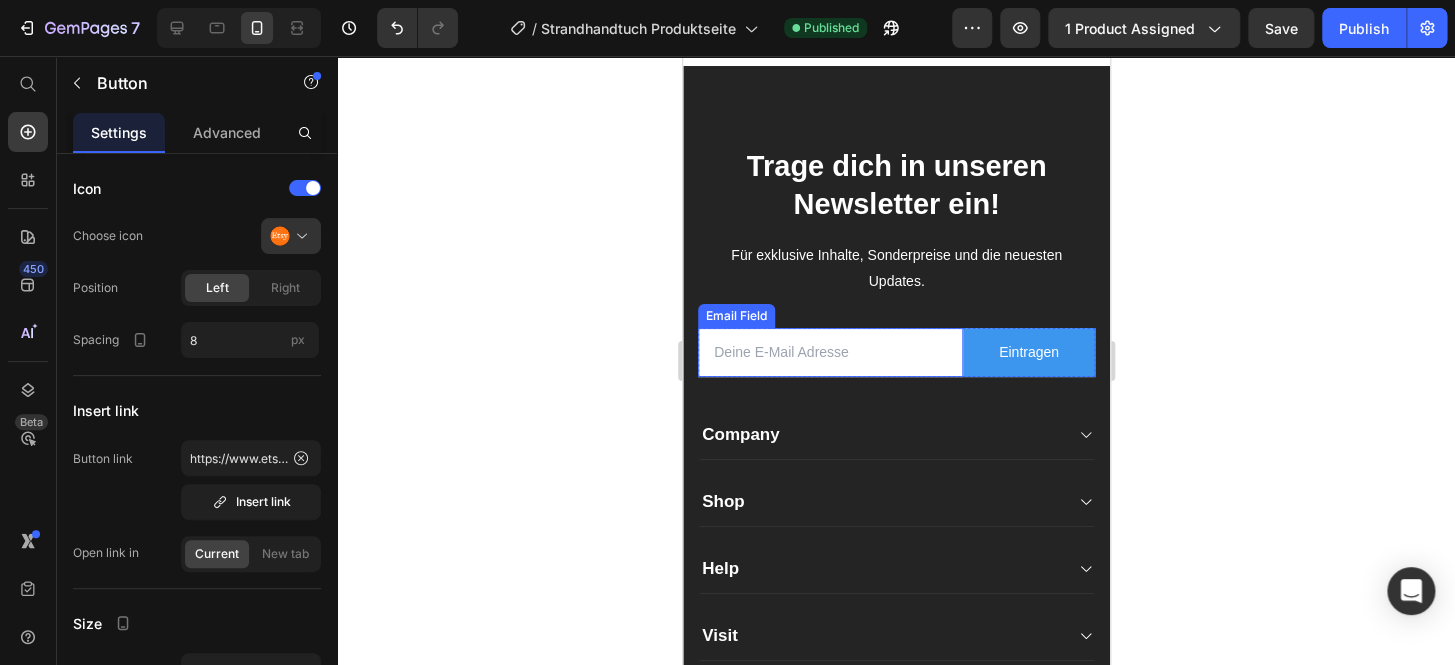scroll, scrollTop: 11619, scrollLeft: 0, axis: vertical 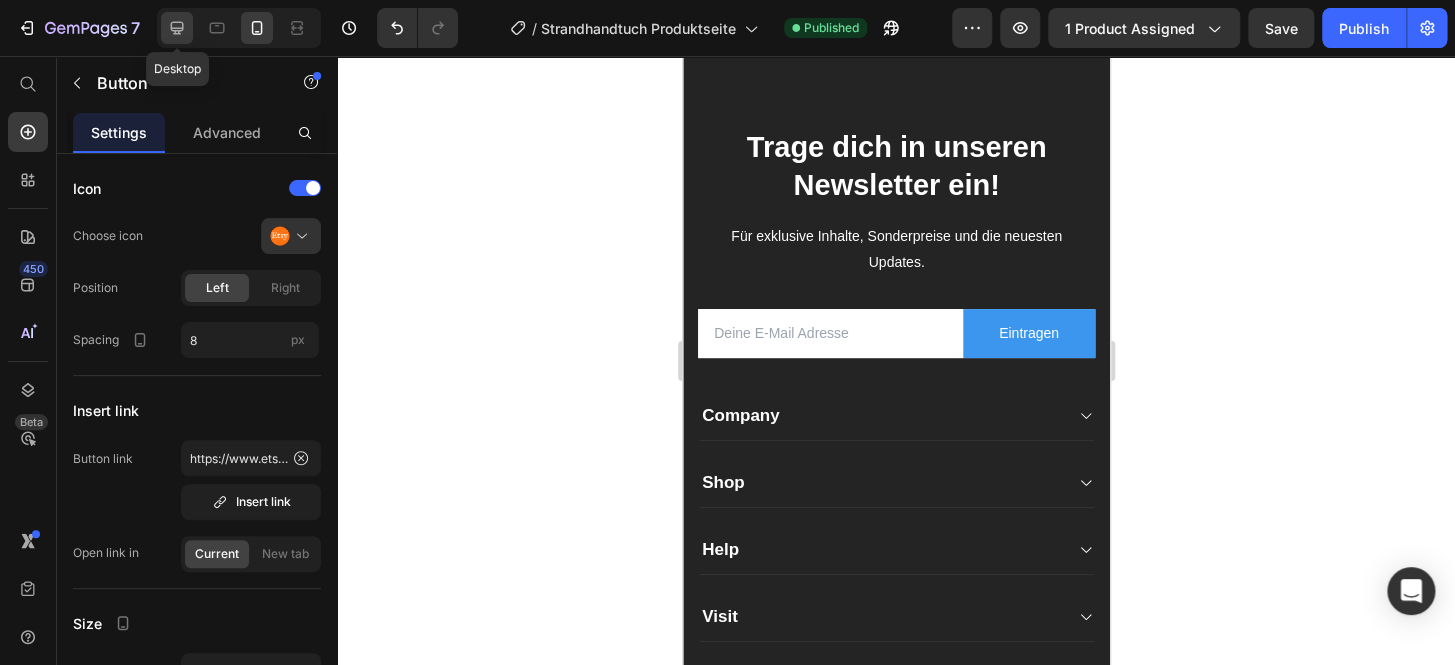 drag, startPoint x: 181, startPoint y: 21, endPoint x: 229, endPoint y: 221, distance: 205.67937 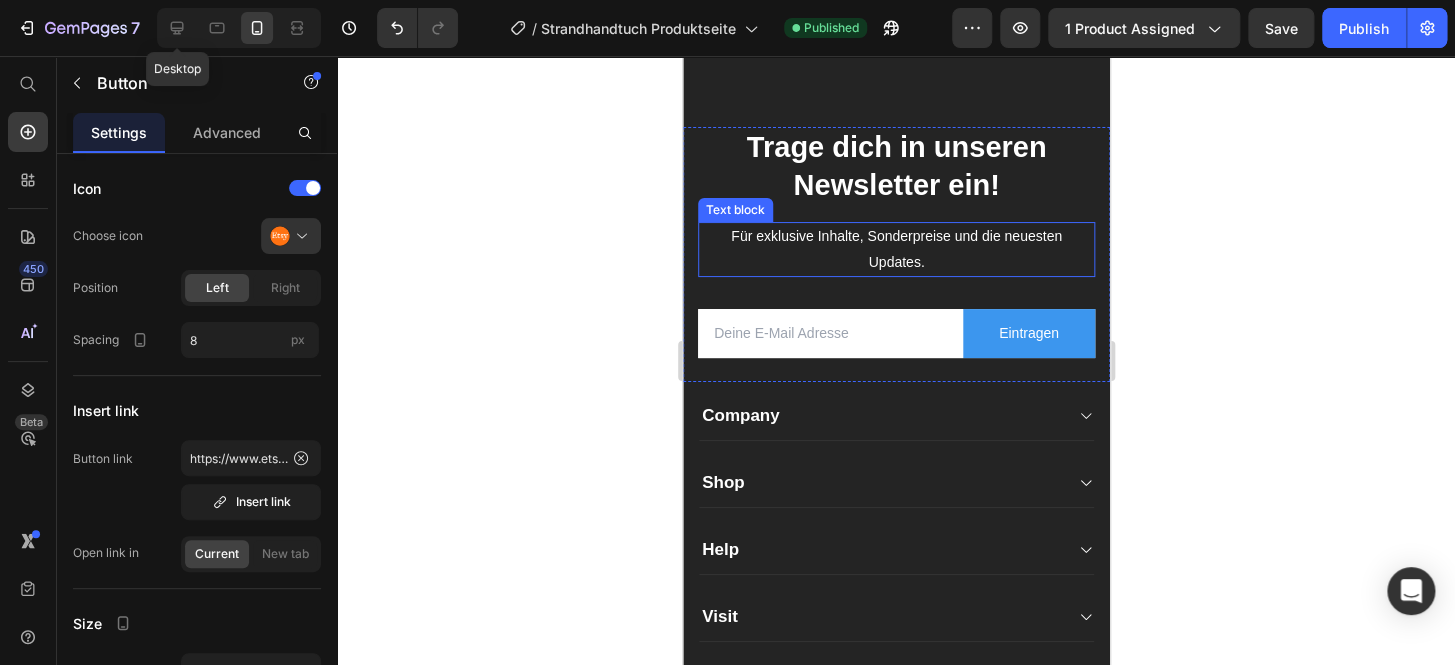 type on "16" 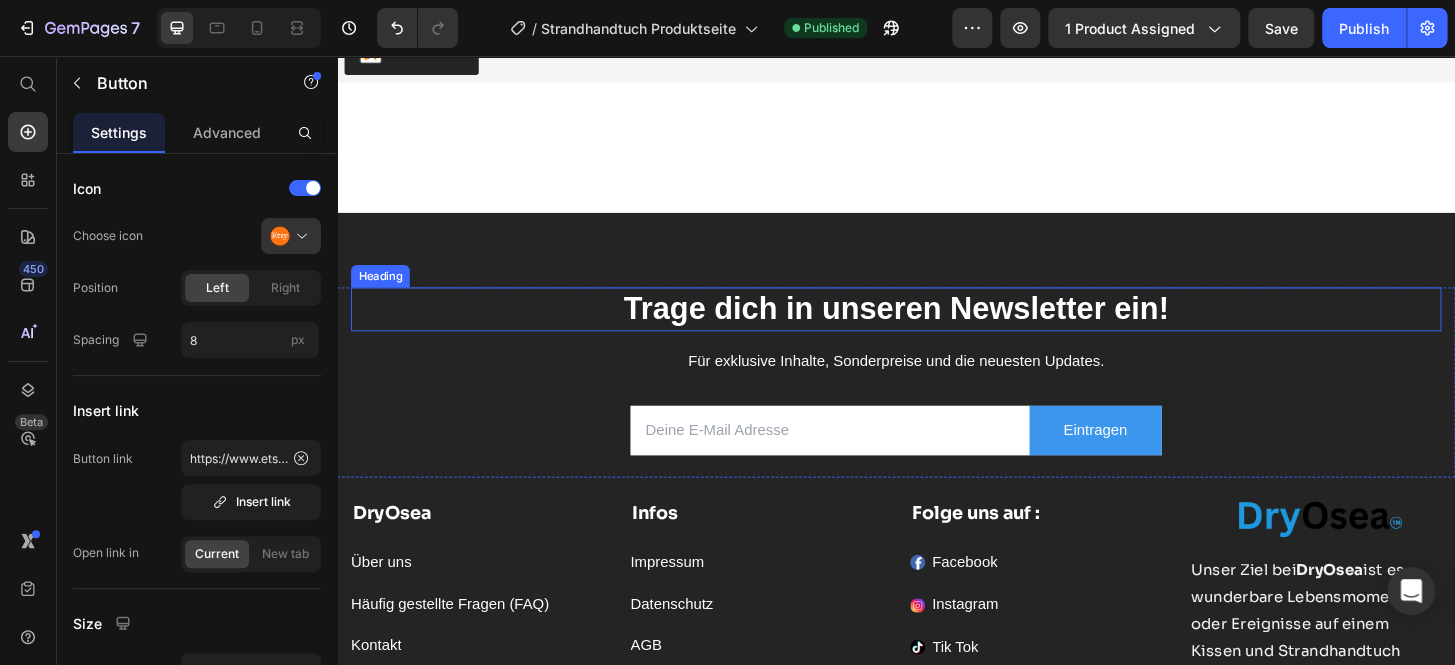 scroll, scrollTop: 11526, scrollLeft: 0, axis: vertical 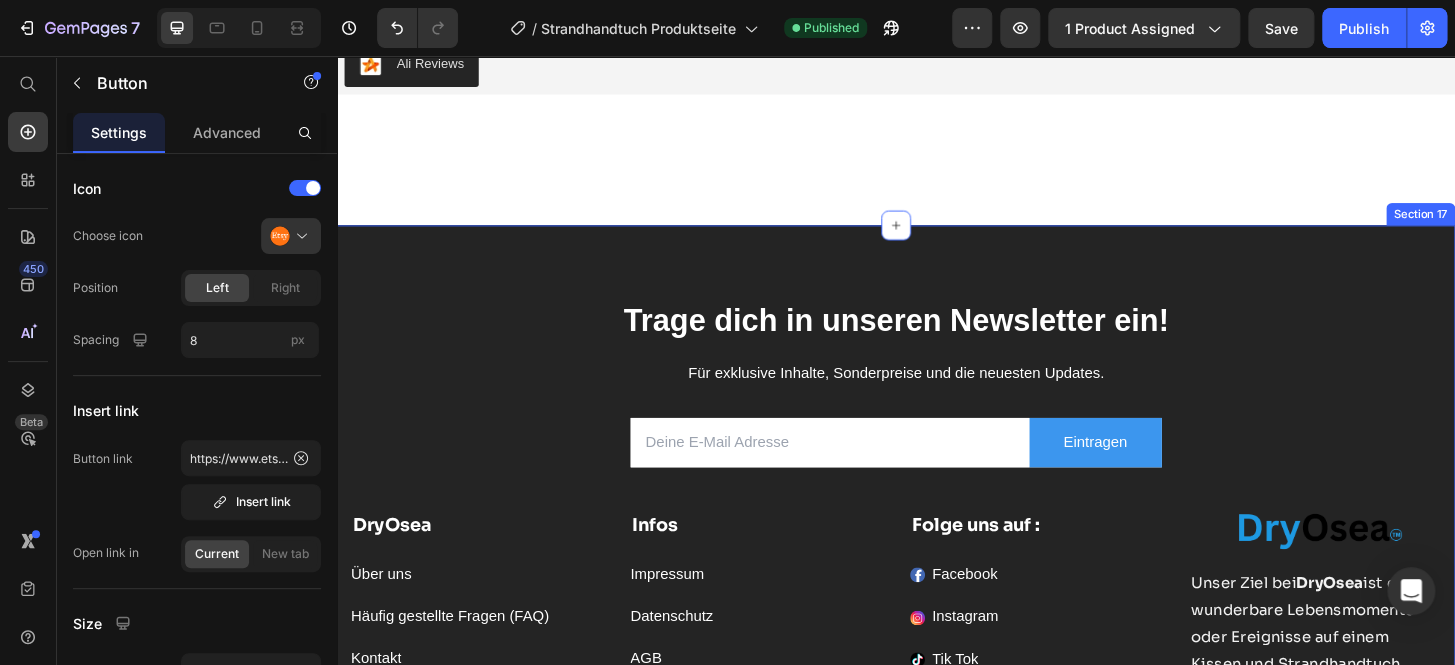 click on "Trage dich in unseren Newsletter ein! Heading Für exklusive Inhalte, Sonderpreise und die neuesten Updates. Text block Email Field Eintragen Submit Button Row Newsletter Row DryOsea Text block Über uns Button Häufig gestellte Fragen (FAQ) Button Kontakt Button Infos Text block Impressum Button Datenschutz Button AGB Button Versandinformationen Button Rückerstattung Button Folge uns auf :  Text block Facebook Button Instagram Button Tik Tok Button Pinterest Button Etsy Button   0 Image Unser Ziel bei  DryOsea  ist es, wunderbare Lebensmomente oder Ereignisse auf einem Kissen und Strandhandtuch festzuhalten. Erinnerungen für die Ewigkeit.  Text Block [EMAIL] Text block Row
Company
Shop
Help
Visit Accordion Row                Title Line Copyright © 2025 DryOsea. All Rights Reserved. Text block Image Image Image Image Image Row Row Section 17" at bounding box center [937, 607] 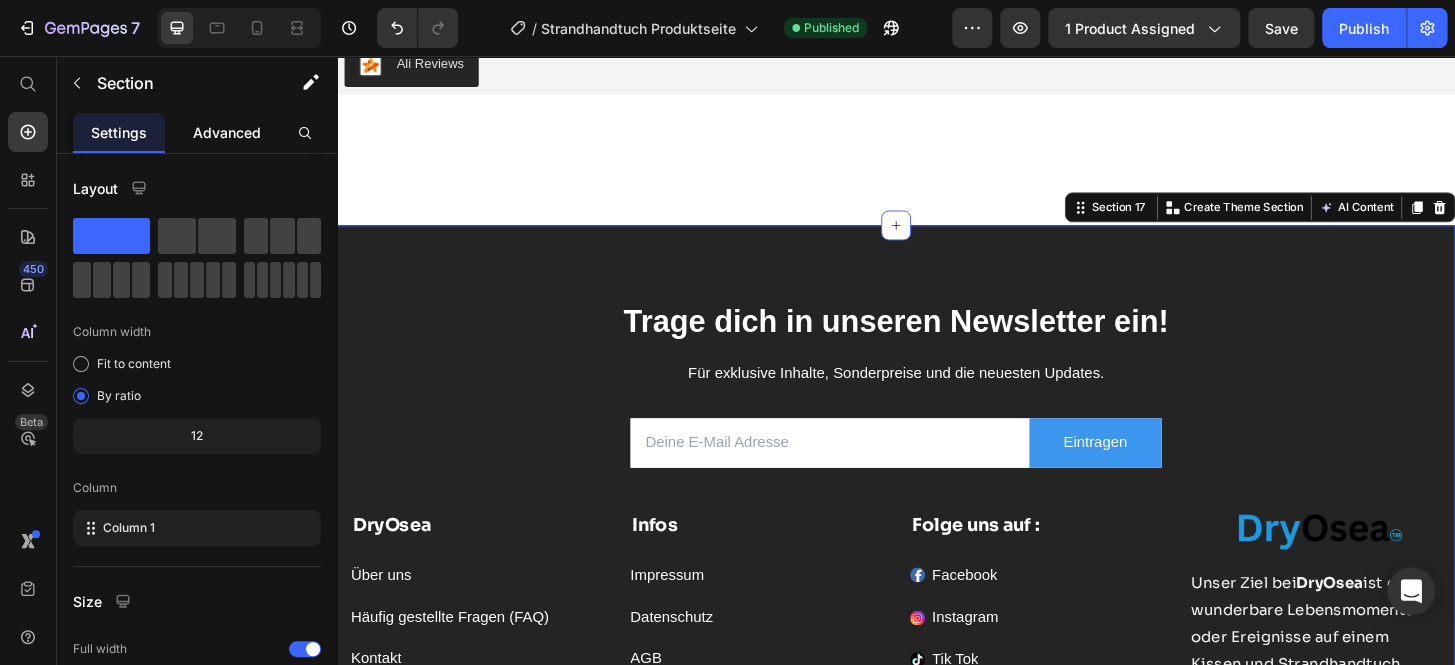 click on "Advanced" 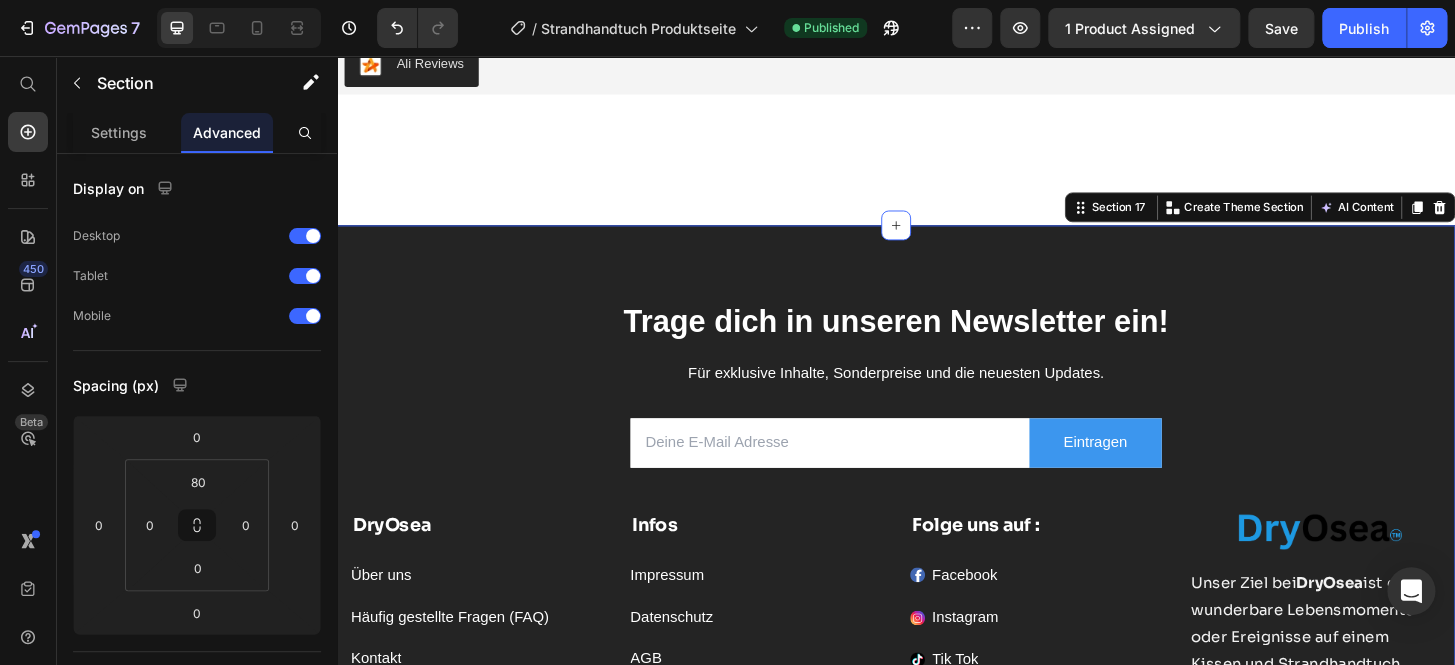 click on "Trage dich in unseren Newsletter ein! Heading Für exklusive Inhalte, Sonderpreise und die neuesten Updates. Text block Email Field Eintragen Submit Button Row Newsletter Row DryOsea Text block Über uns Button Häufig gestellte Fragen (FAQ) Button Kontakt Button Infos Text block Impressum Button Datenschutz Button AGB Button Versandinformationen Button Rückerstattung Button Folge uns auf :  Text block Facebook Button Instagram Button Tik Tok Button Pinterest Button Etsy Button Image Unser Ziel bei  DryOsea  ist es, wunderbare Lebensmomente oder Ereignisse auf einem Kissen und Strandhandtuch festzuhalten. Erinnerungen für die Ewigkeit.  Text Block [EMAIL] Text block Row
Company
Shop
Help
Visit Accordion Row                Title Line Copyright © 2025 DryOsea. All Rights Reserved. Text block Image Image Image Image Image Row Row Section 17" at bounding box center (937, 607) 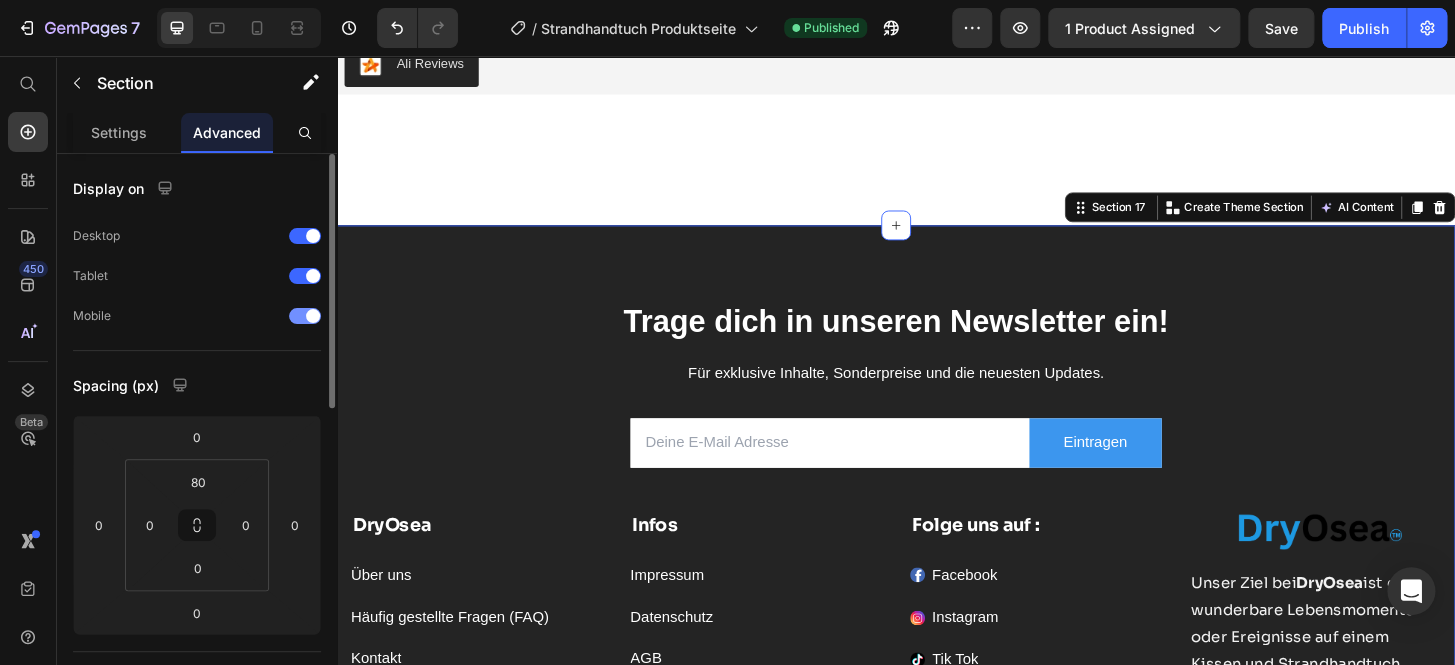 click at bounding box center [313, 316] 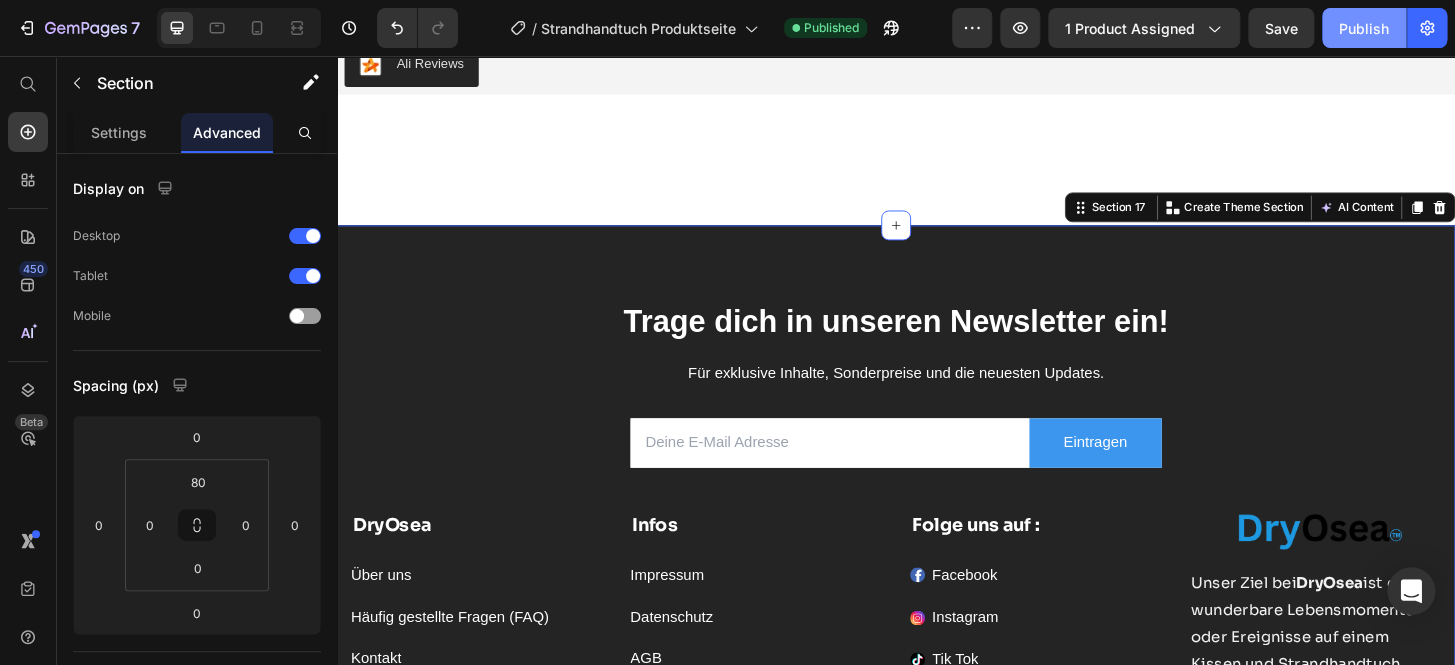 click on "Publish" at bounding box center (1364, 28) 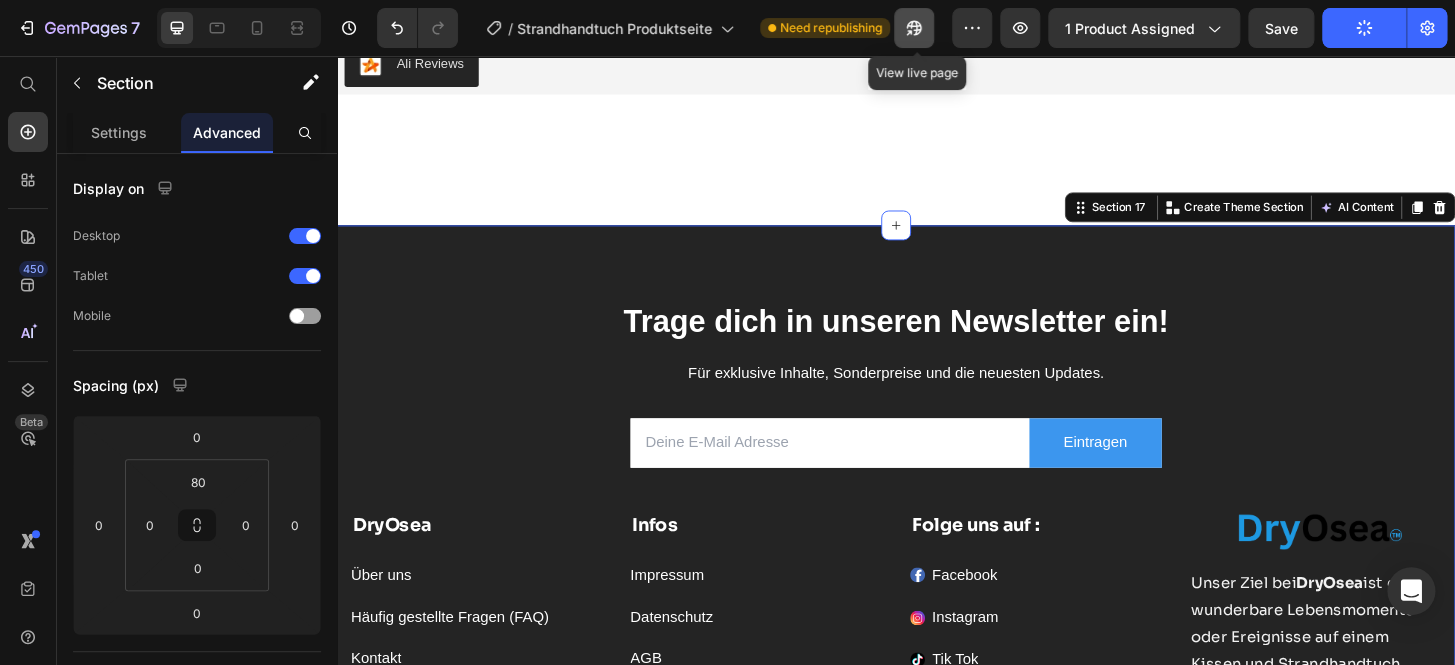 click 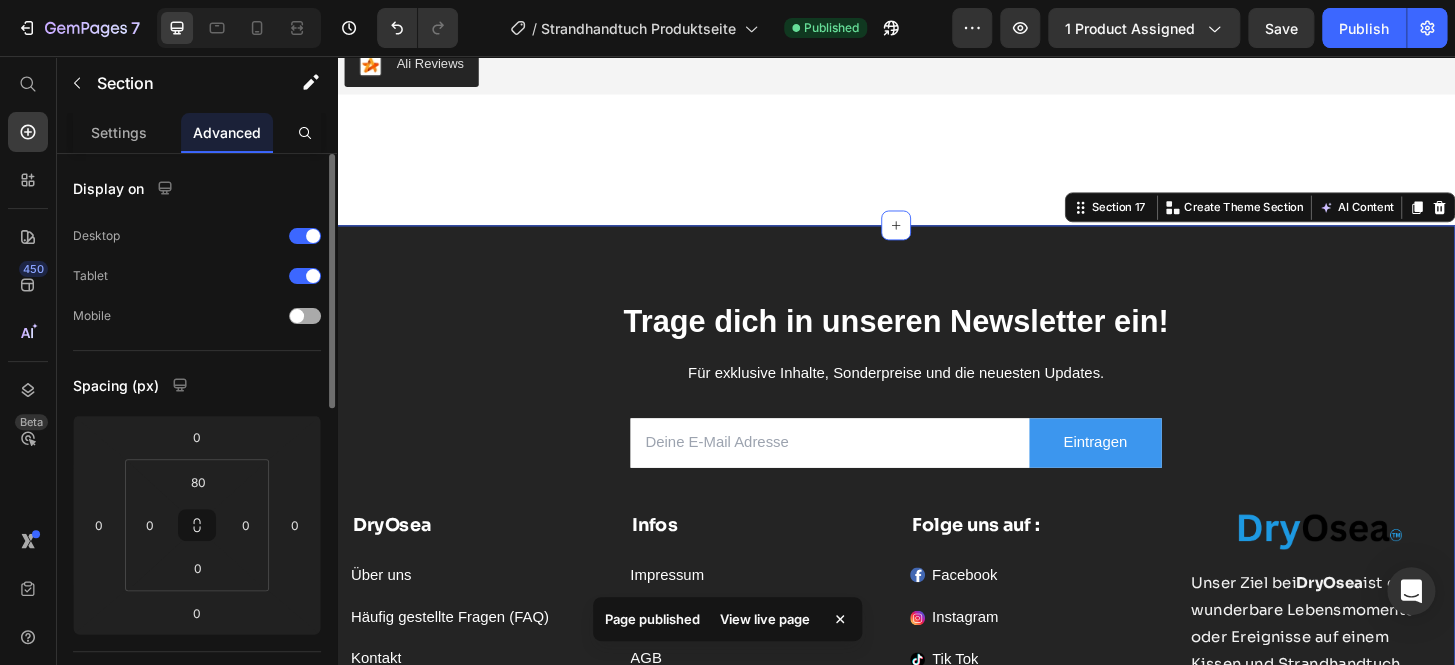 click at bounding box center (305, 316) 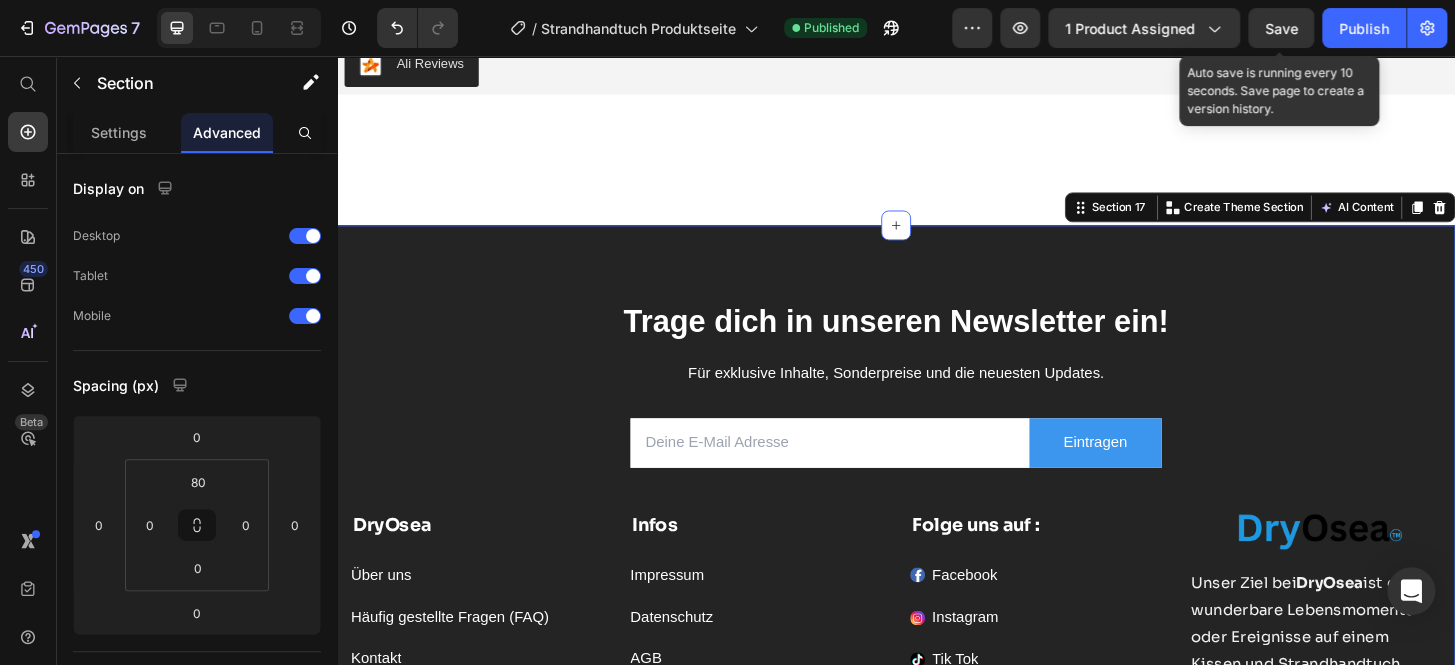 click on "Save" 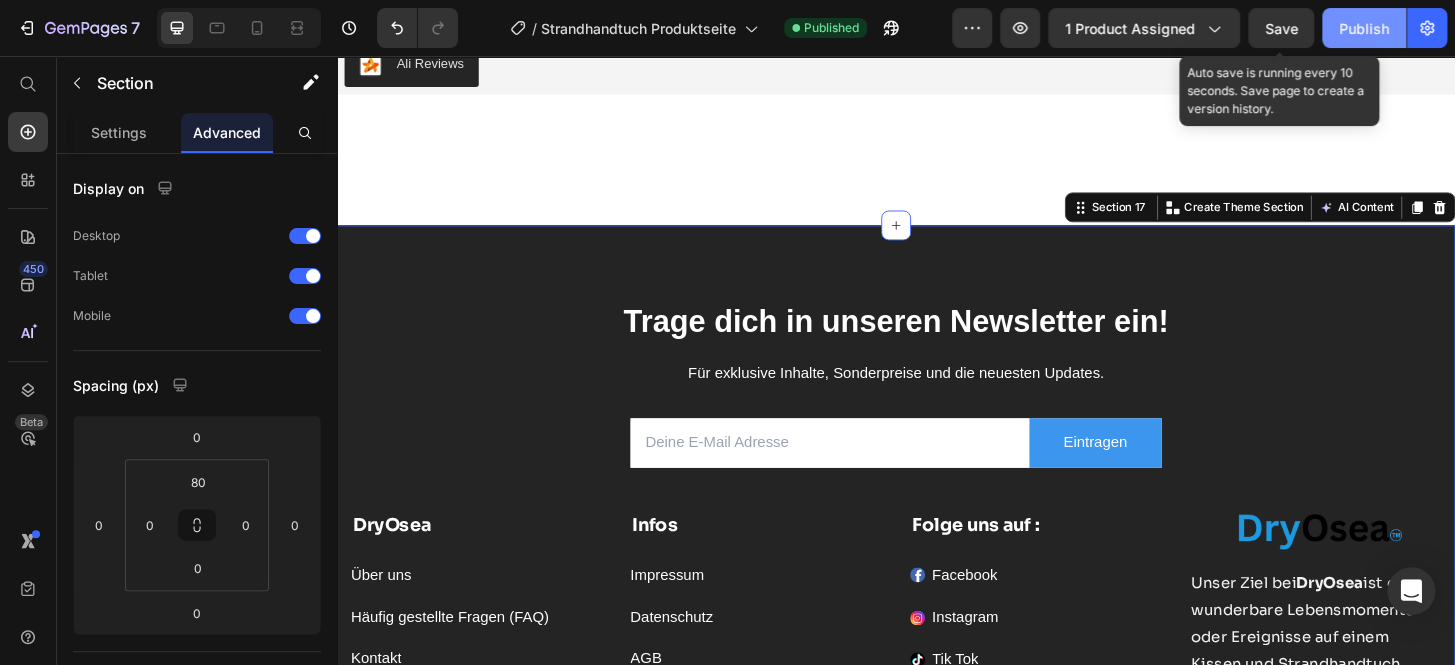 click on "Publish" at bounding box center (1364, 28) 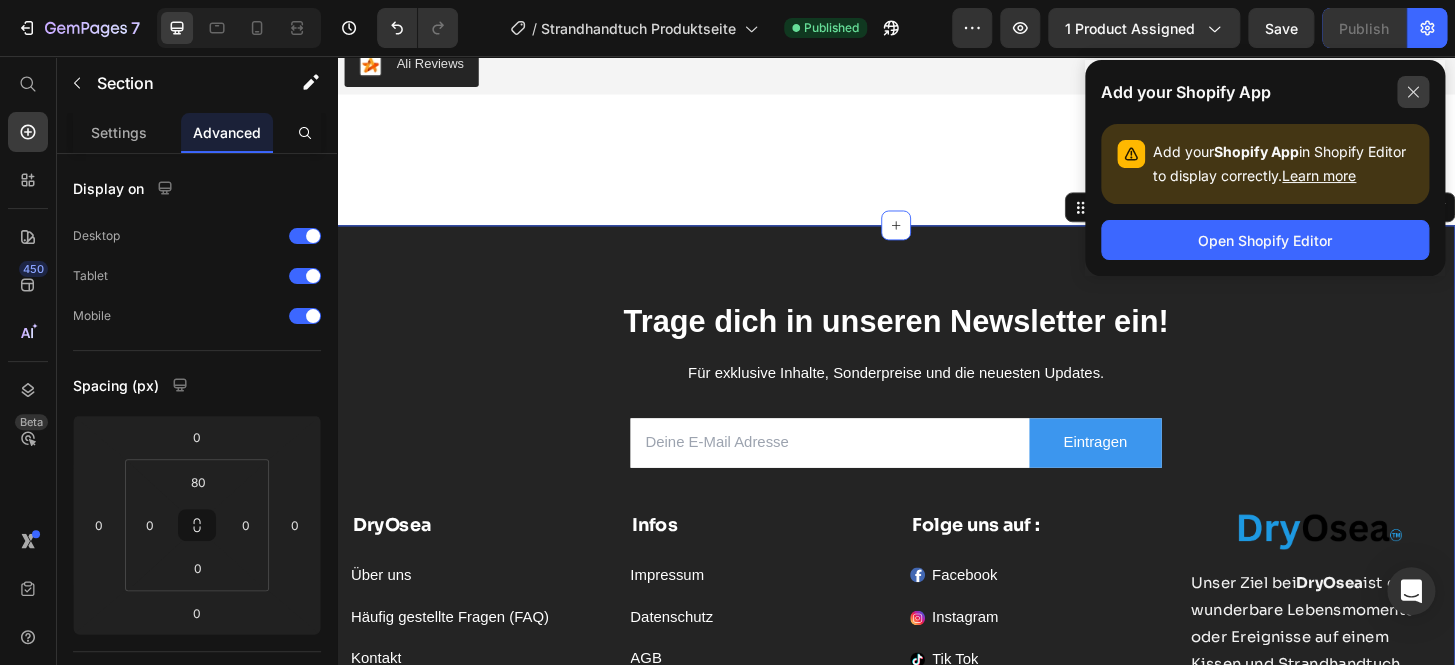 click 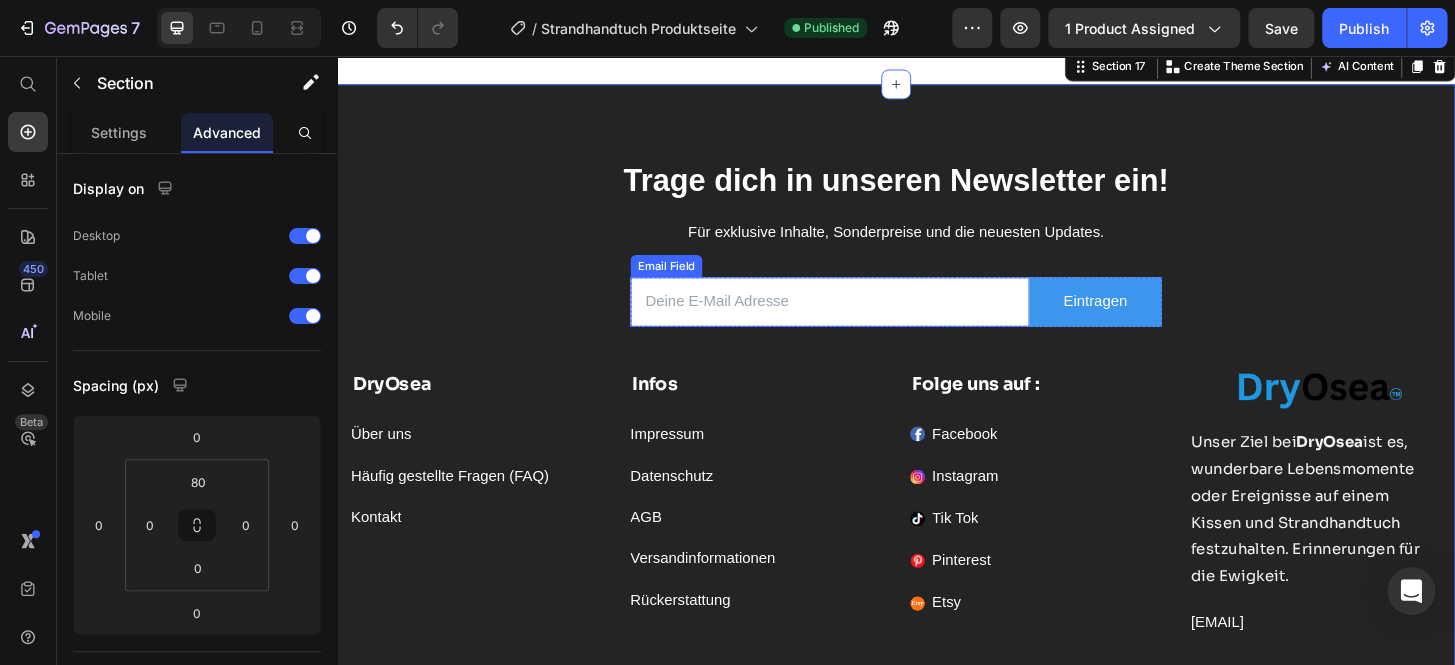scroll, scrollTop: 11738, scrollLeft: 0, axis: vertical 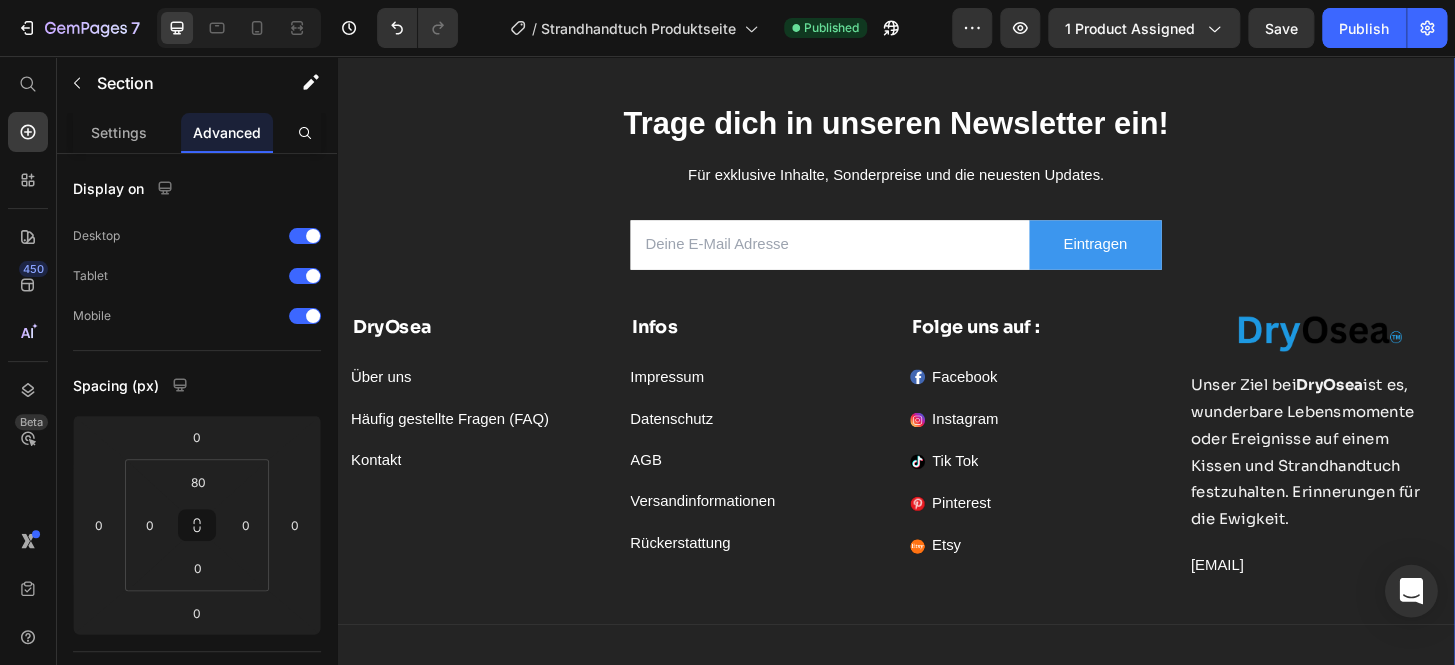 click 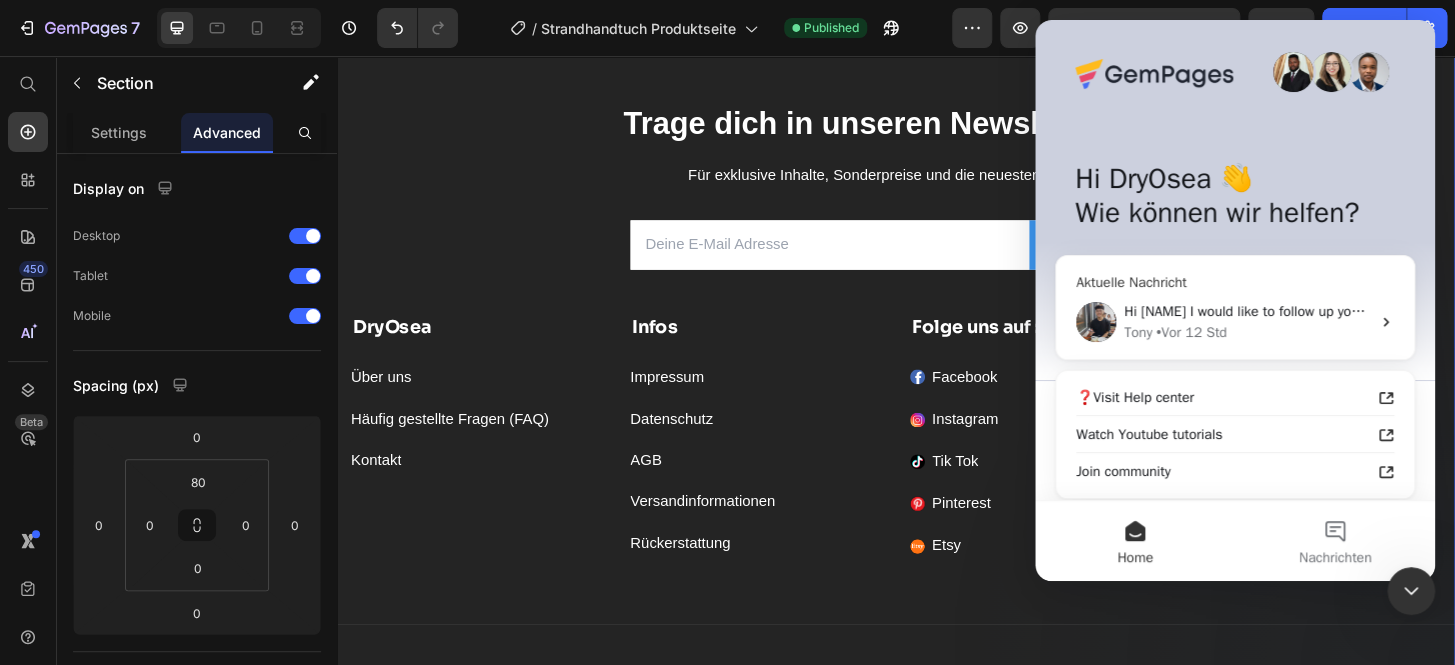 scroll, scrollTop: 0, scrollLeft: 0, axis: both 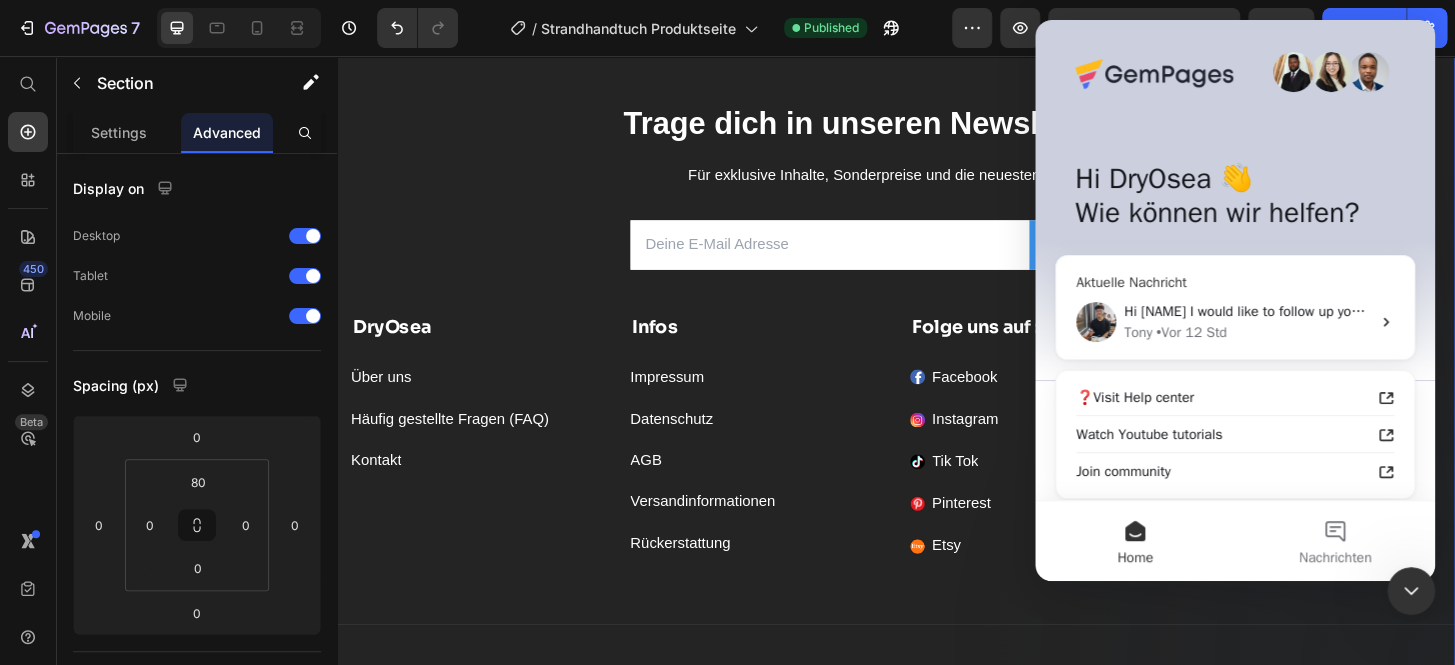 click on "Tony •  Vor 12 Std" at bounding box center [1247, 332] 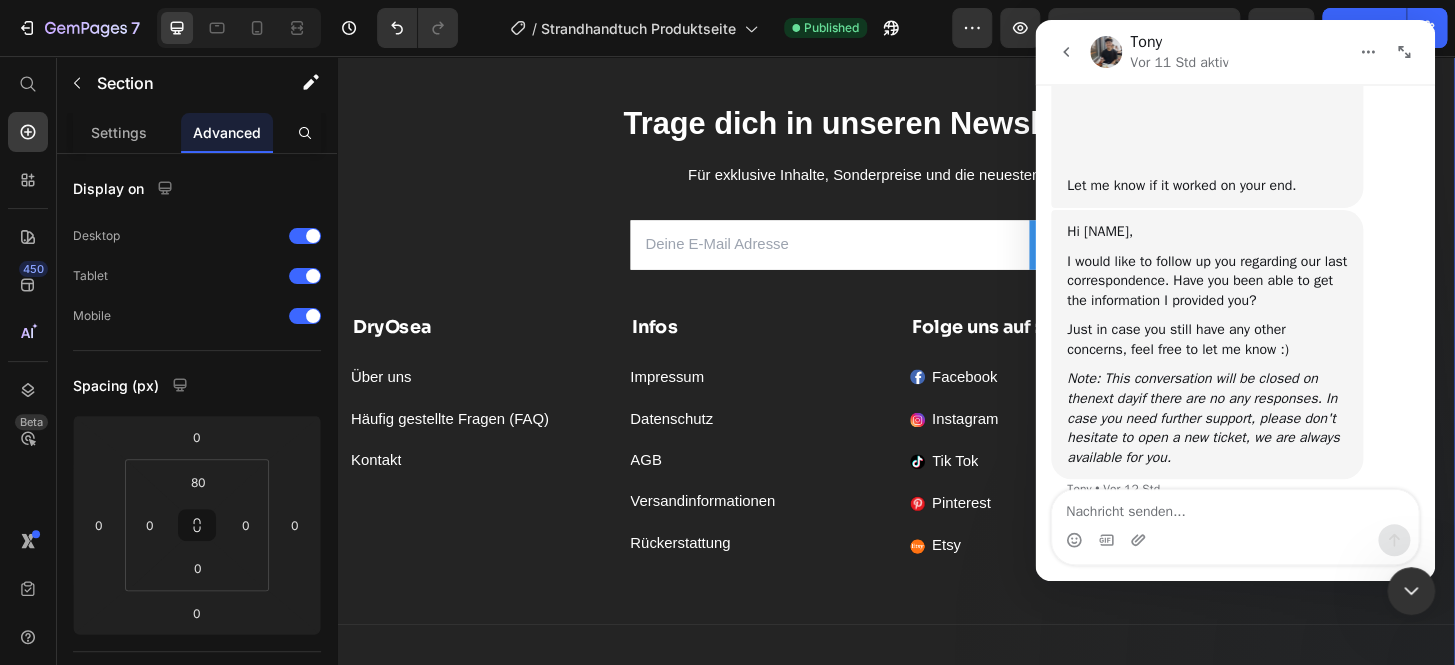 scroll, scrollTop: 3647, scrollLeft: 0, axis: vertical 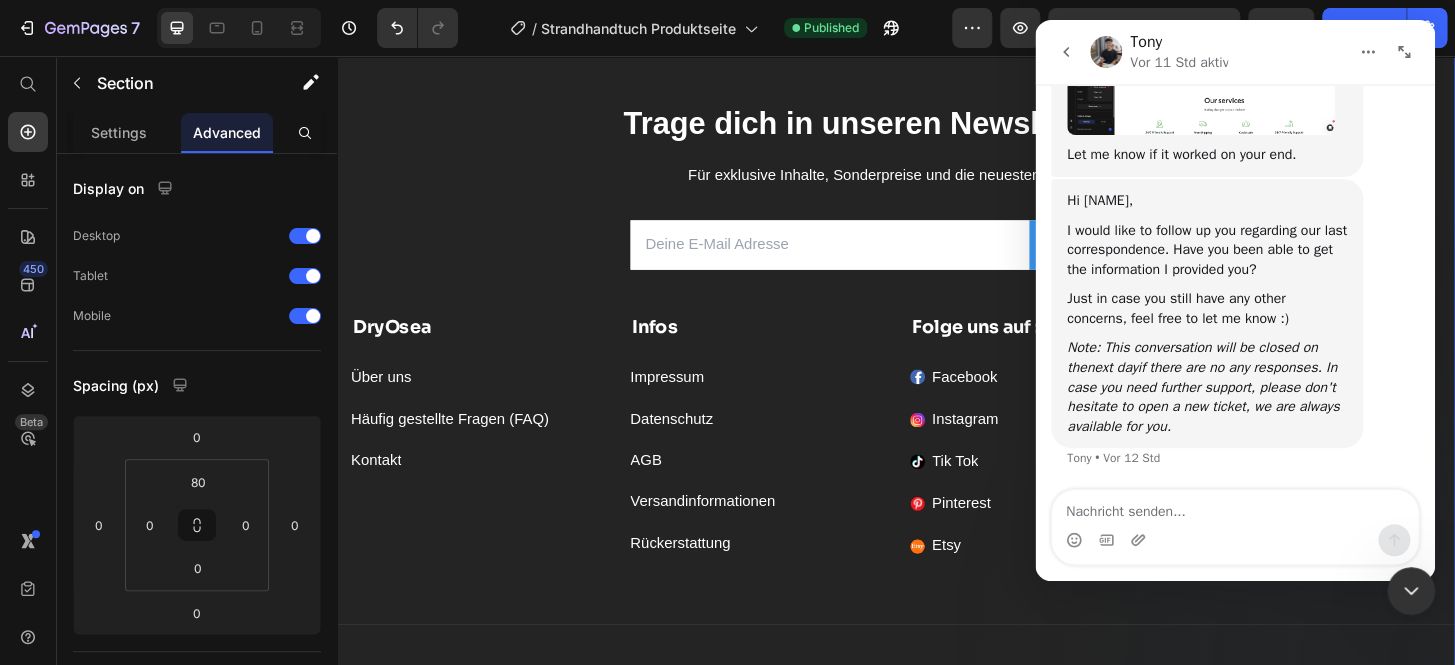 click at bounding box center [1235, 507] 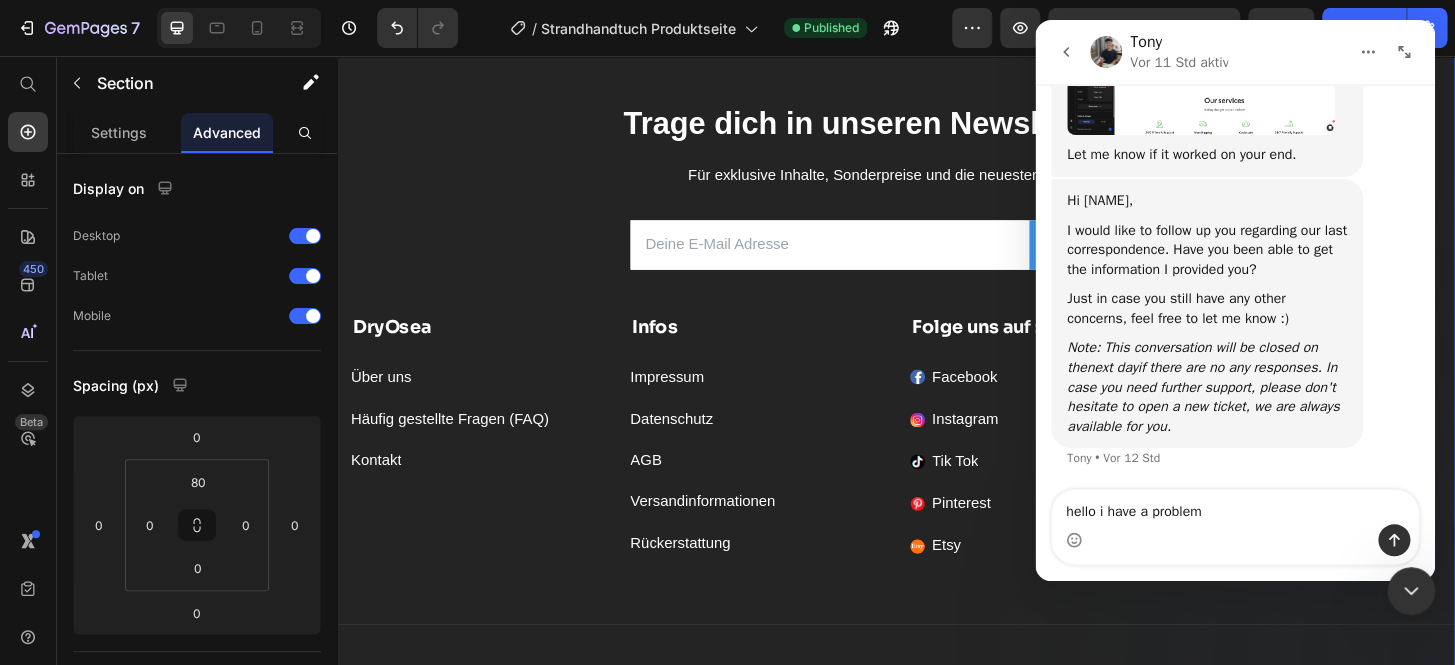 type on "hello i have a problem" 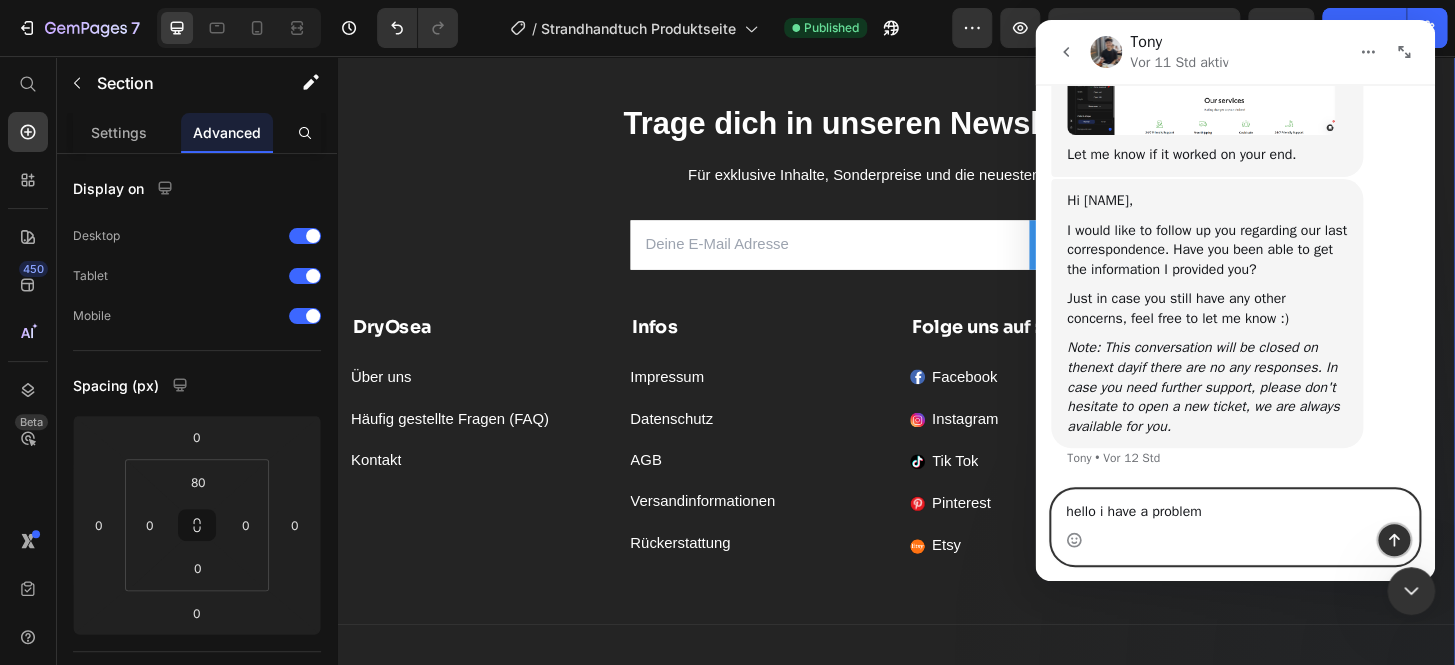 click 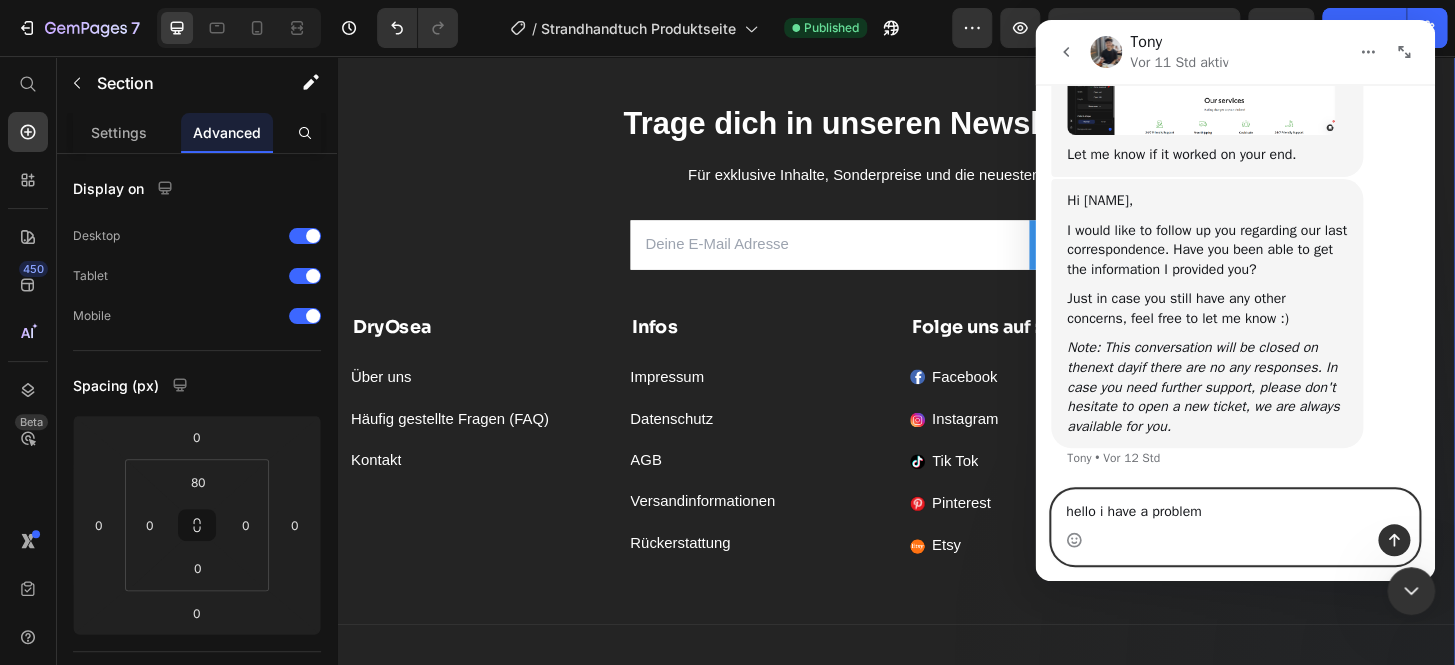 type 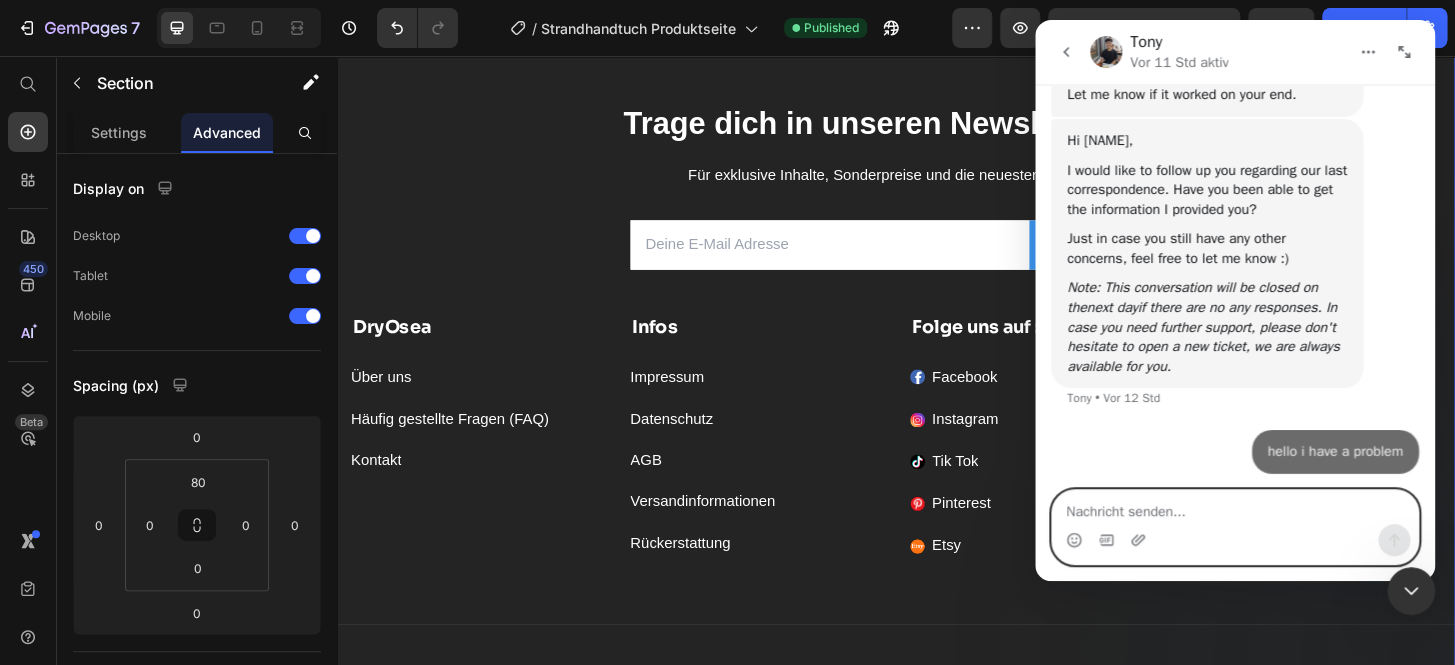 scroll, scrollTop: 3707, scrollLeft: 0, axis: vertical 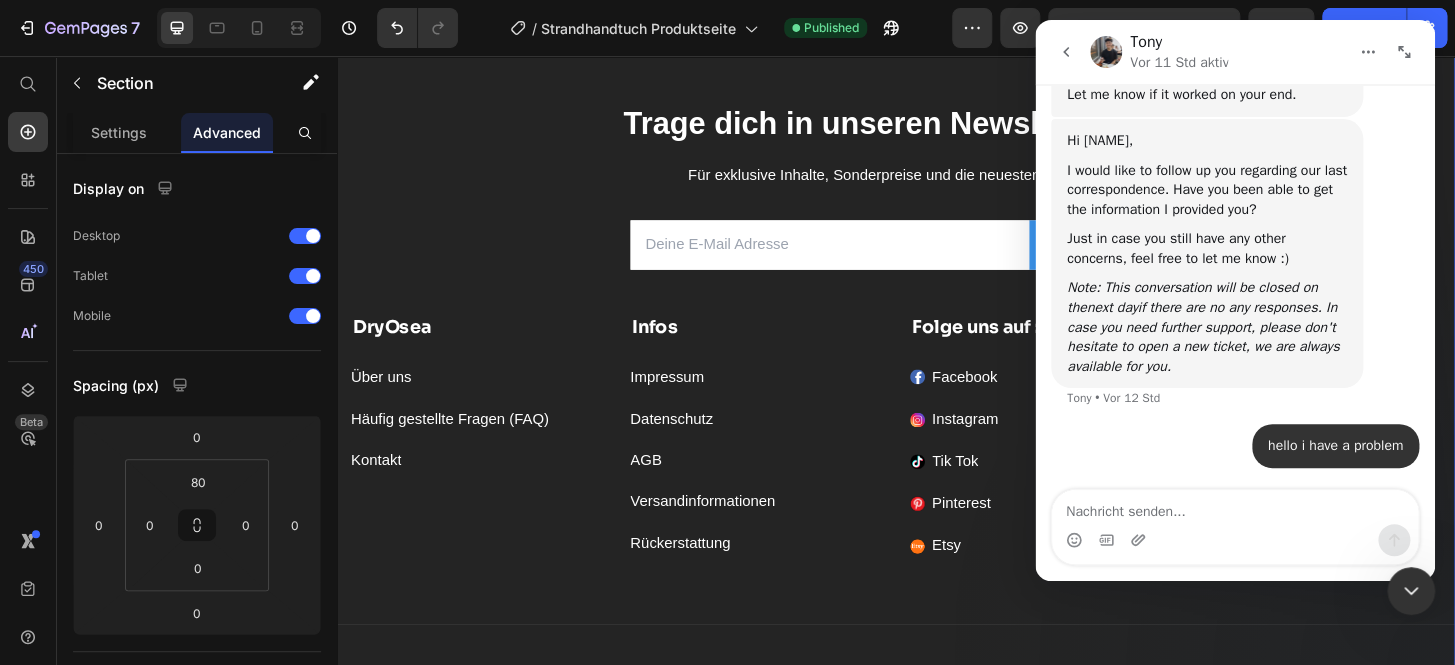 click at bounding box center [1411, 591] 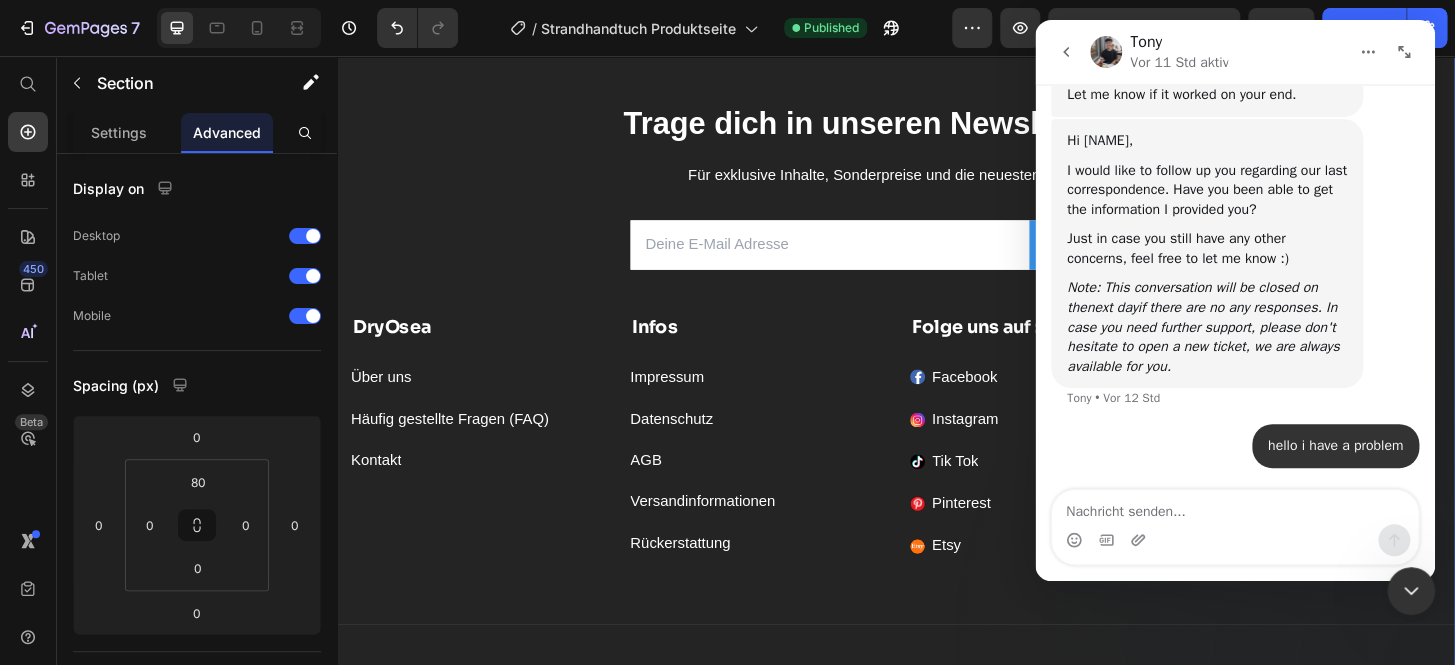 click at bounding box center [1411, 591] 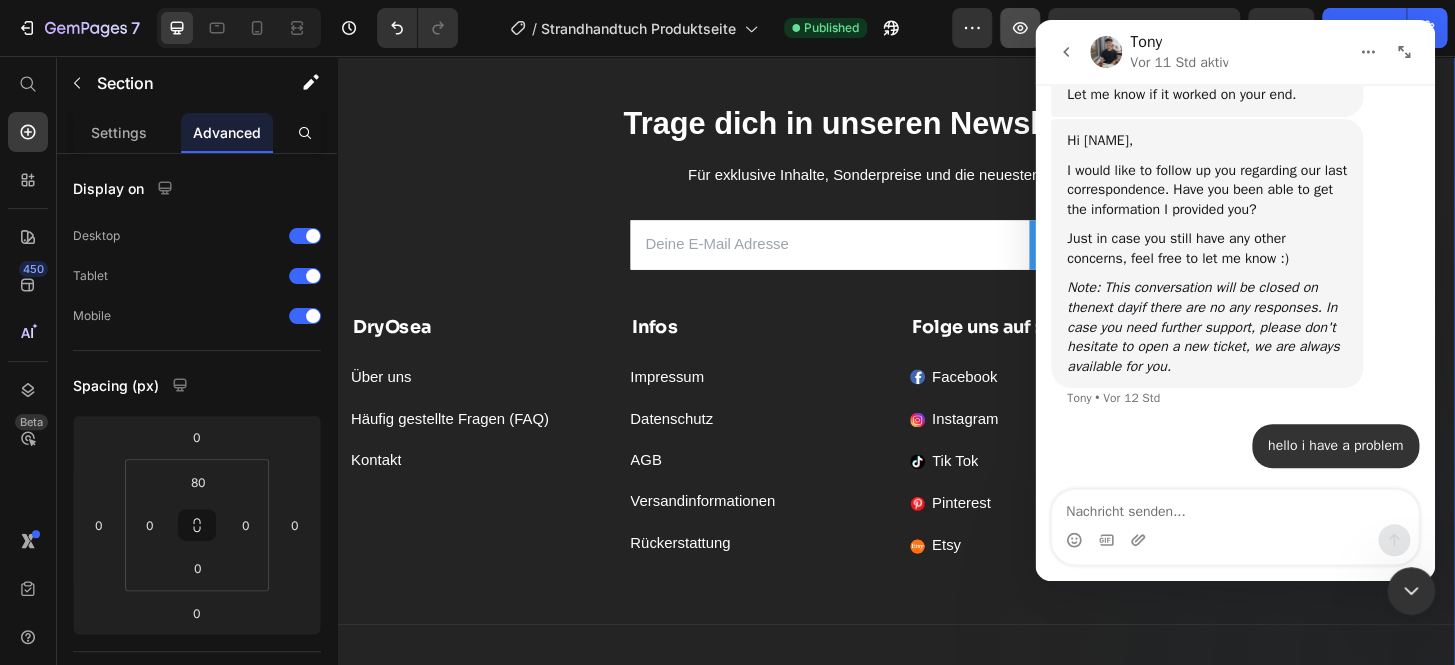 click 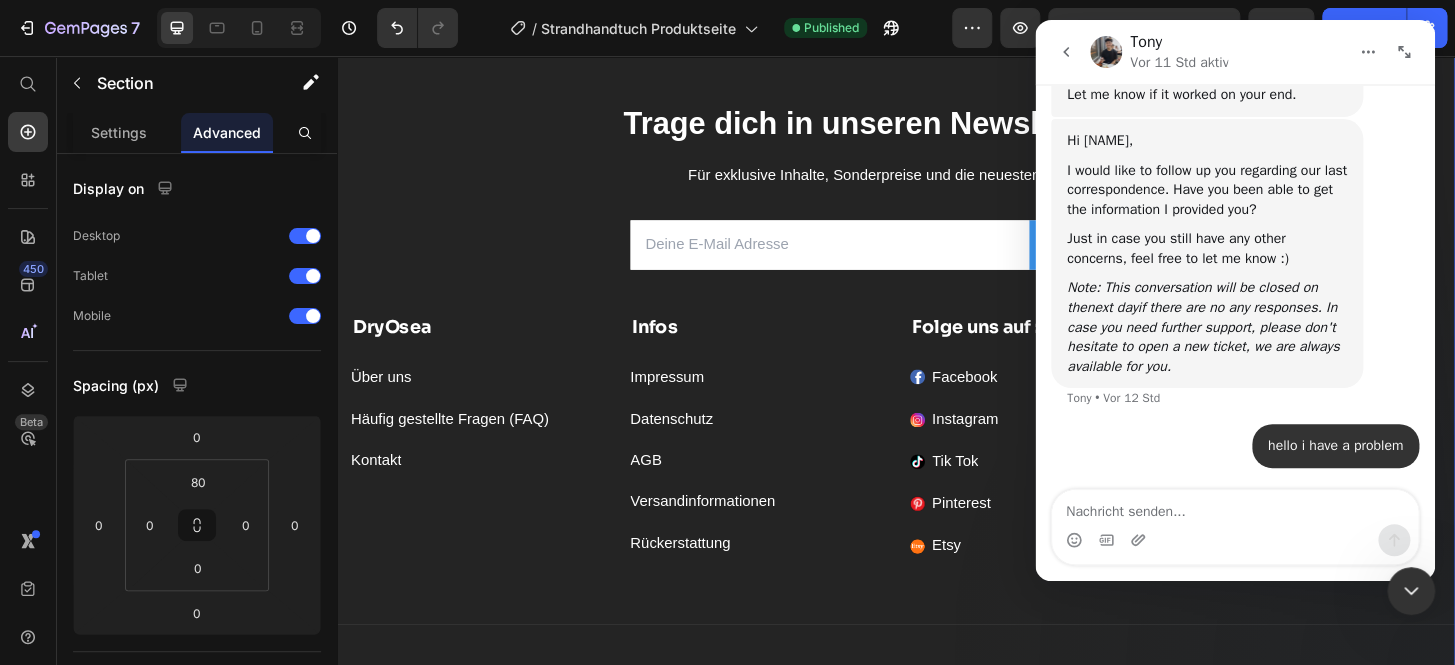 click 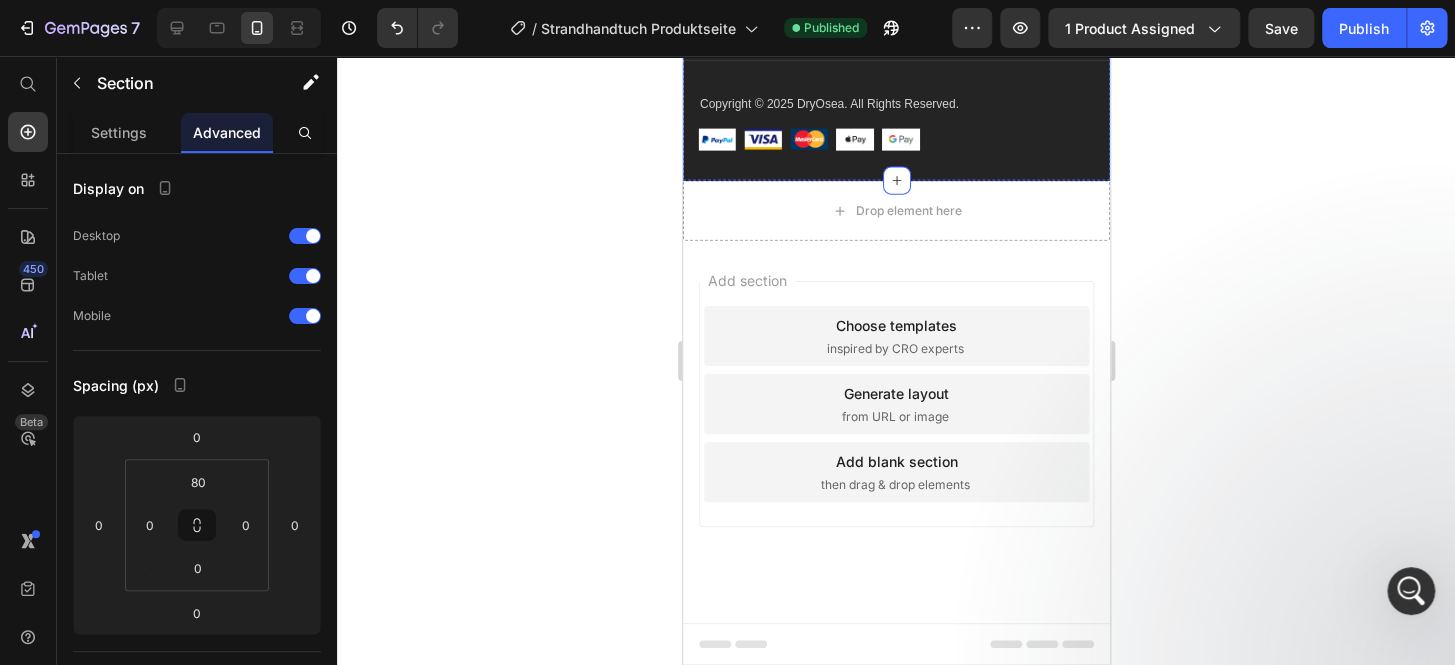 click 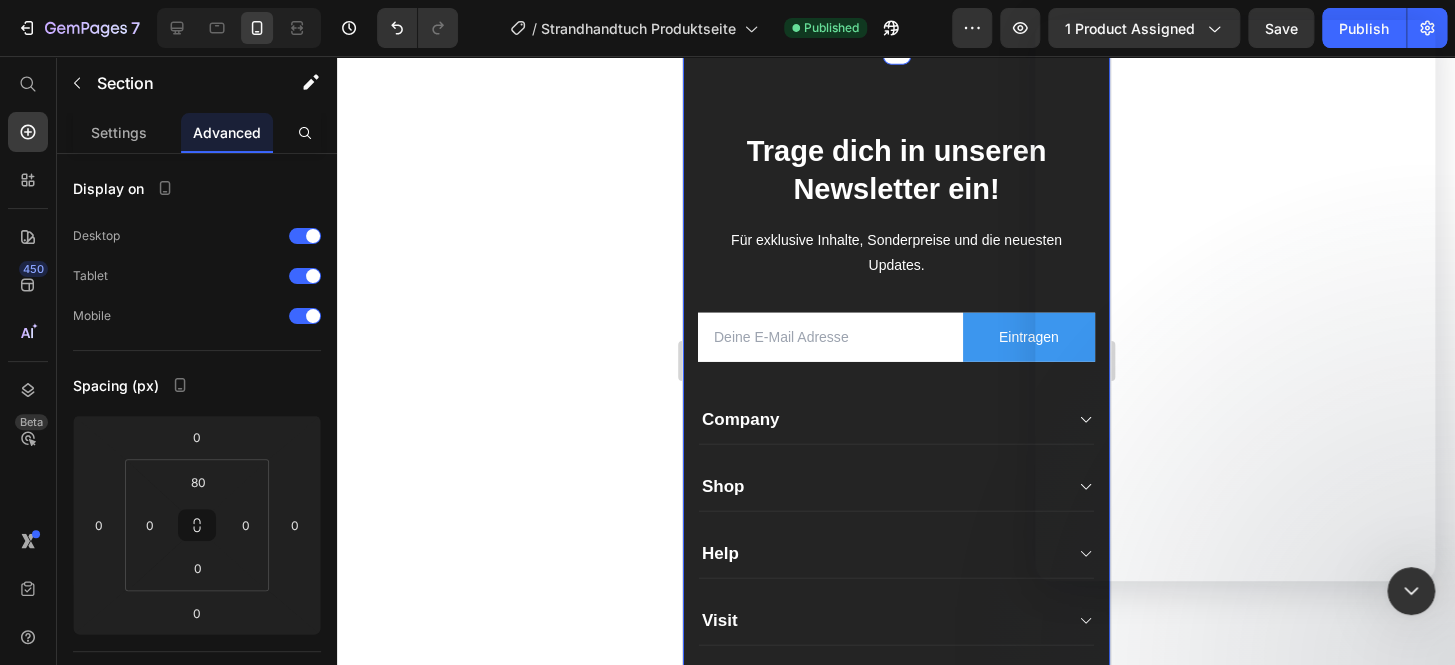 scroll, scrollTop: 12240, scrollLeft: 0, axis: vertical 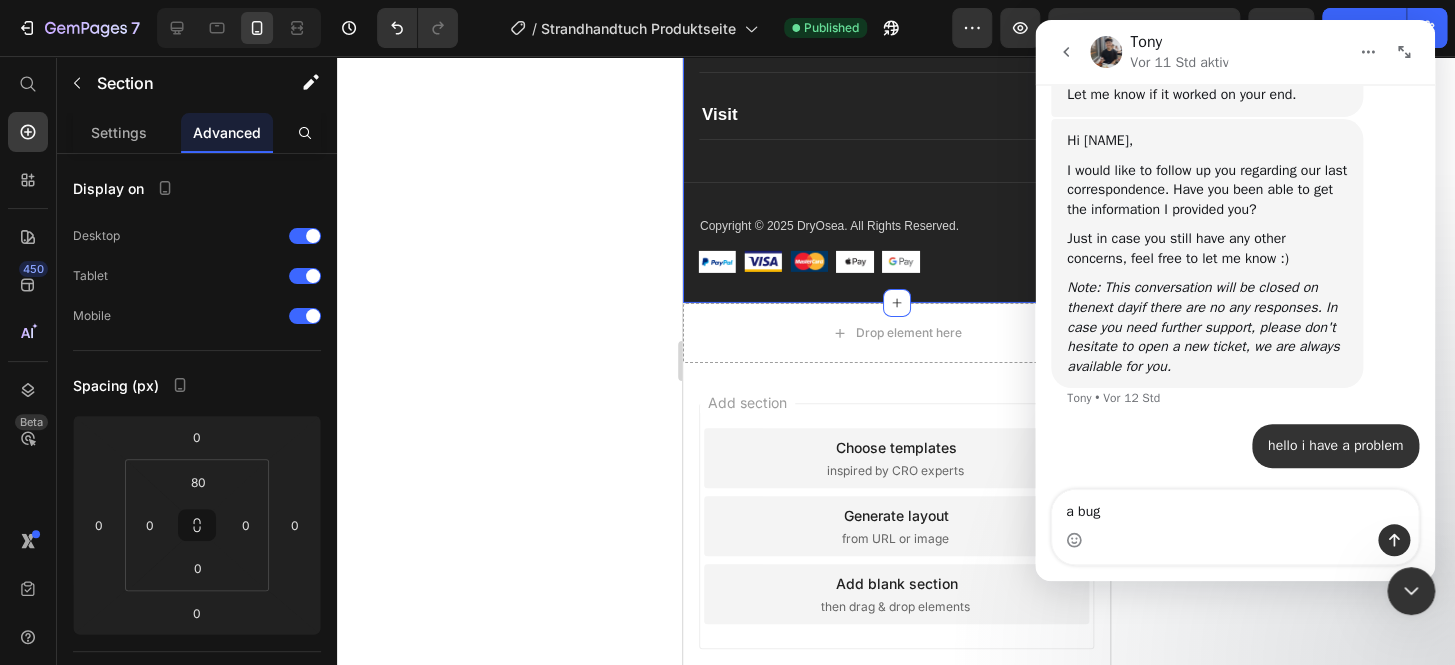 type on "a bug" 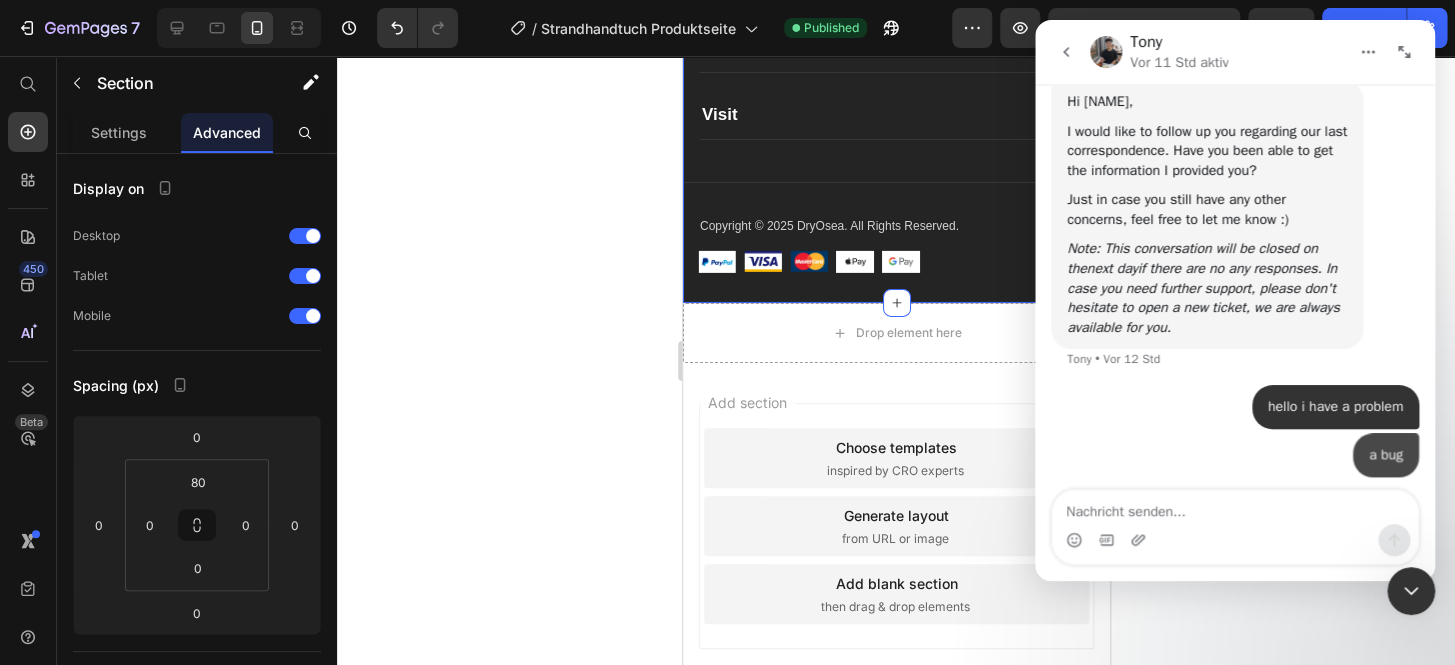 scroll, scrollTop: 3752, scrollLeft: 0, axis: vertical 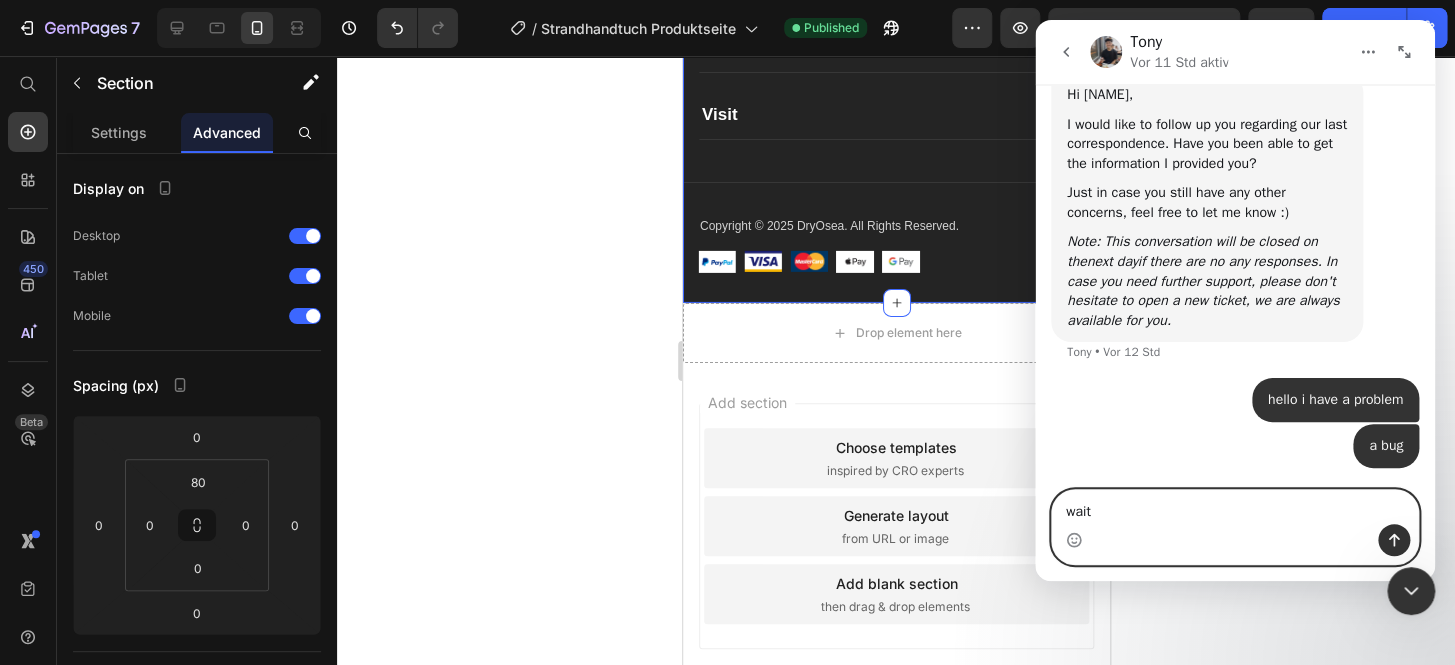 type on "wait" 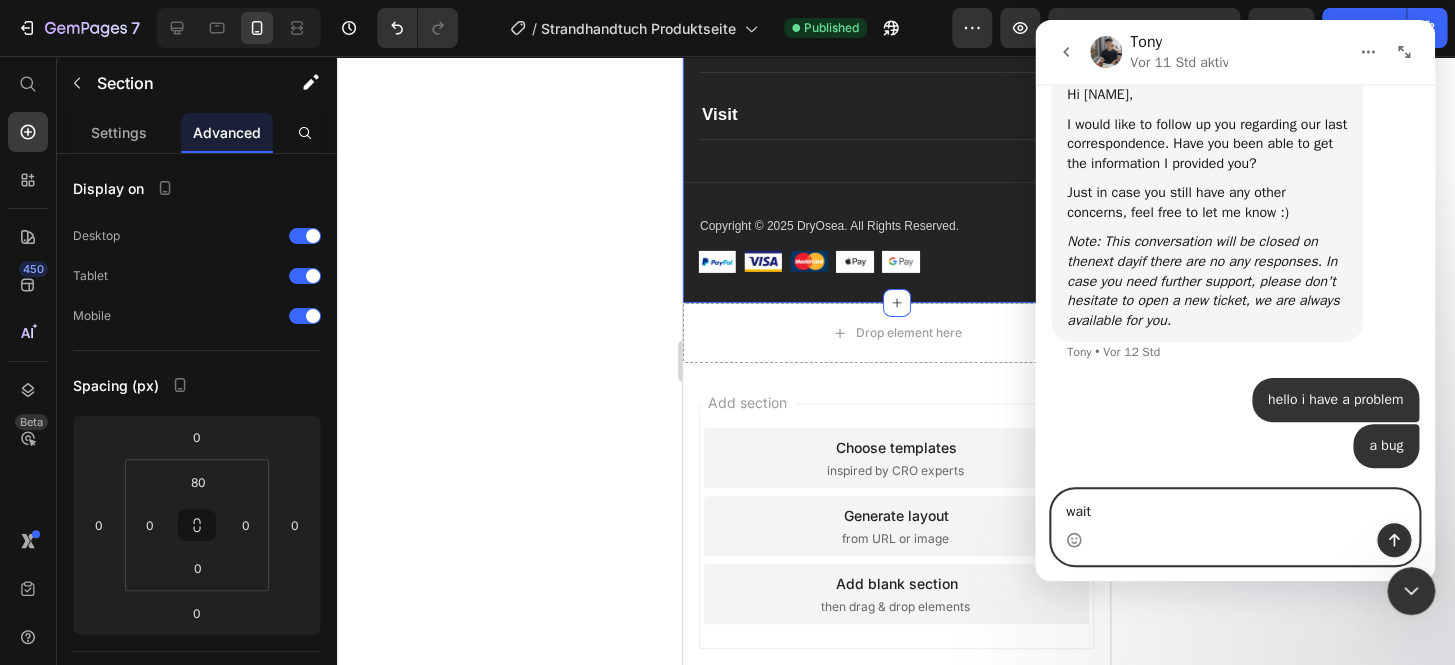 click at bounding box center [1394, 540] 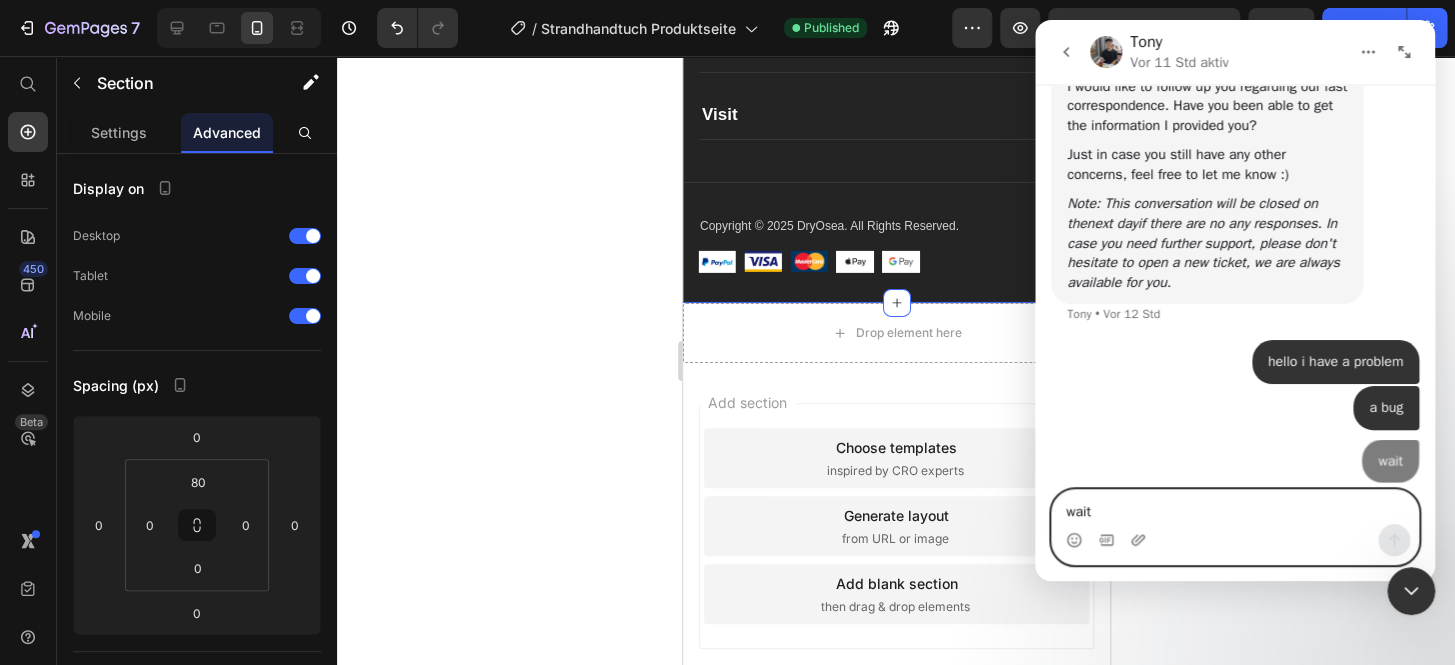 scroll, scrollTop: 3798, scrollLeft: 0, axis: vertical 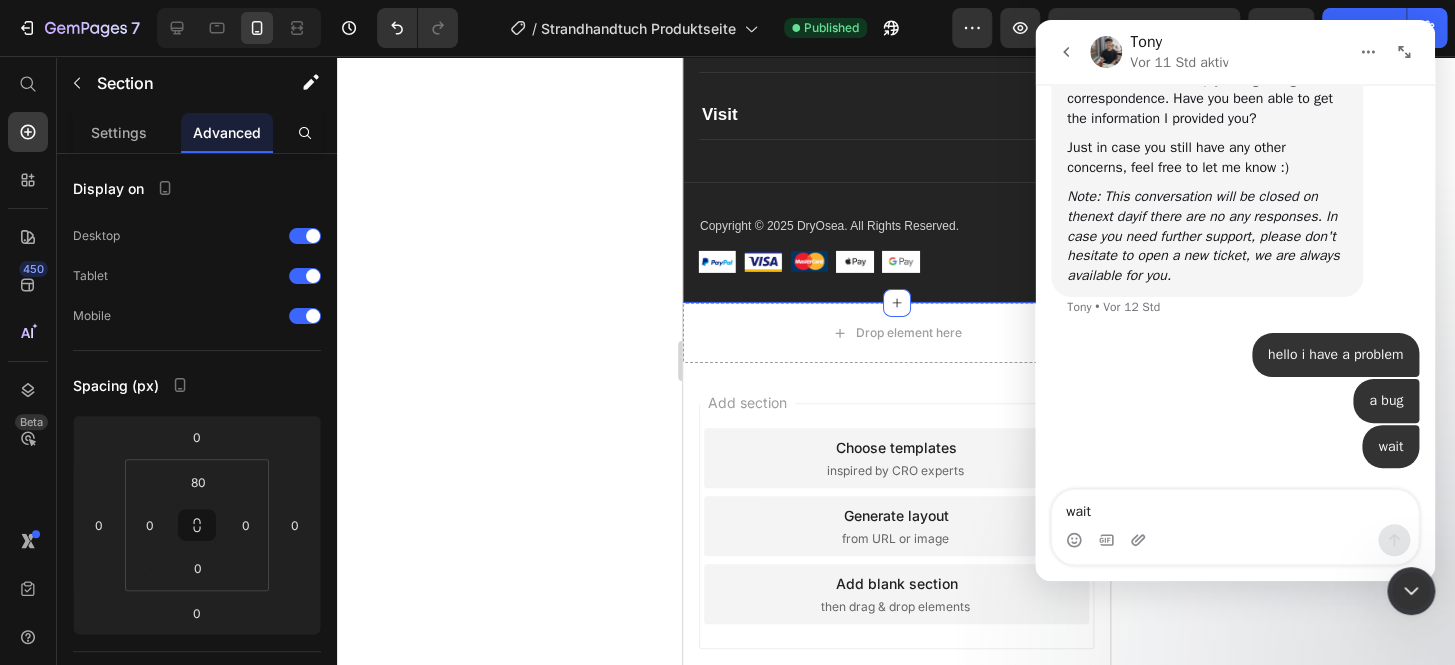 click 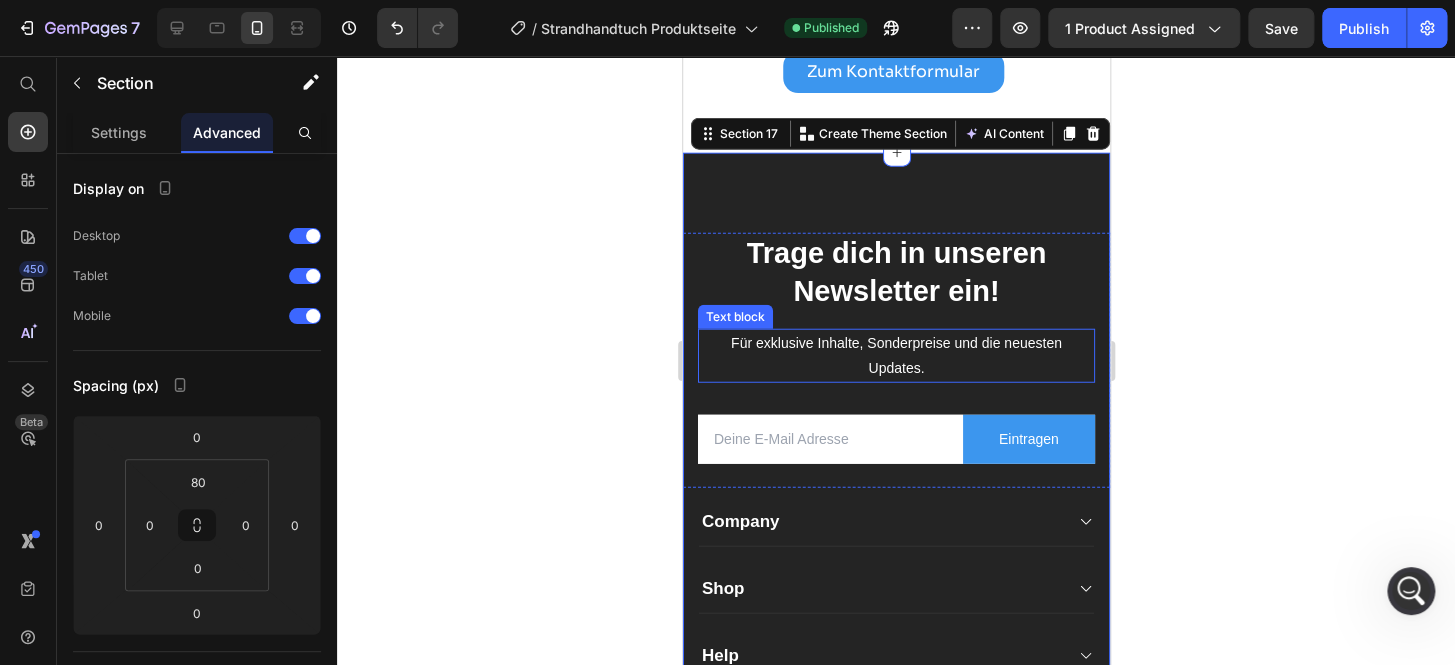 scroll, scrollTop: 11512, scrollLeft: 0, axis: vertical 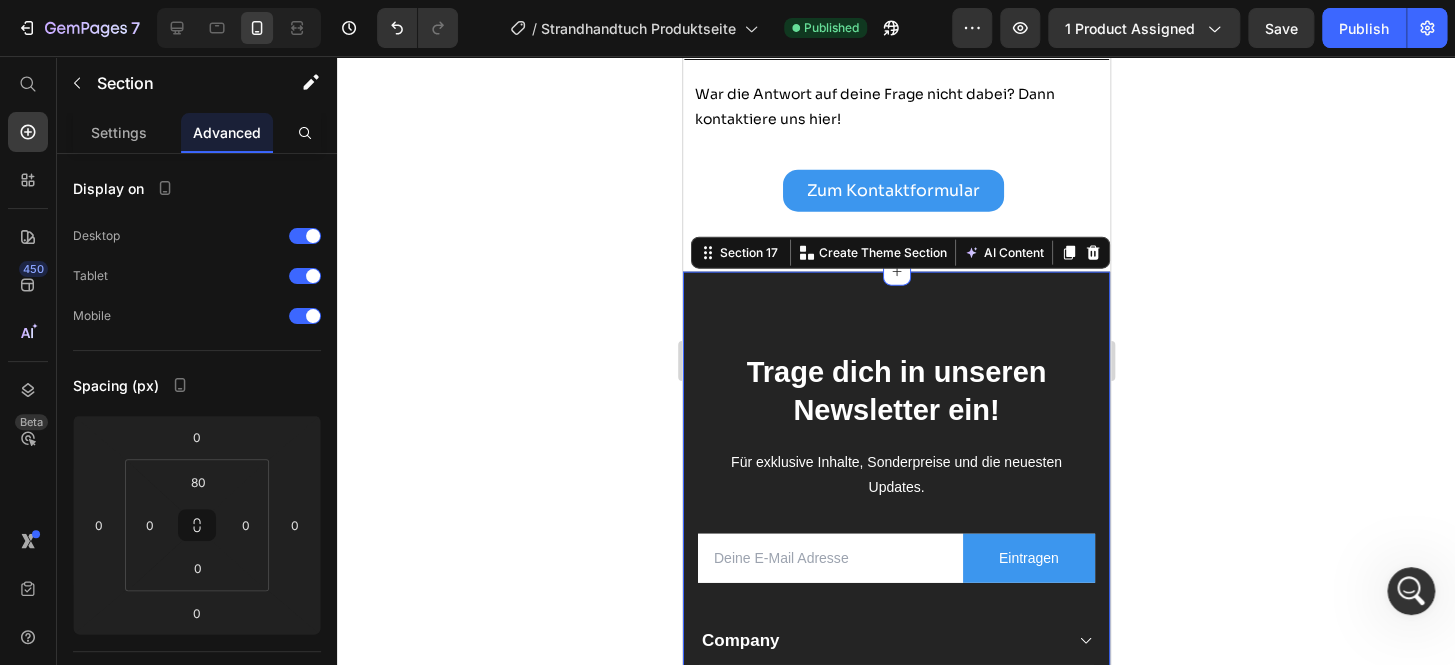 click 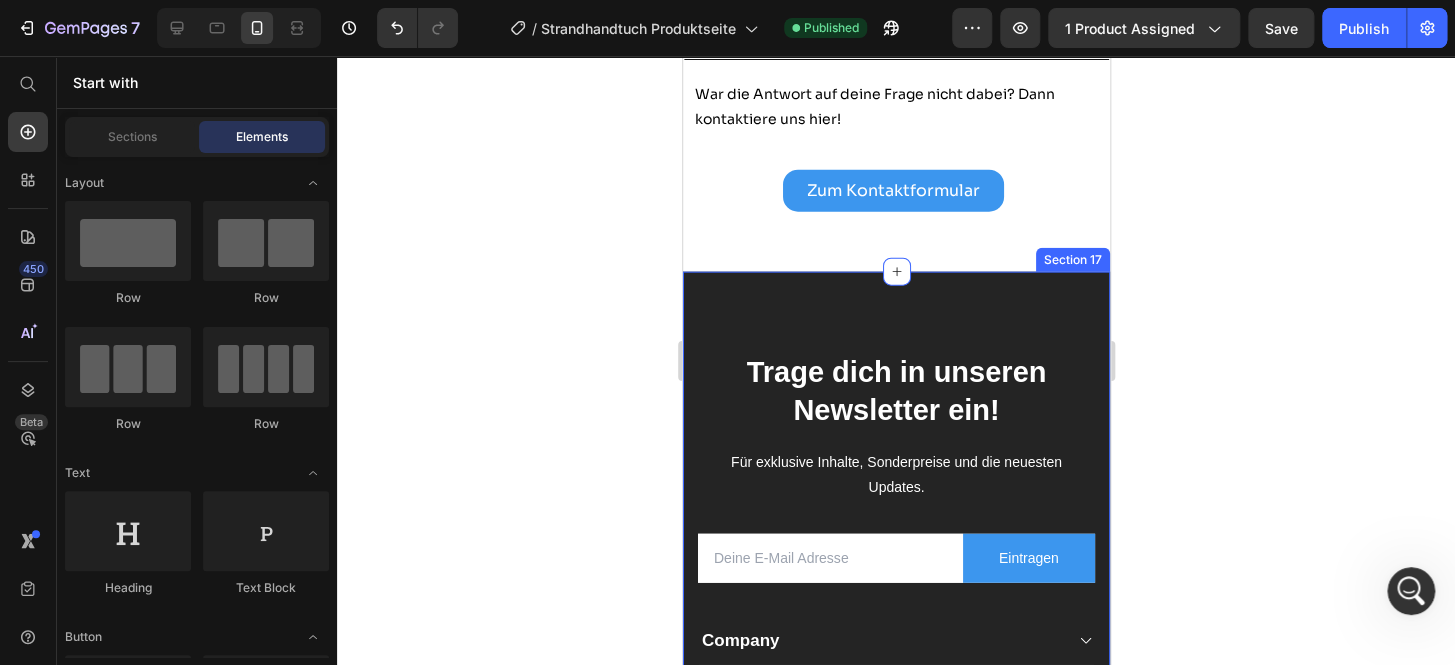 click on "Trage dich in unseren Newsletter ein! Heading Für exklusive Inhalte, Sonderpreise und die neuesten Updates. Text block Email Field Eintragen Submit Button Row Newsletter Row DryOsea Text block Über uns Button Häufig gestellte Fragen (FAQ) Button Kontakt Button Infos Text block Impressum Button Datenschutz Button AGB Button Versandinformationen Button Rückerstattung Button Folge uns auf :  Text block Facebook Button Instagram Button Tik Tok Button Pinterest Button Etsy Button Image Unser Ziel bei  DryOsea  ist es, wunderbare Lebensmomente oder Ereignisse auf einem Kissen und Strandhandtuch festzuhalten. Erinnerungen für die Ewigkeit.  Text Block [EMAIL] Text block Row
Company
Shop
Help
Visit Accordion Row                Title Line Copyright © 2025 DryOsea. All Rights Reserved. Text block Image Image Image Image Image Row Row Section 17" at bounding box center (895, 651) 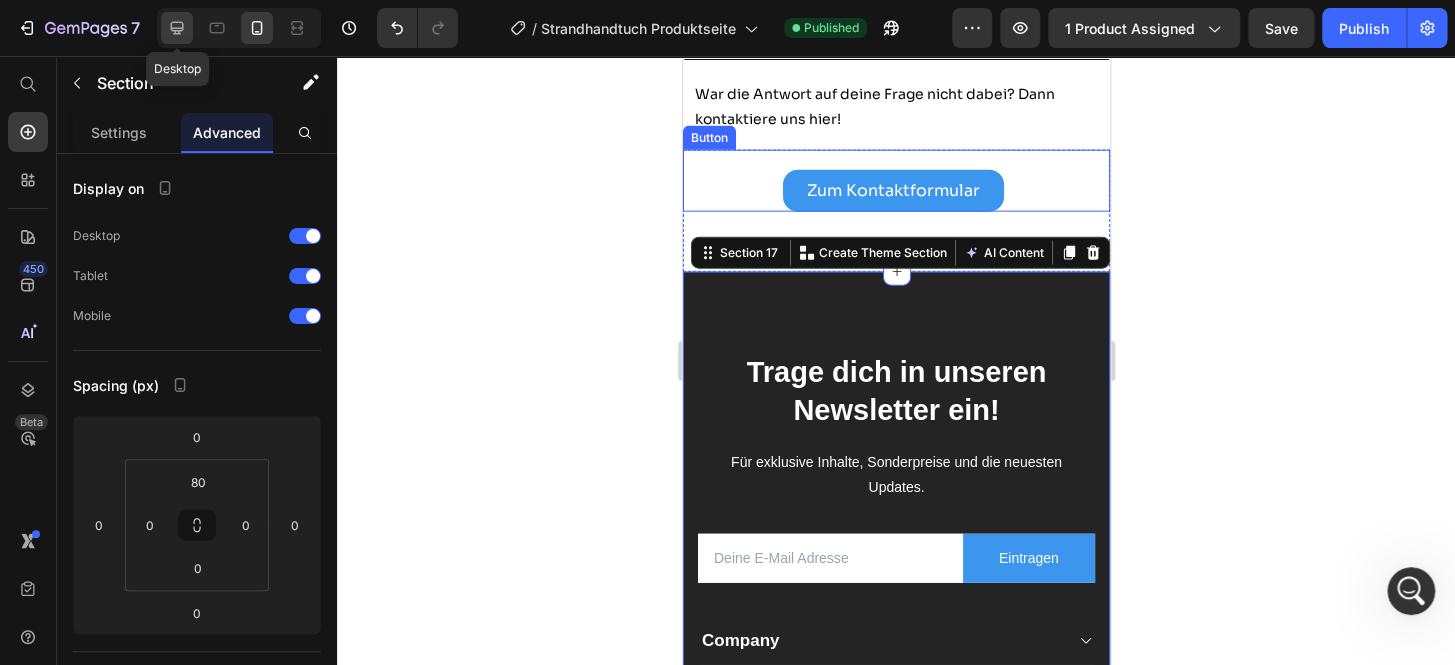 click 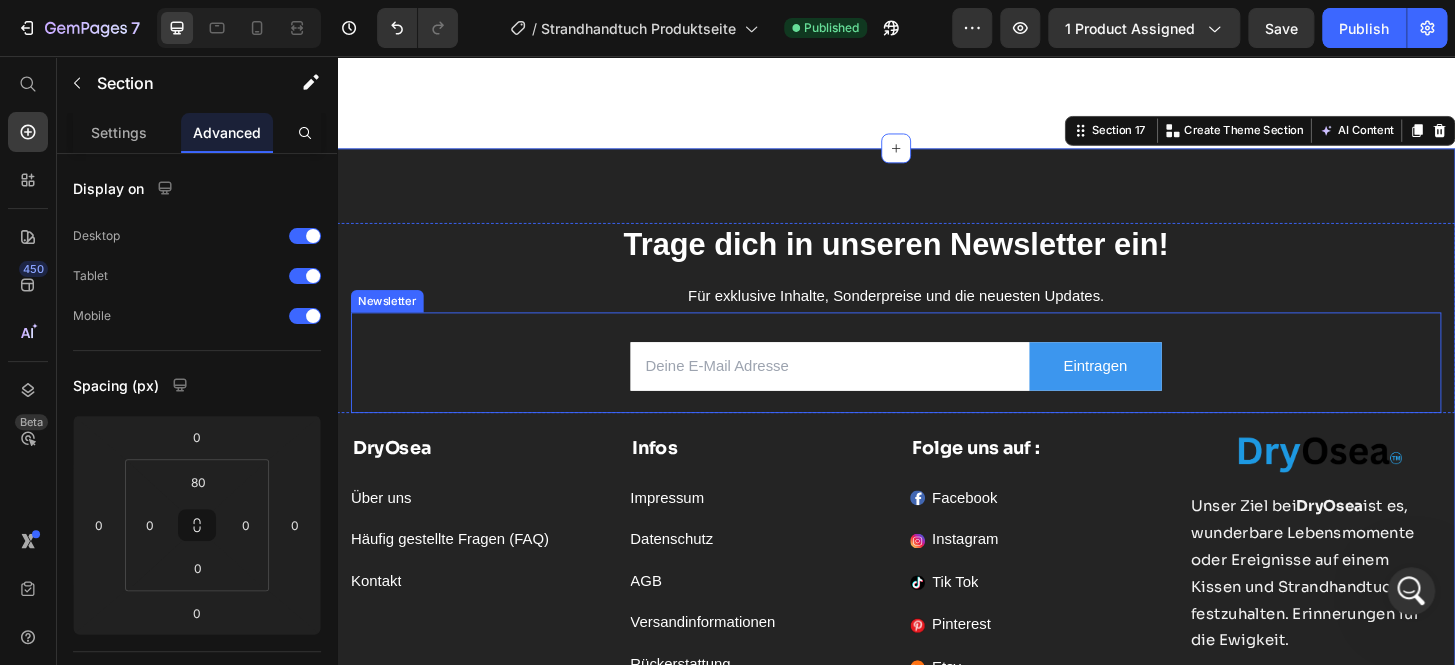 scroll, scrollTop: 11785, scrollLeft: 0, axis: vertical 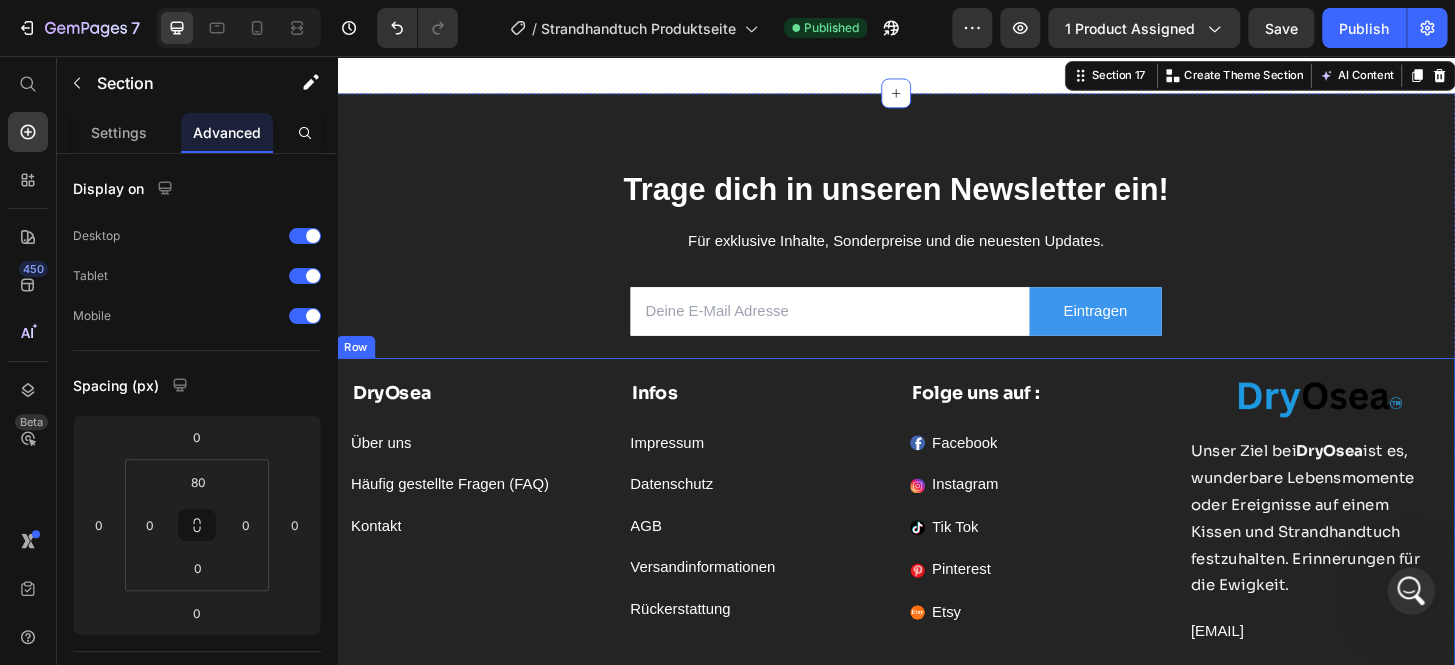click on "DryOsea Text block Über uns Button Häufig gestellte Fragen (FAQ) Button Kontakt Button Infos Text block Impressum Button Datenschutz Button AGB Button Versandinformationen Button Rückerstattung Button Folge uns auf :  Text block Facebook Button Instagram Button Tik Tok Button Pinterest Button Etsy Button Image Unser Ziel bei  DryOsea  ist es, wunderbare Lebensmomente oder Ereignisse auf einem Kissen und Strandhandtuch festzuhalten. Erinnerungen für die Ewigkeit.  Text Block [EMAIL] Text block Row" at bounding box center (937, 550) 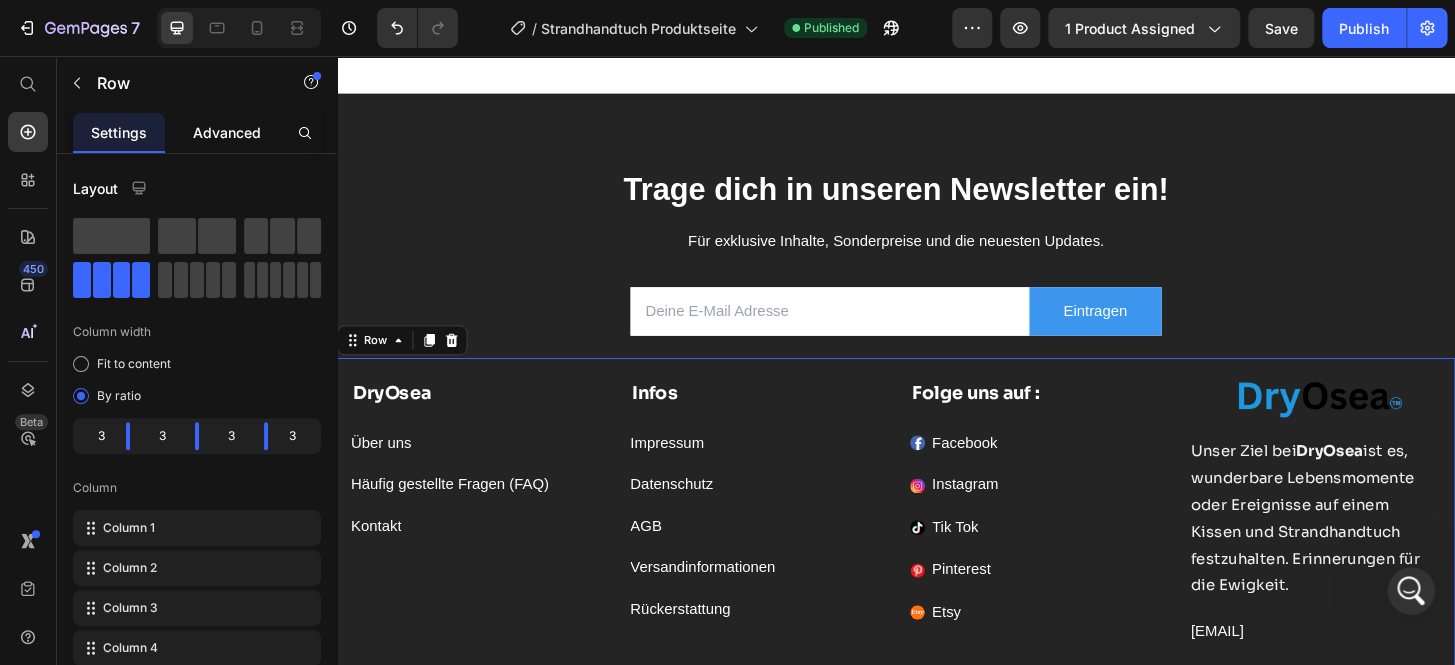 click on "Advanced" at bounding box center (227, 132) 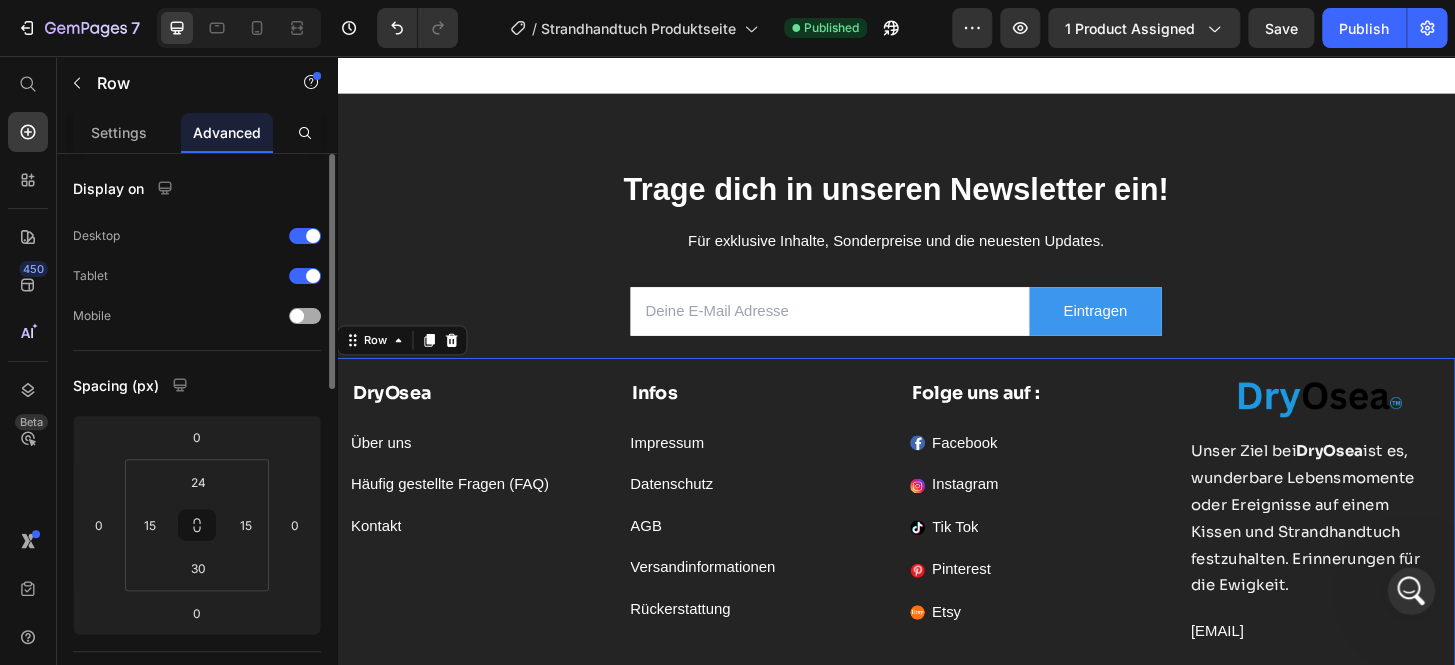 click at bounding box center (297, 316) 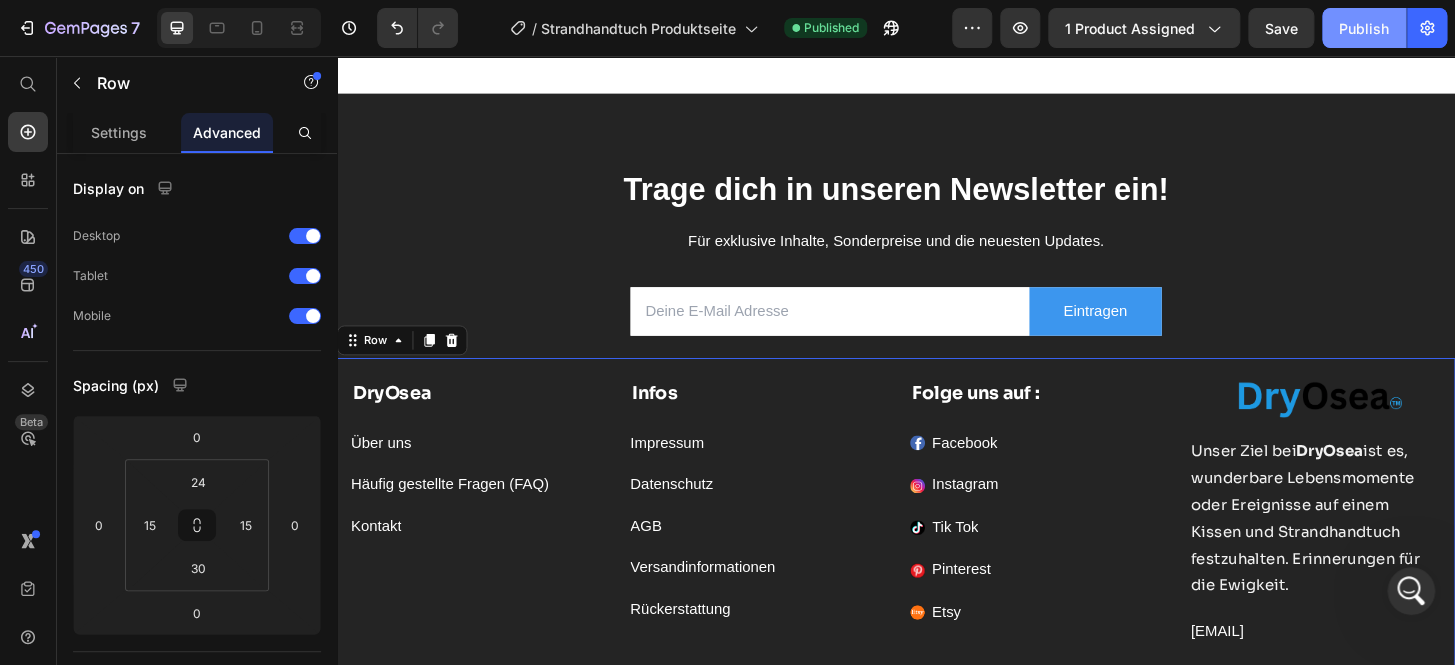 click on "Publish" 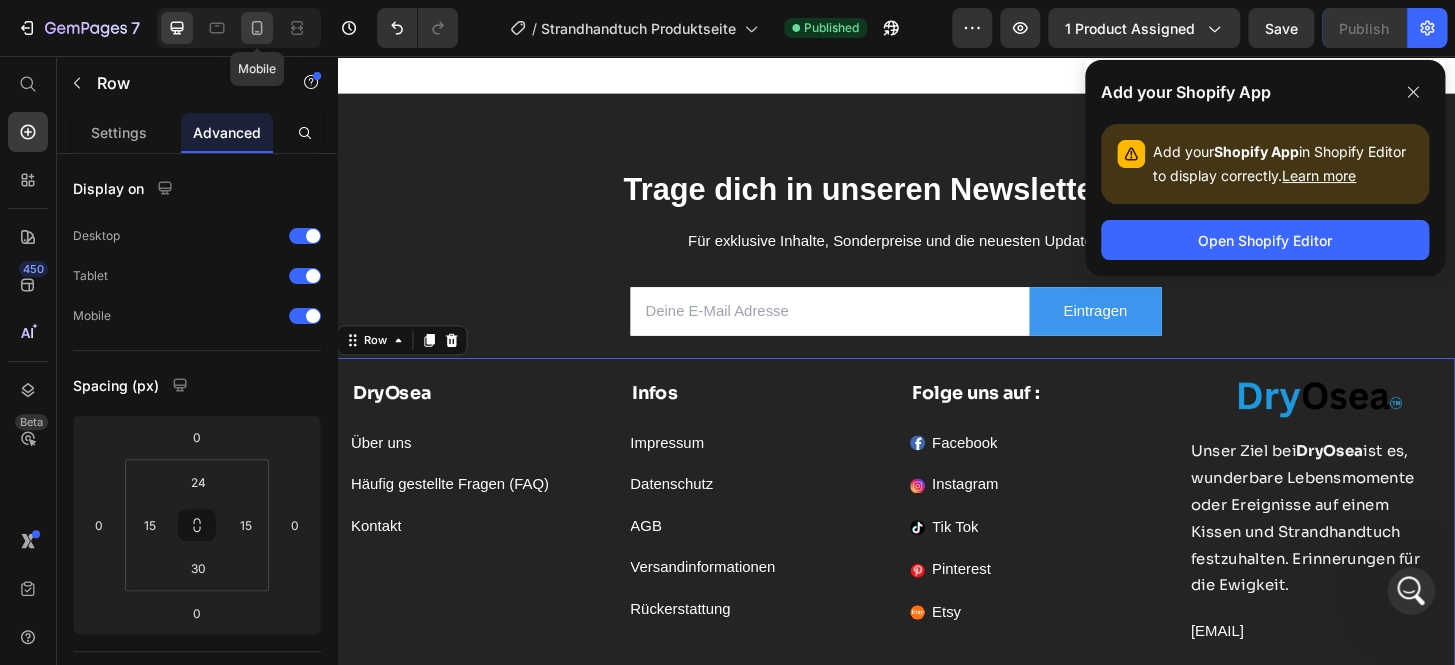click 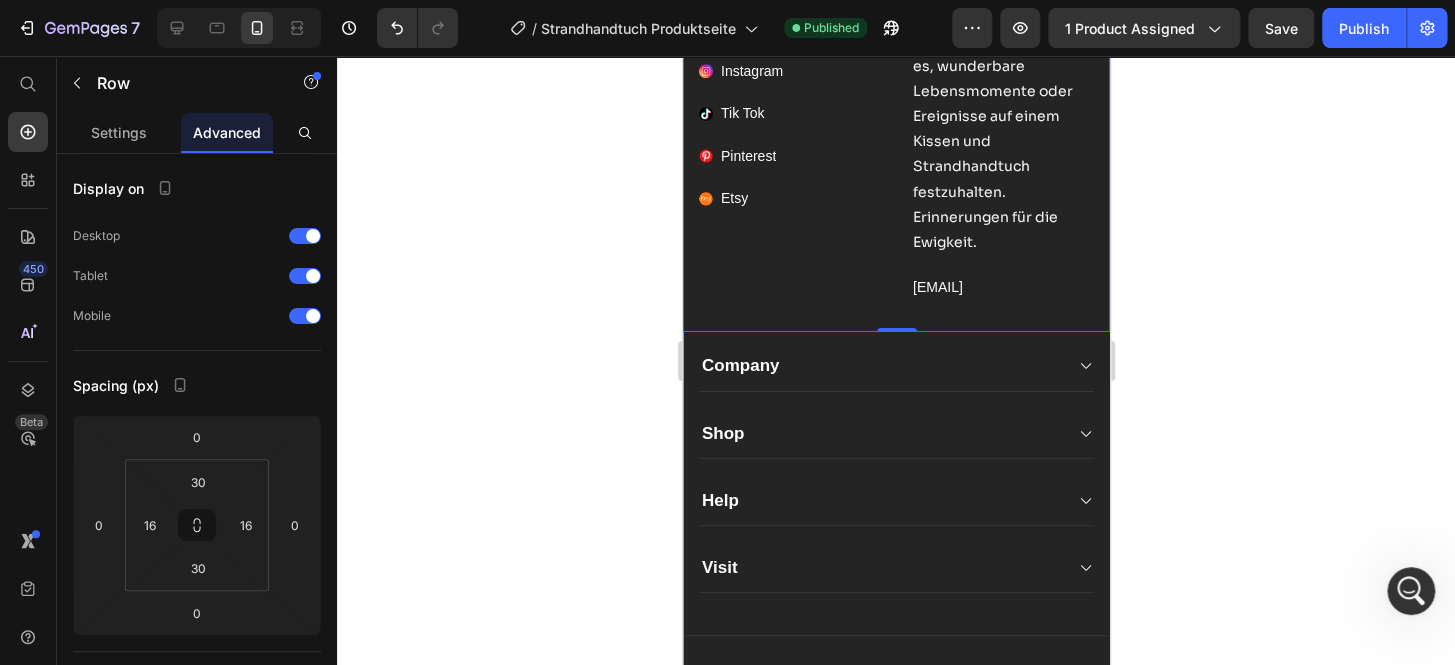 scroll, scrollTop: 12432, scrollLeft: 0, axis: vertical 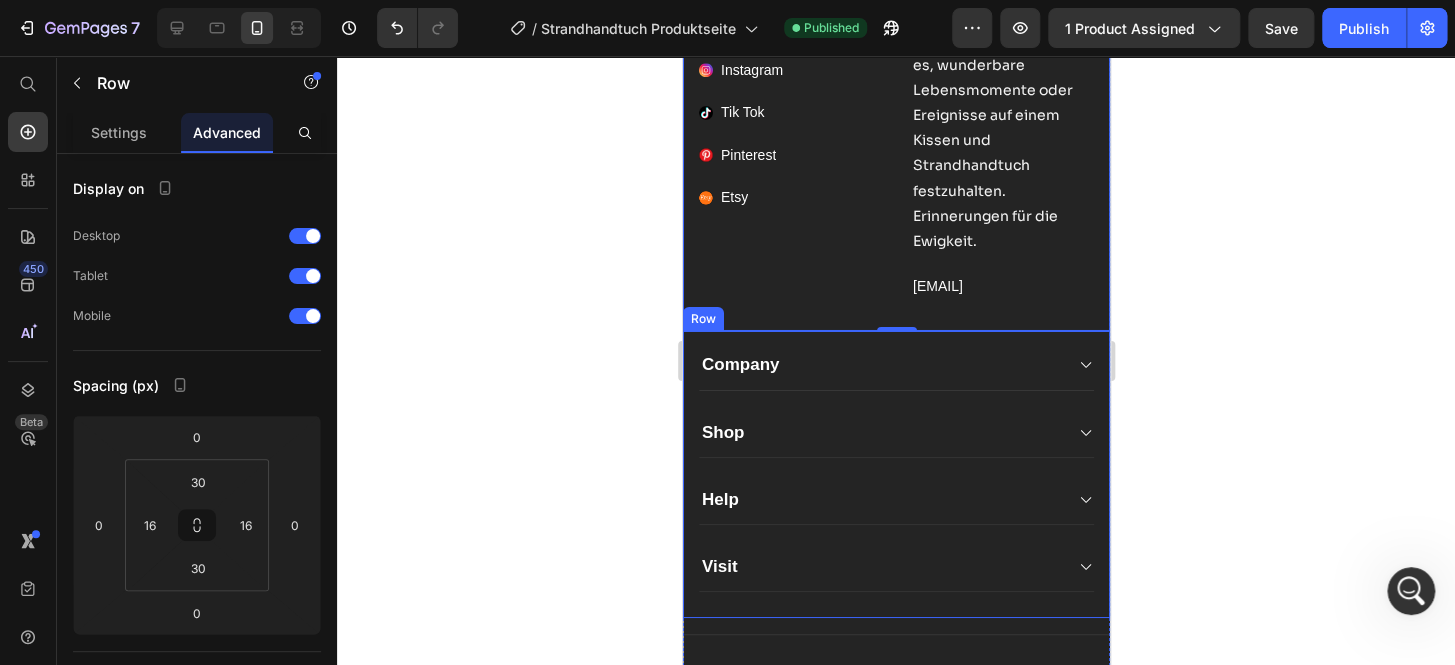 click on "Company
Shop
Help
Visit Accordion Row" at bounding box center [895, 474] 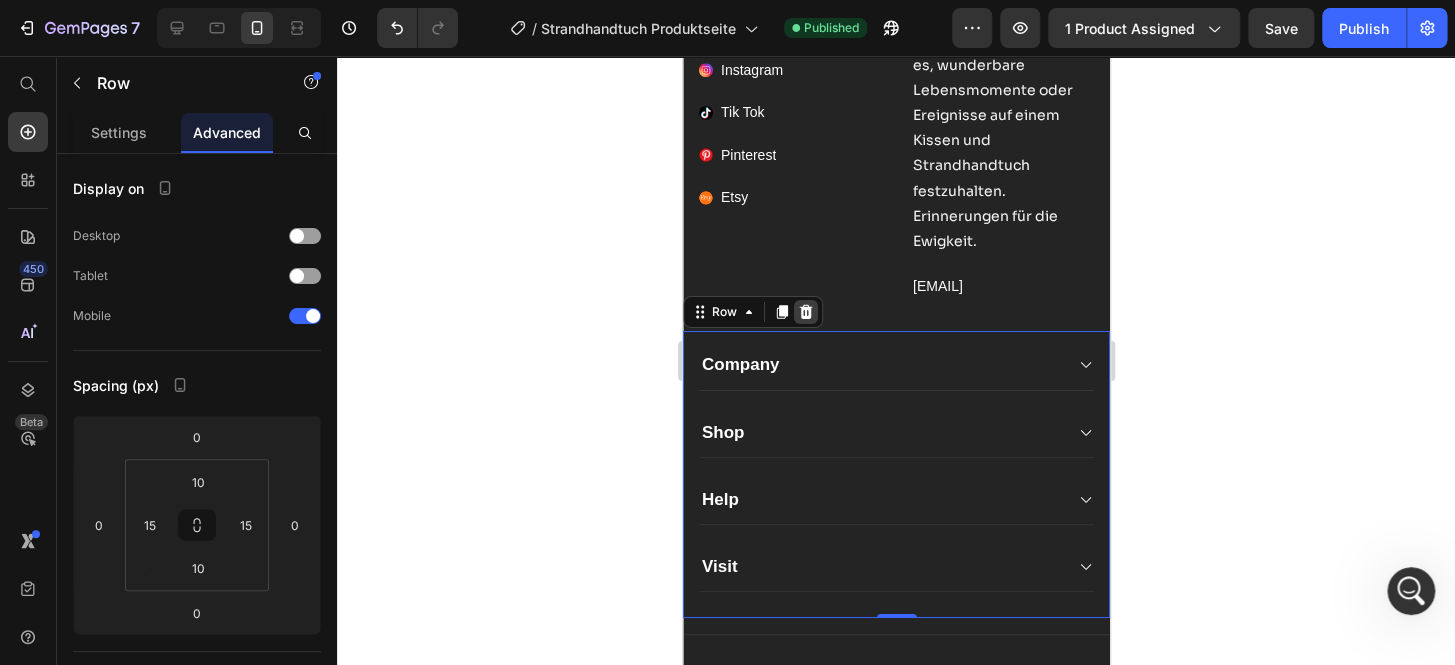 click 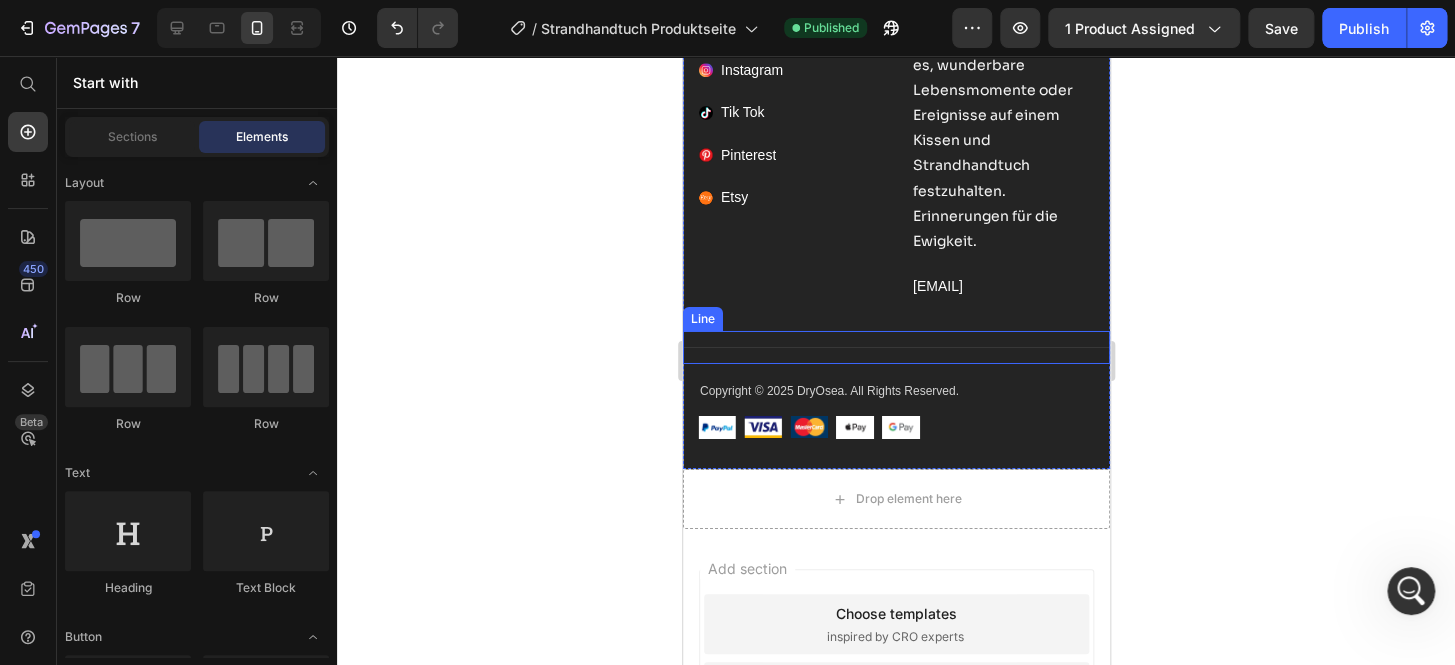click on "Title Line" at bounding box center [895, 347] 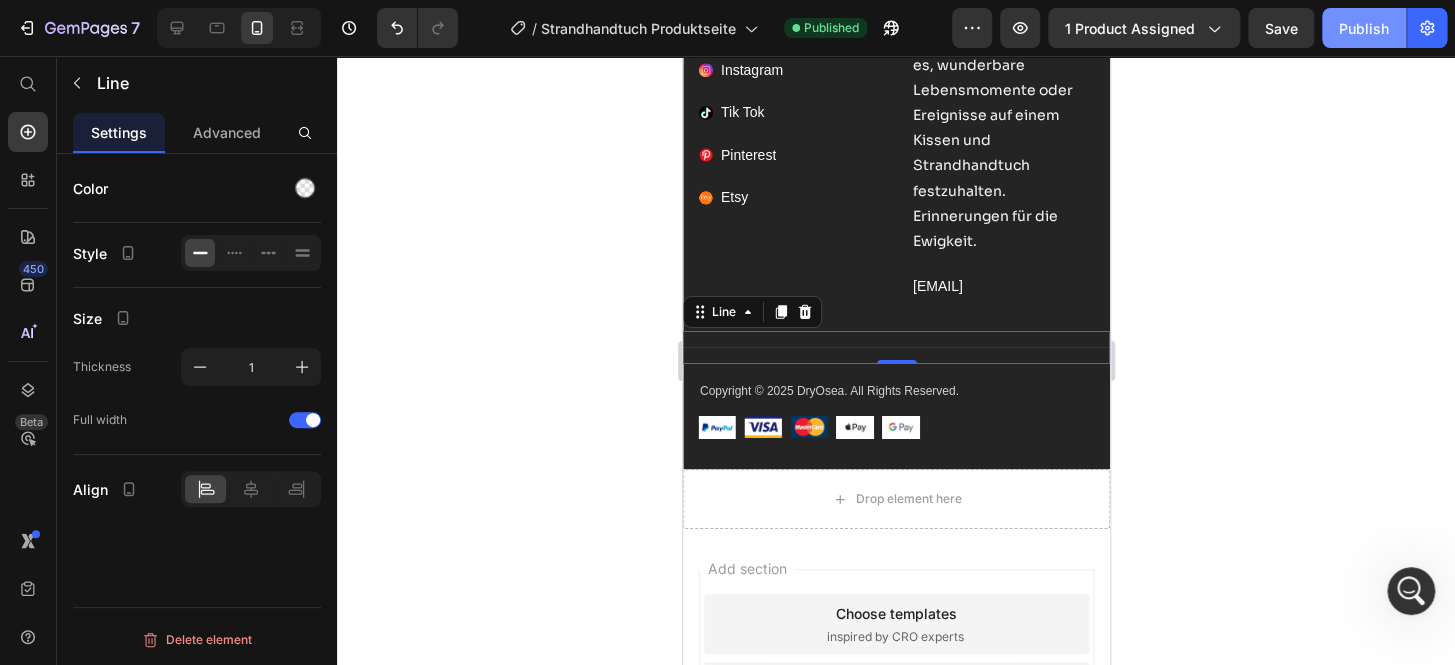 click on "Publish" at bounding box center [1364, 28] 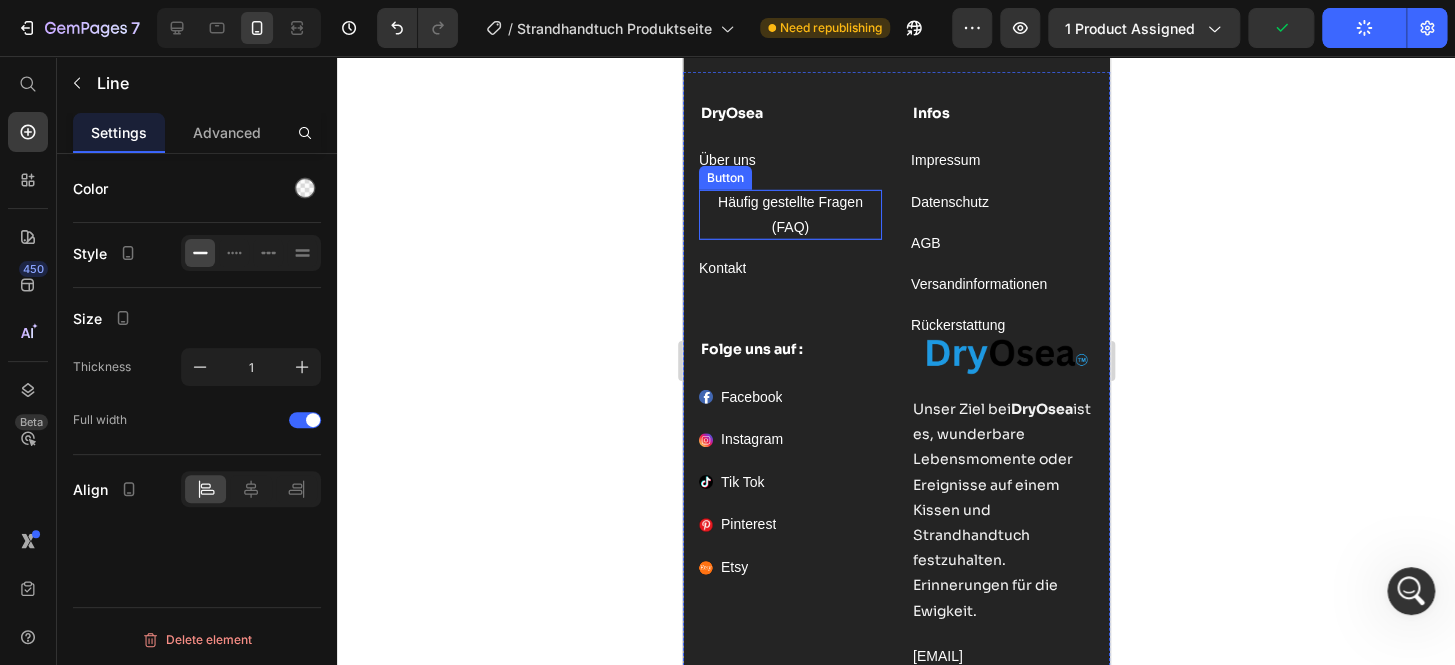 scroll, scrollTop: 11978, scrollLeft: 0, axis: vertical 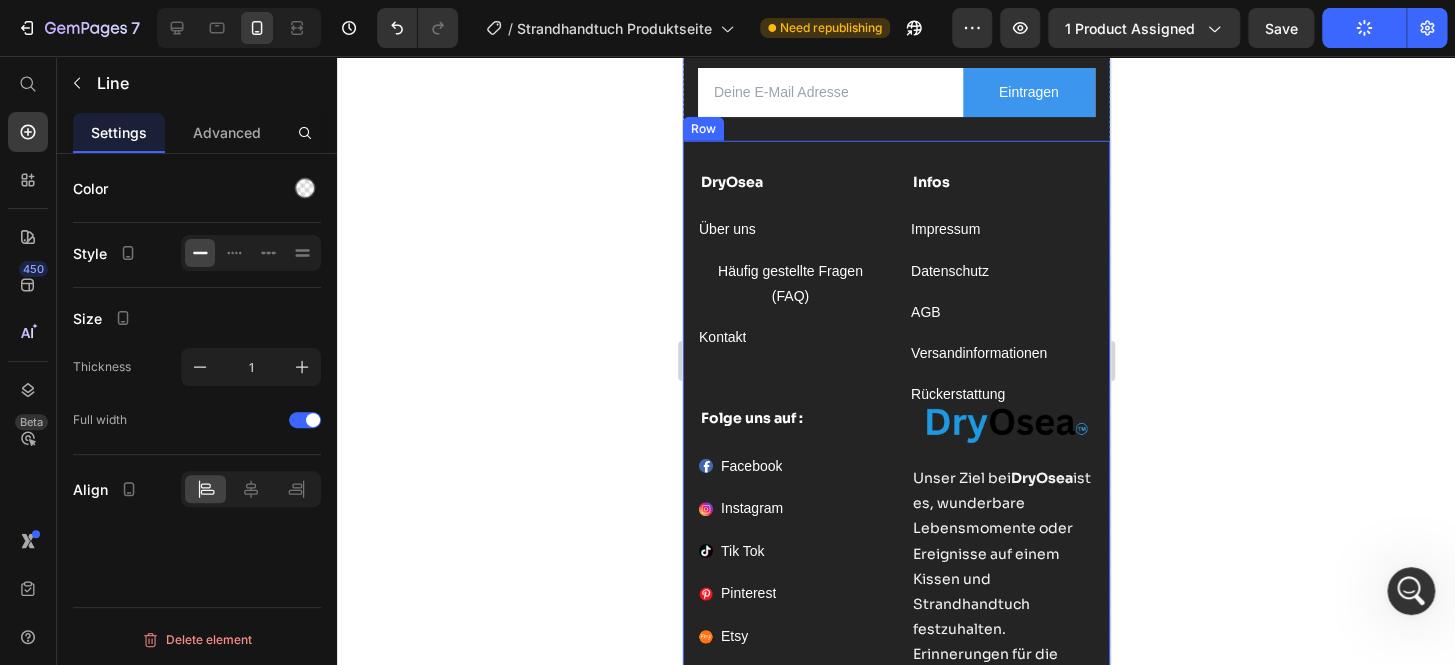 click on "DryOsea Text block Über uns Button Häufig gestellte Fragen (FAQ) Button Kontakt Button Infos Text block Impressum Button Datenschutz Button AGB Button Versandinformationen Button Rückerstattung Button Folge uns auf :  Text block Facebook Button Instagram Button Tik Tok Button Pinterest Button Etsy Button Image Unser Ziel bei  DryOsea  ist es, wunderbare Lebensmomente oder Ereignisse auf einem Kissen und Strandhandtuch festzuhalten. Erinnerungen für die Ewigkeit.  Text Block [EMAIL] Text block Row" at bounding box center [895, 455] 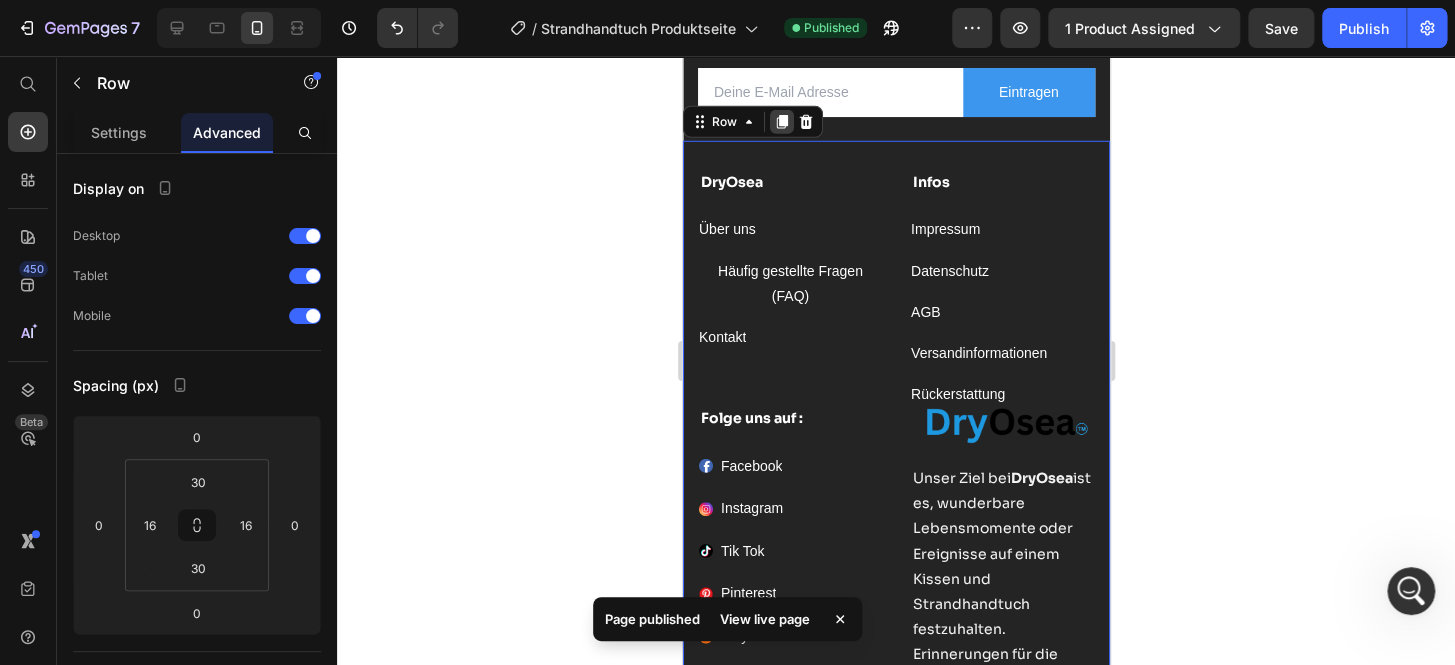 click 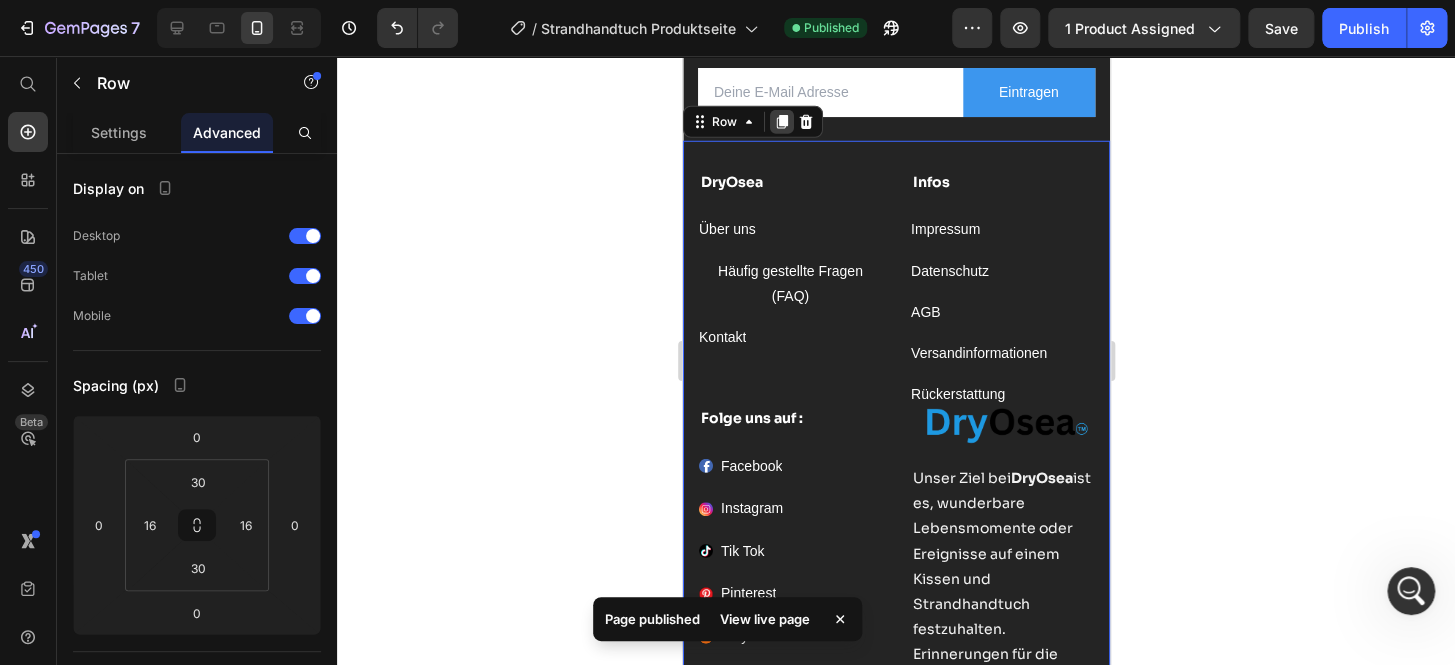 scroll, scrollTop: 12635, scrollLeft: 0, axis: vertical 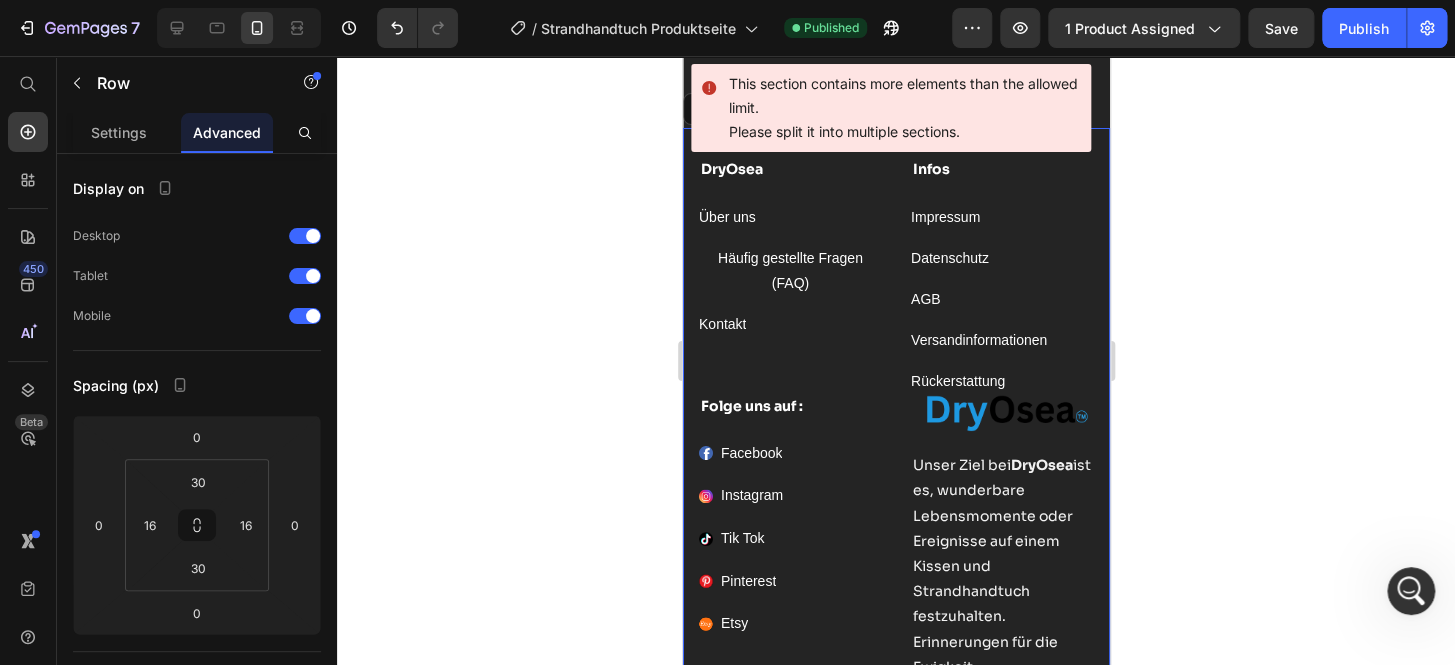 click at bounding box center (305, 316) 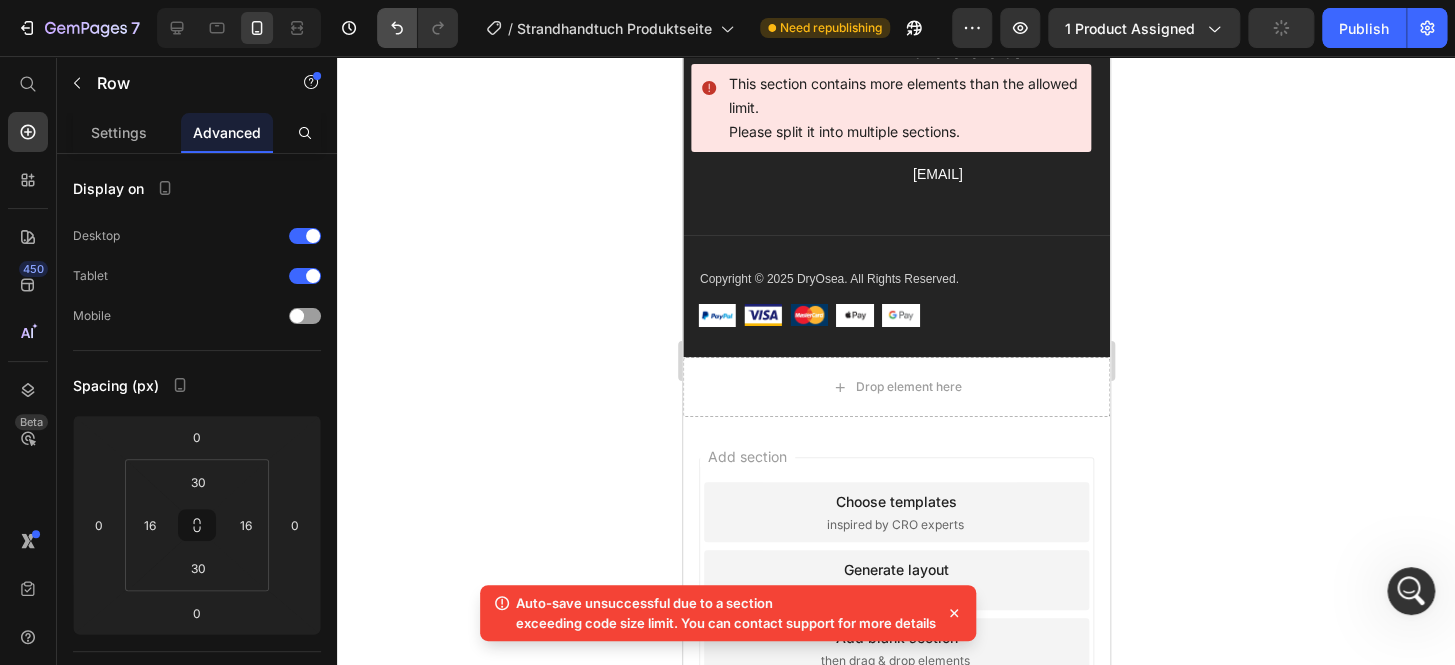 scroll, scrollTop: 12422, scrollLeft: 0, axis: vertical 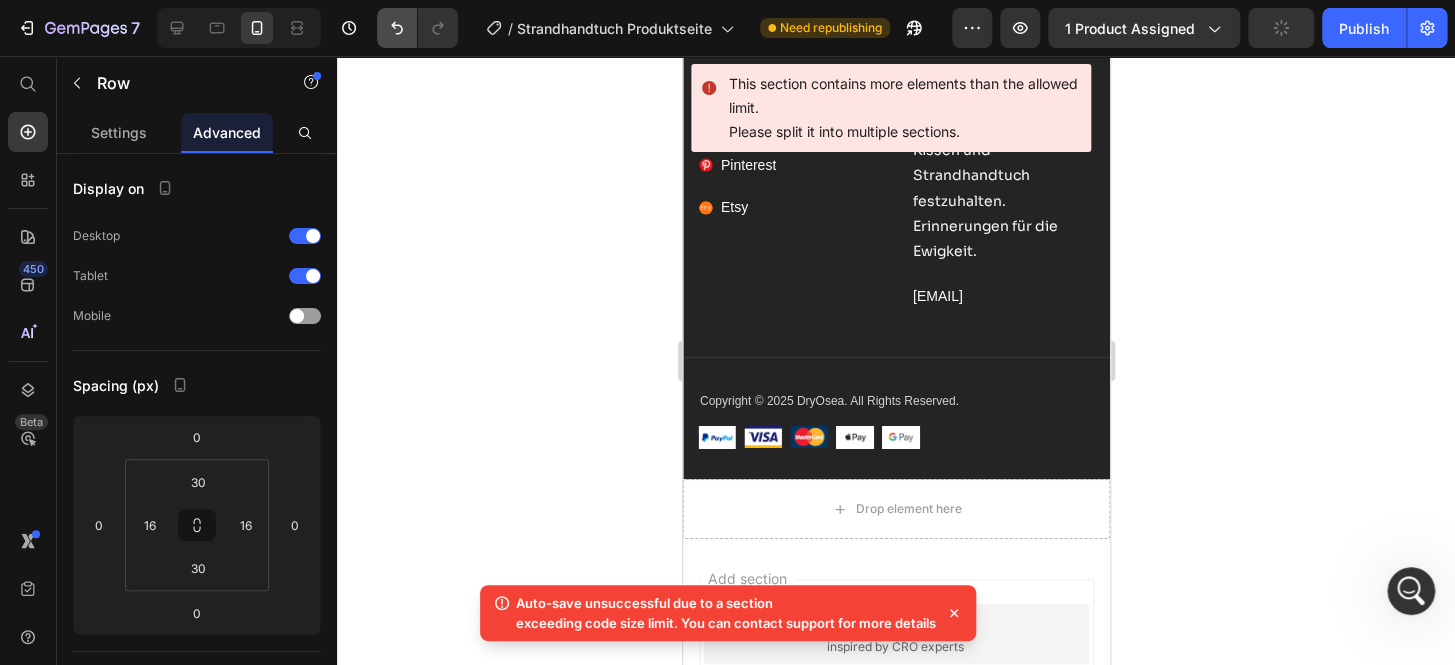 click 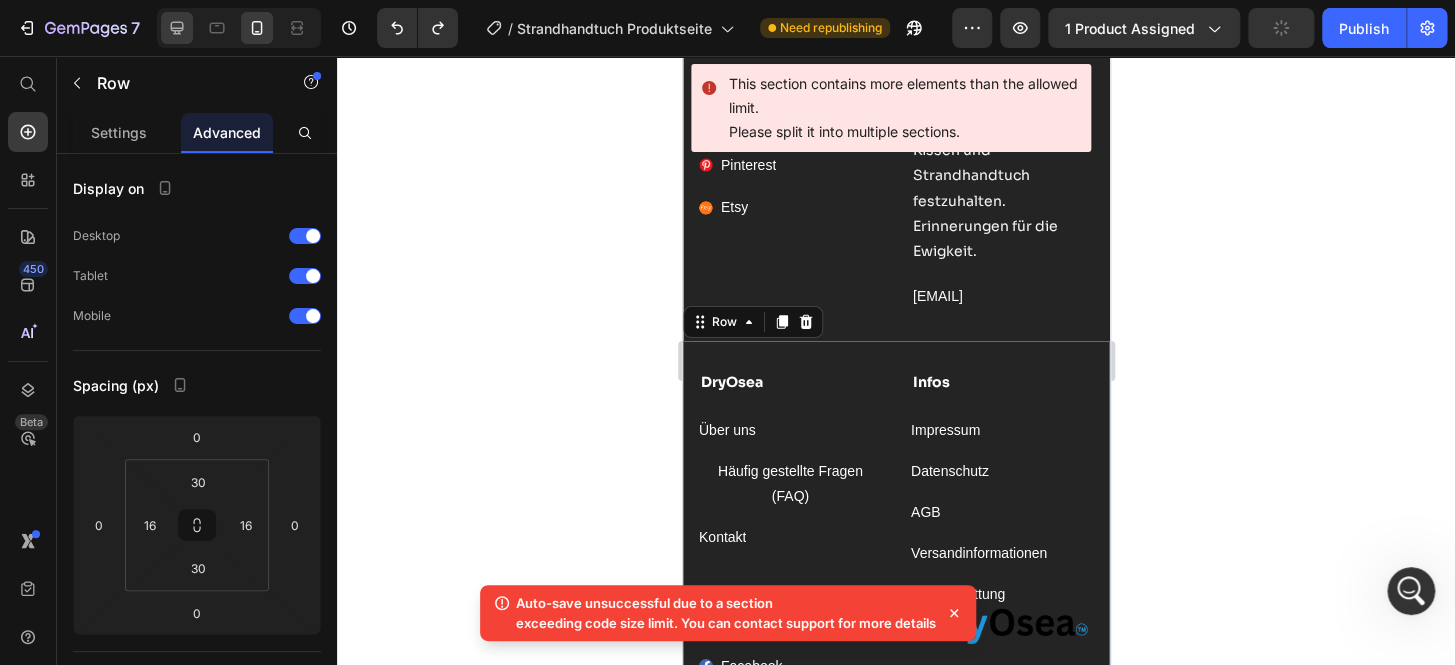 scroll, scrollTop: 12392, scrollLeft: 0, axis: vertical 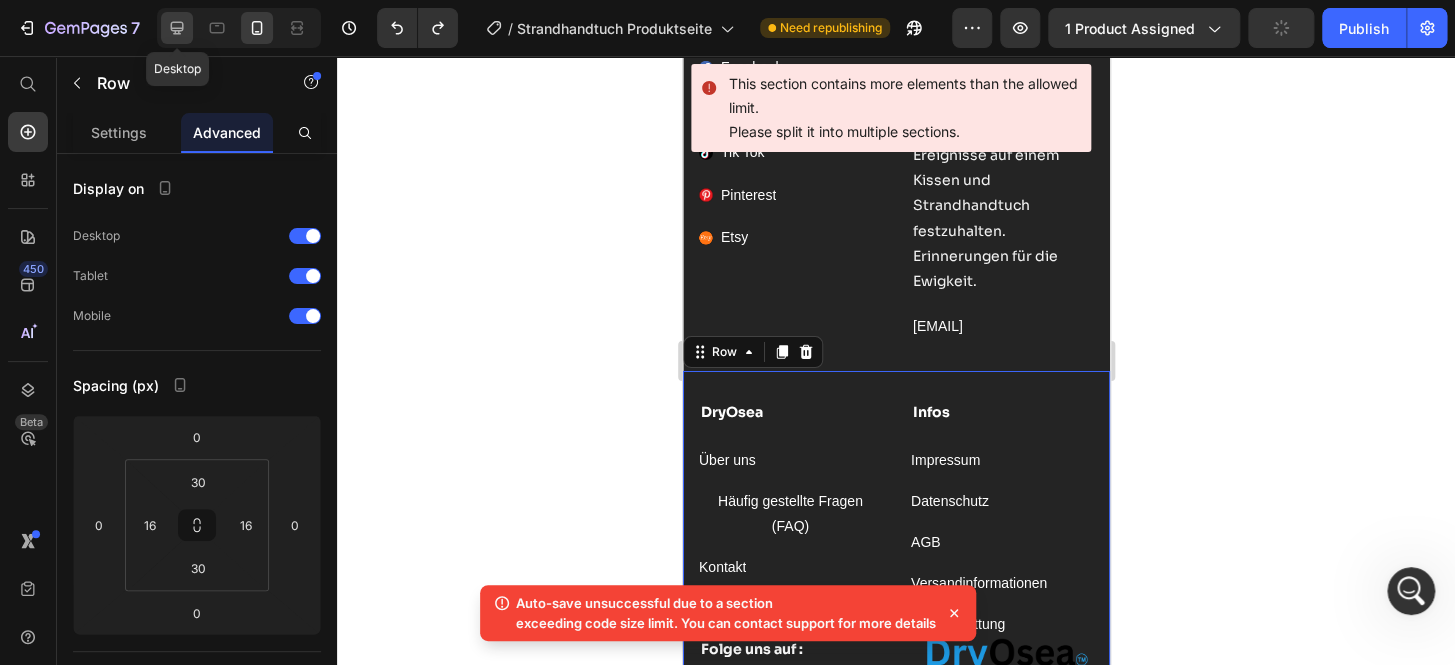 click 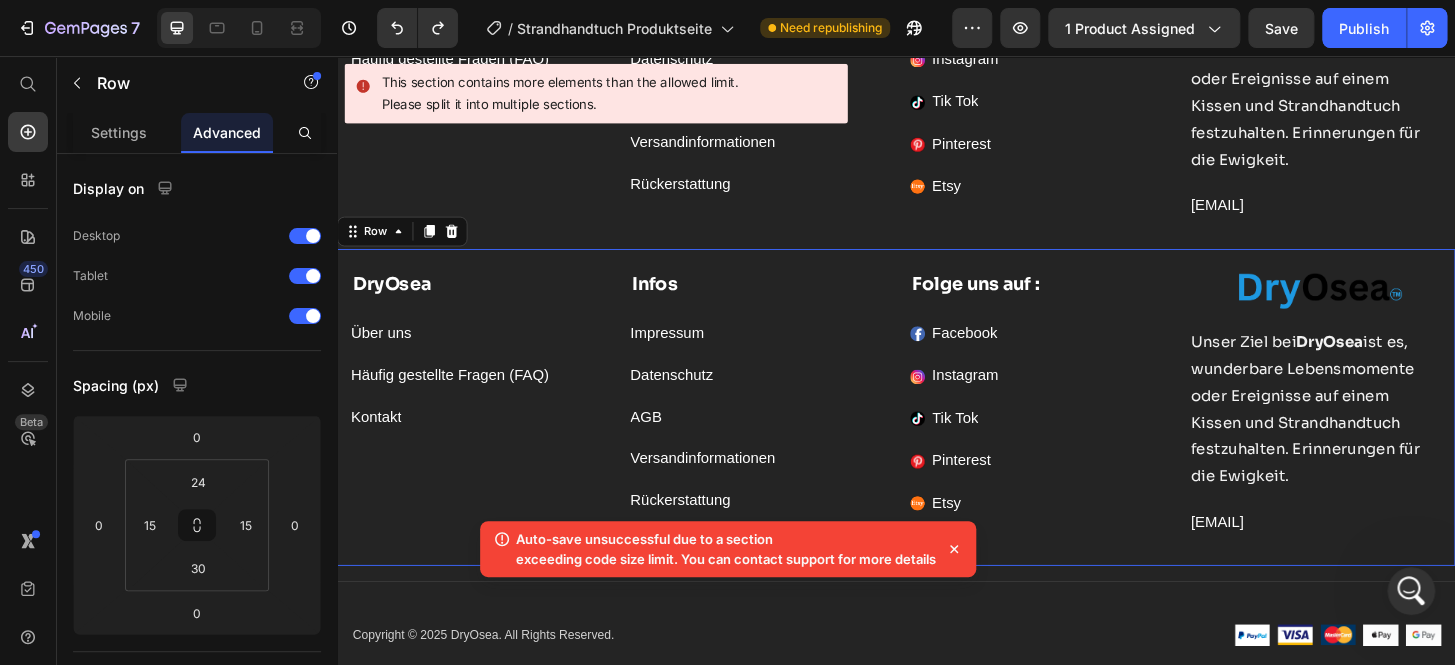 scroll, scrollTop: 12201, scrollLeft: 0, axis: vertical 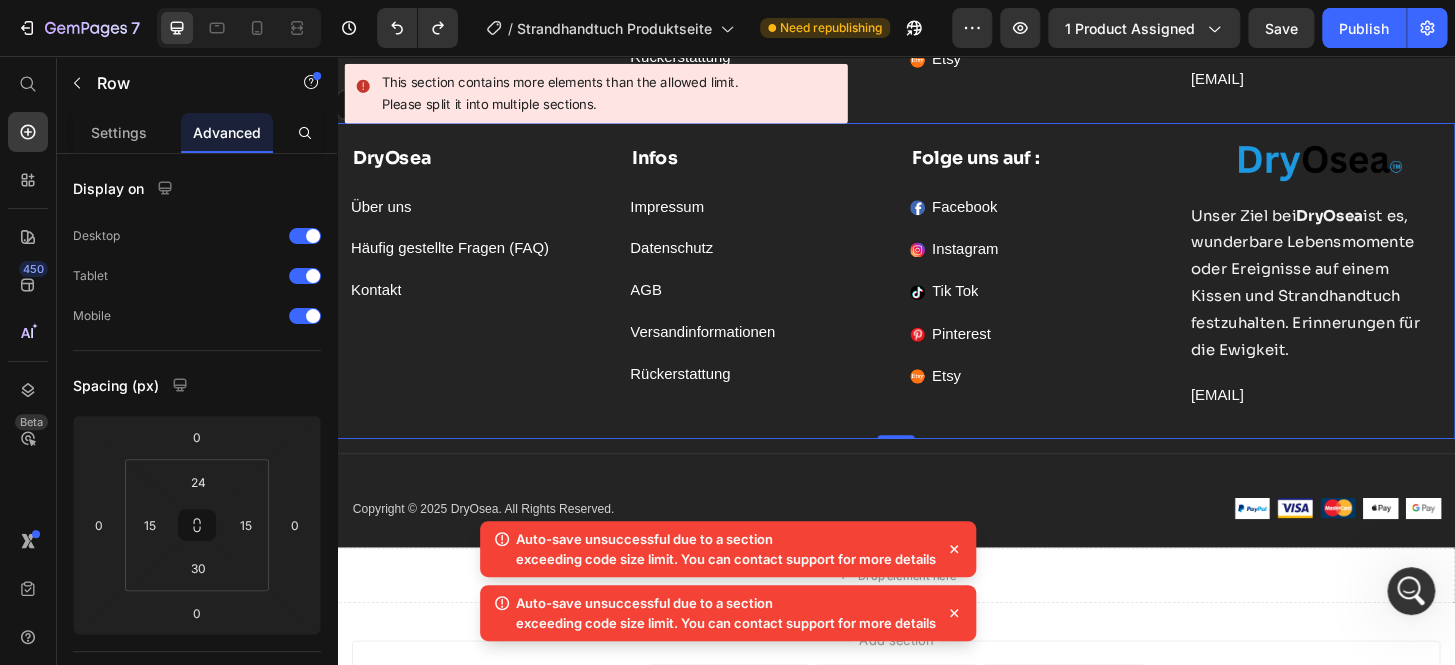 click 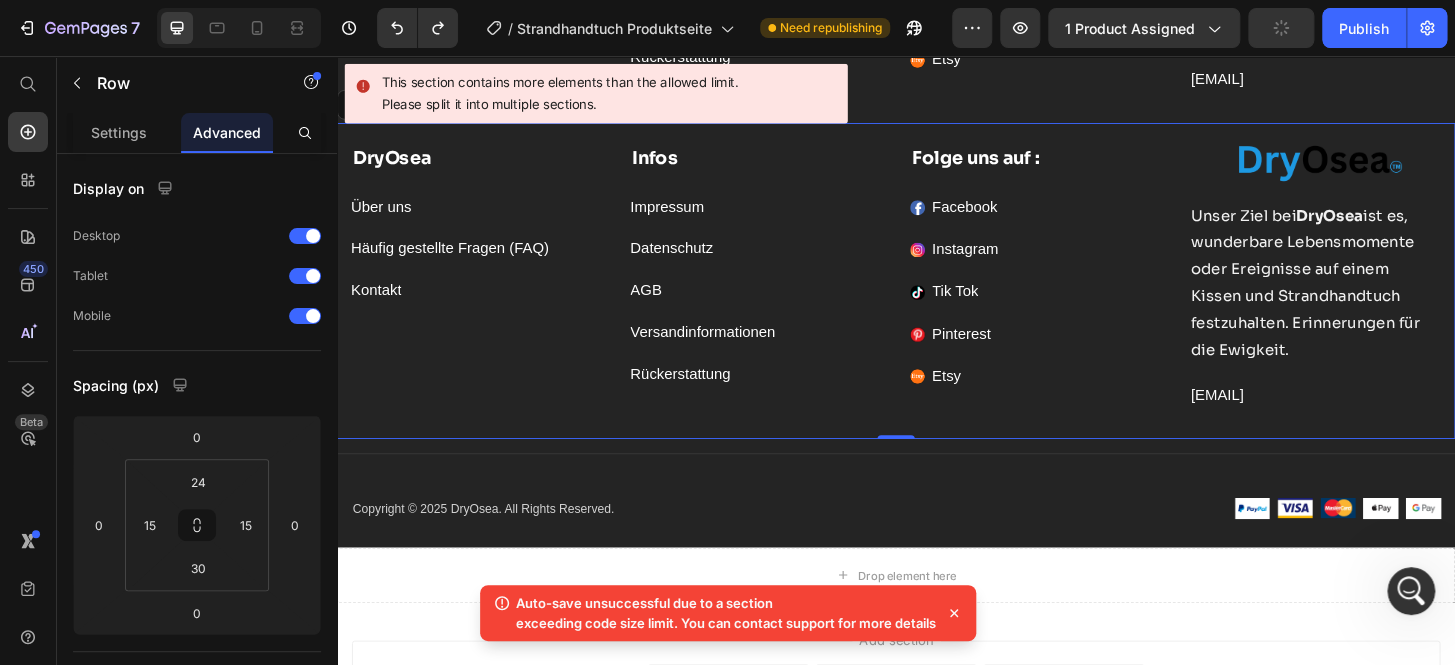 click 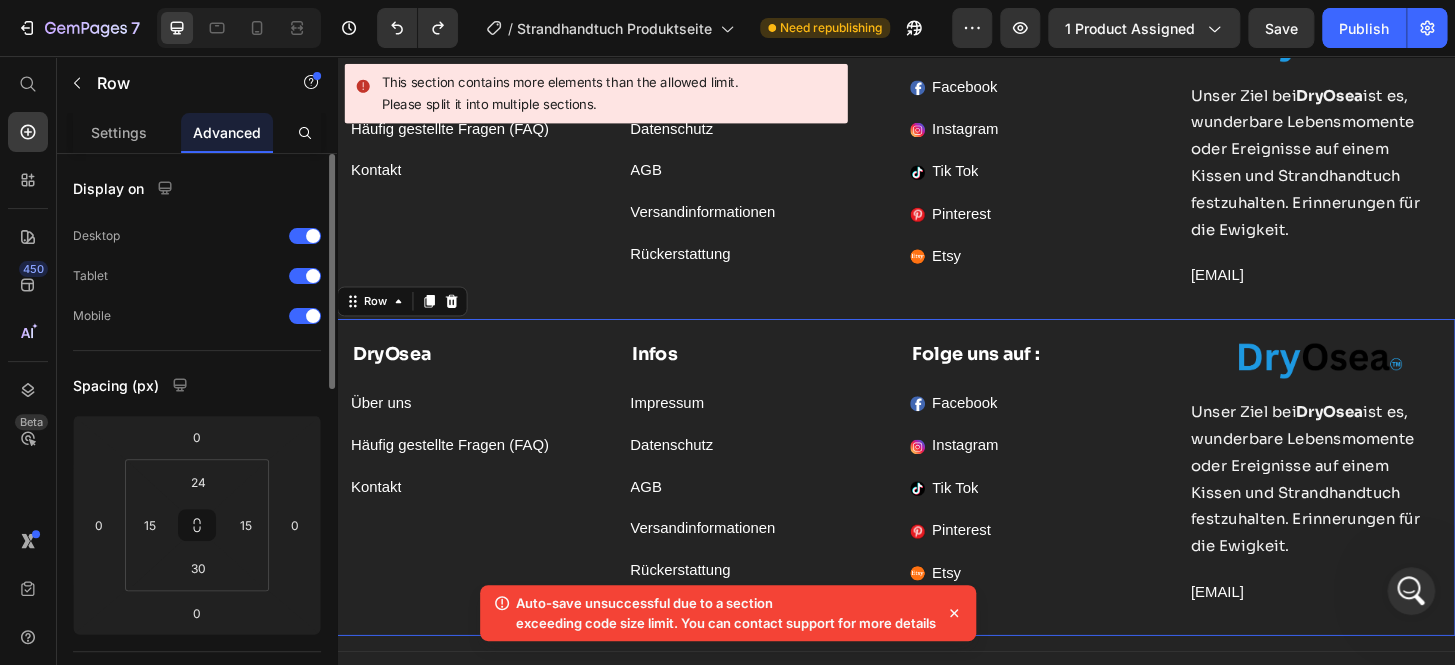 scroll, scrollTop: 11899, scrollLeft: 0, axis: vertical 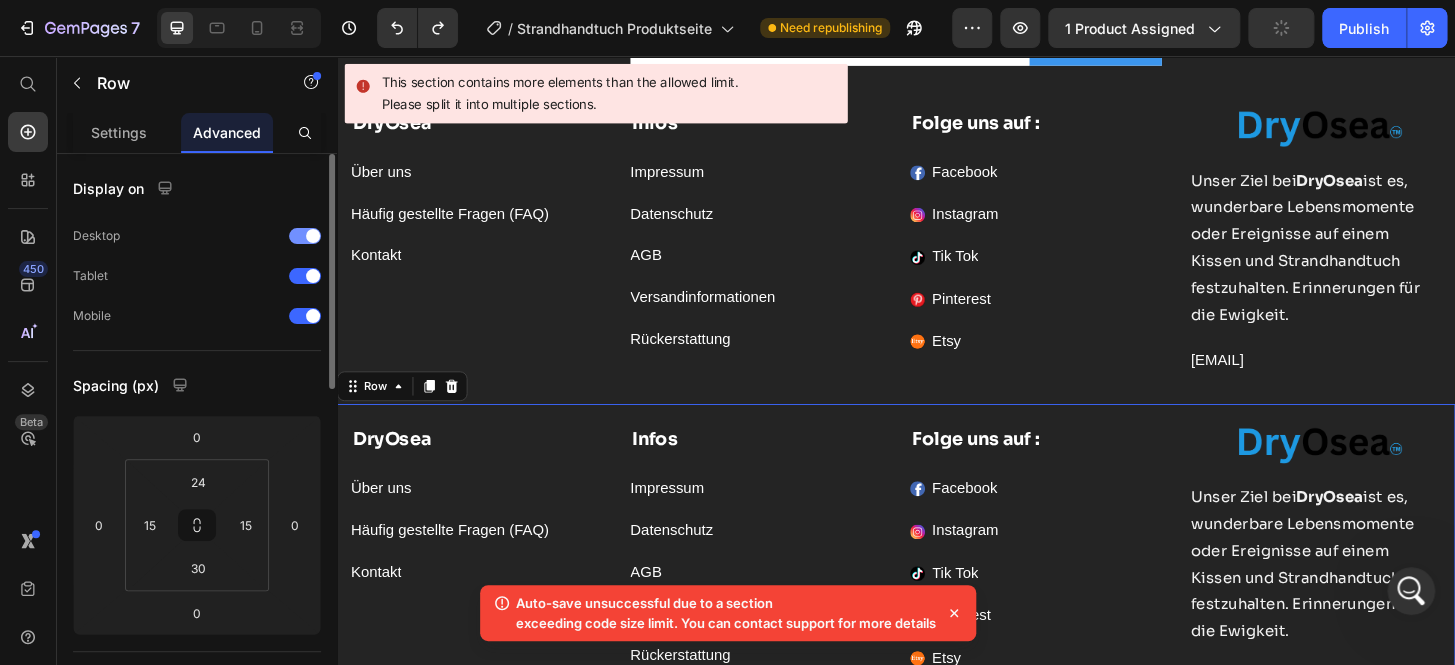 click at bounding box center [313, 236] 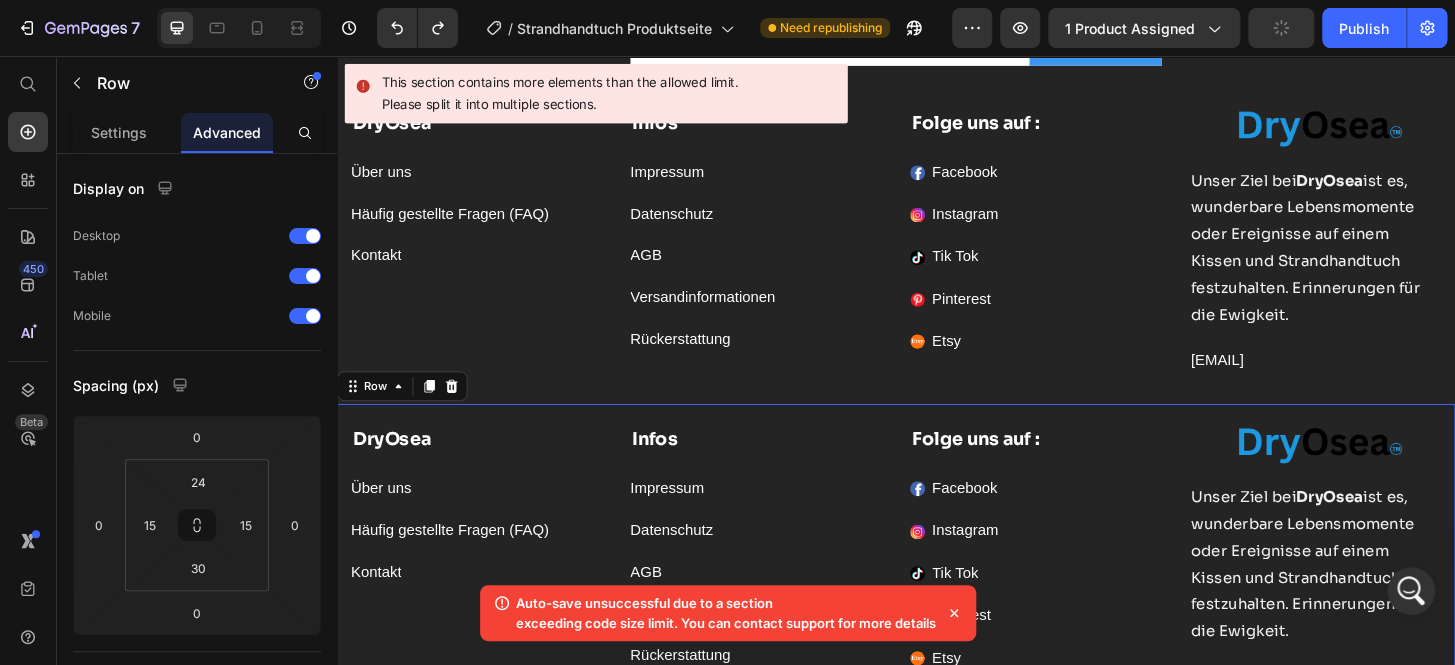 click at bounding box center (313, 276) 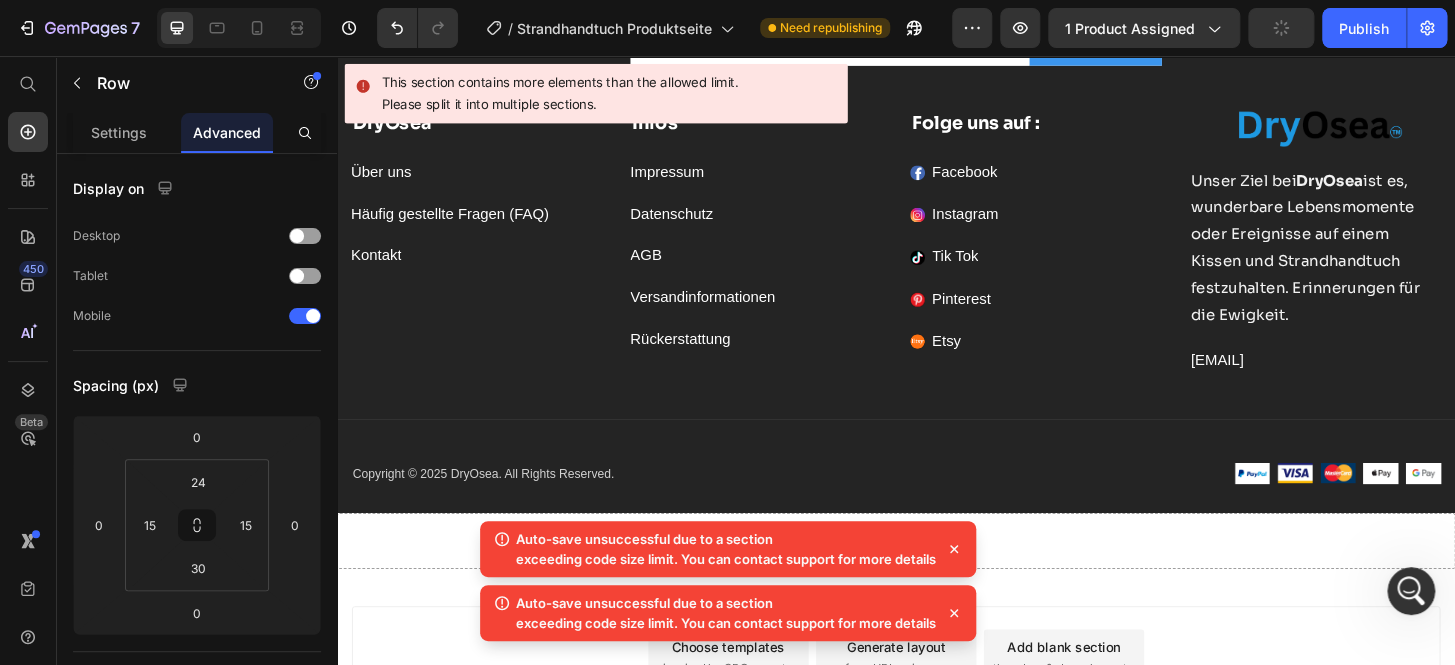 click on "Drop element here" at bounding box center [937, 576] 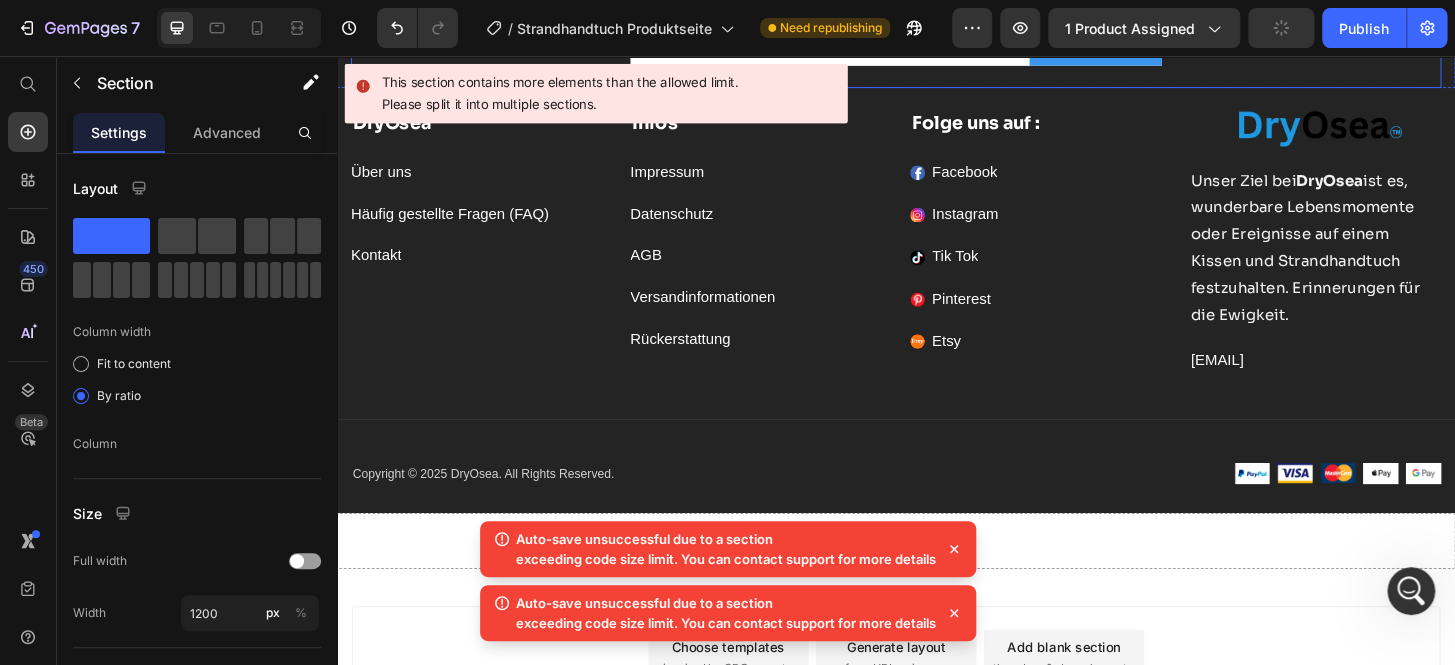 click on "DryOsea Text block Über uns Button Häufig gestellte Fragen (FAQ) Button Kontakt Button" at bounding box center (487, 257) 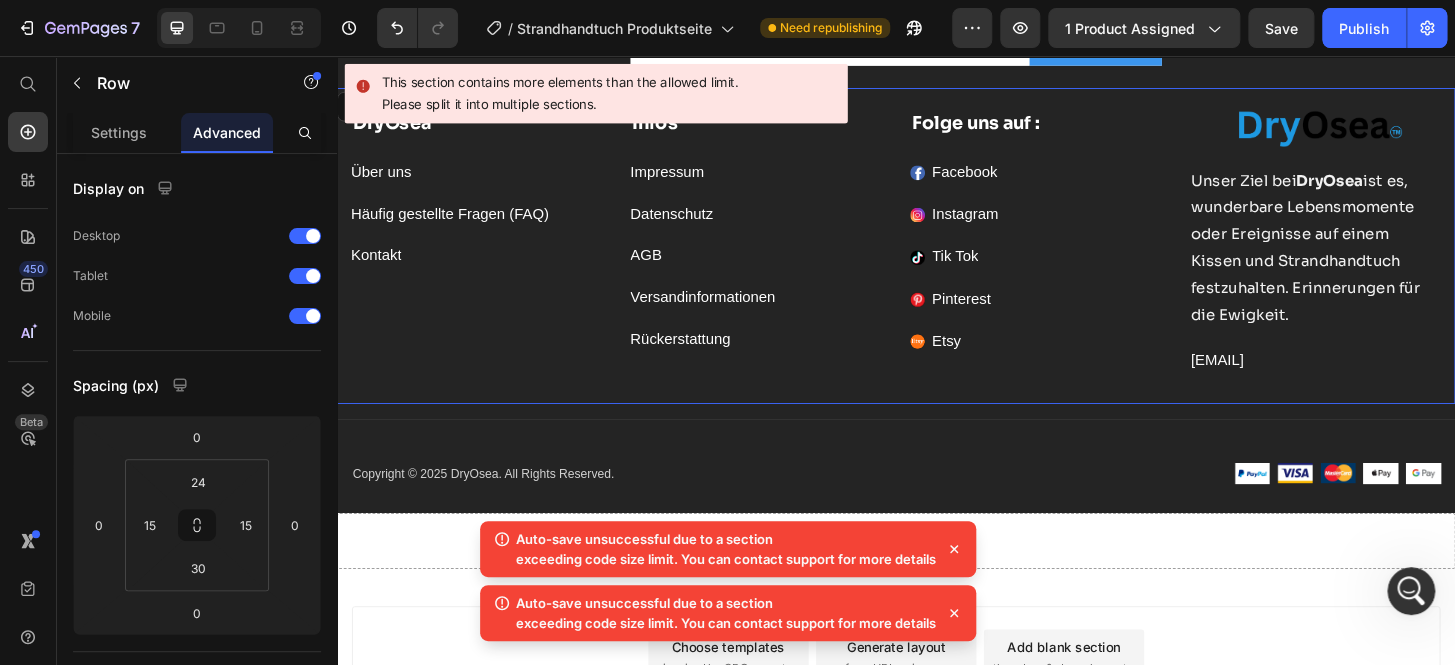 drag, startPoint x: 958, startPoint y: 546, endPoint x: 537, endPoint y: 95, distance: 616.9619 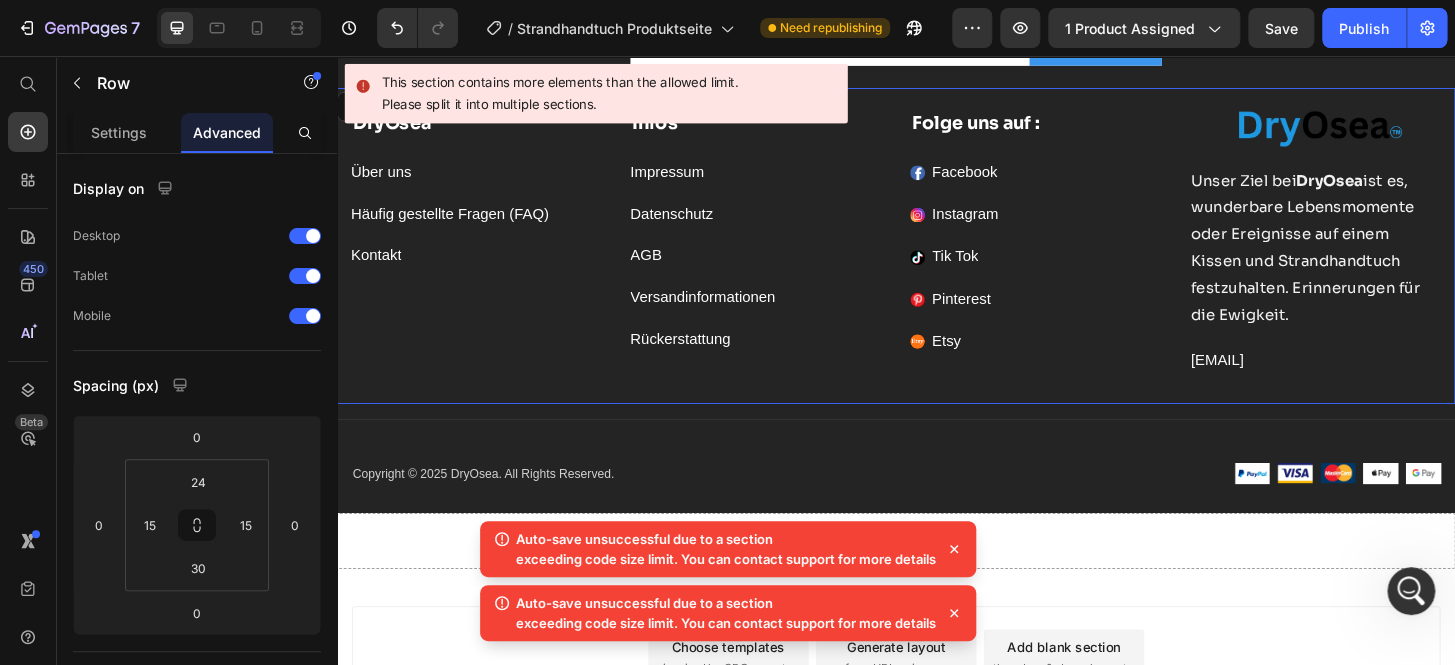 click 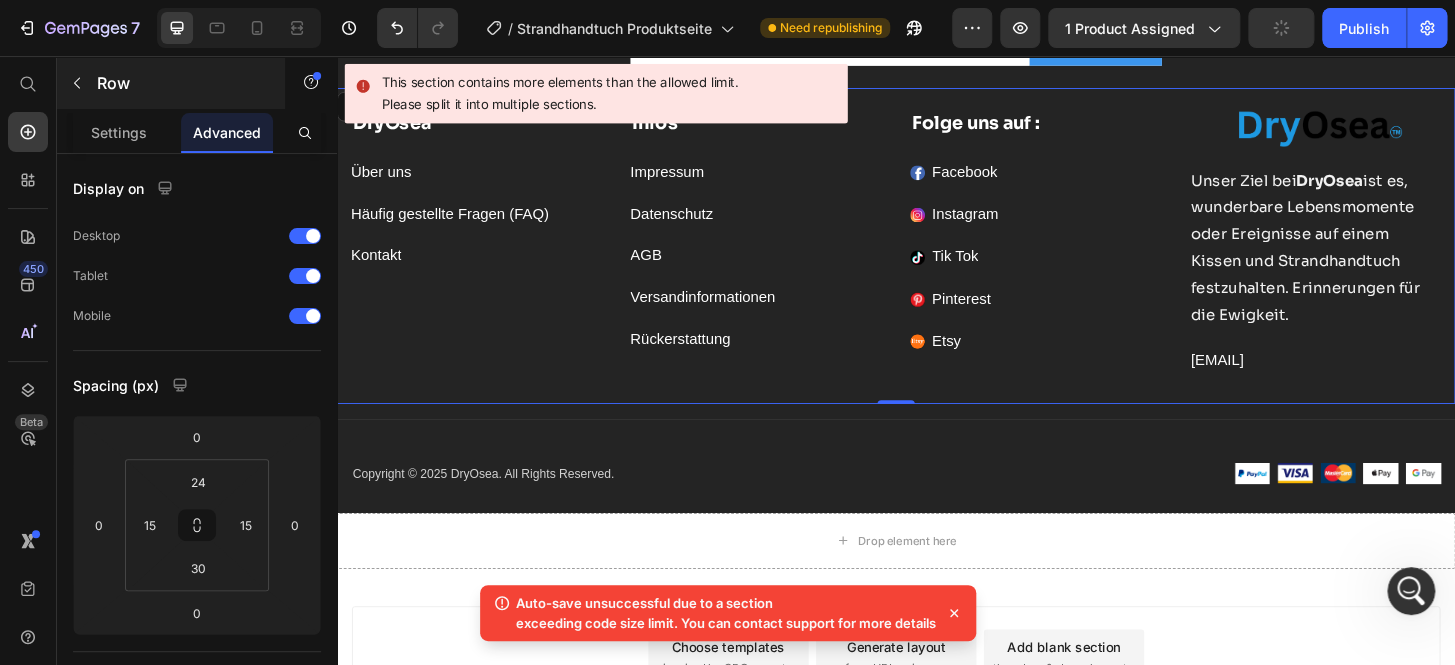 click 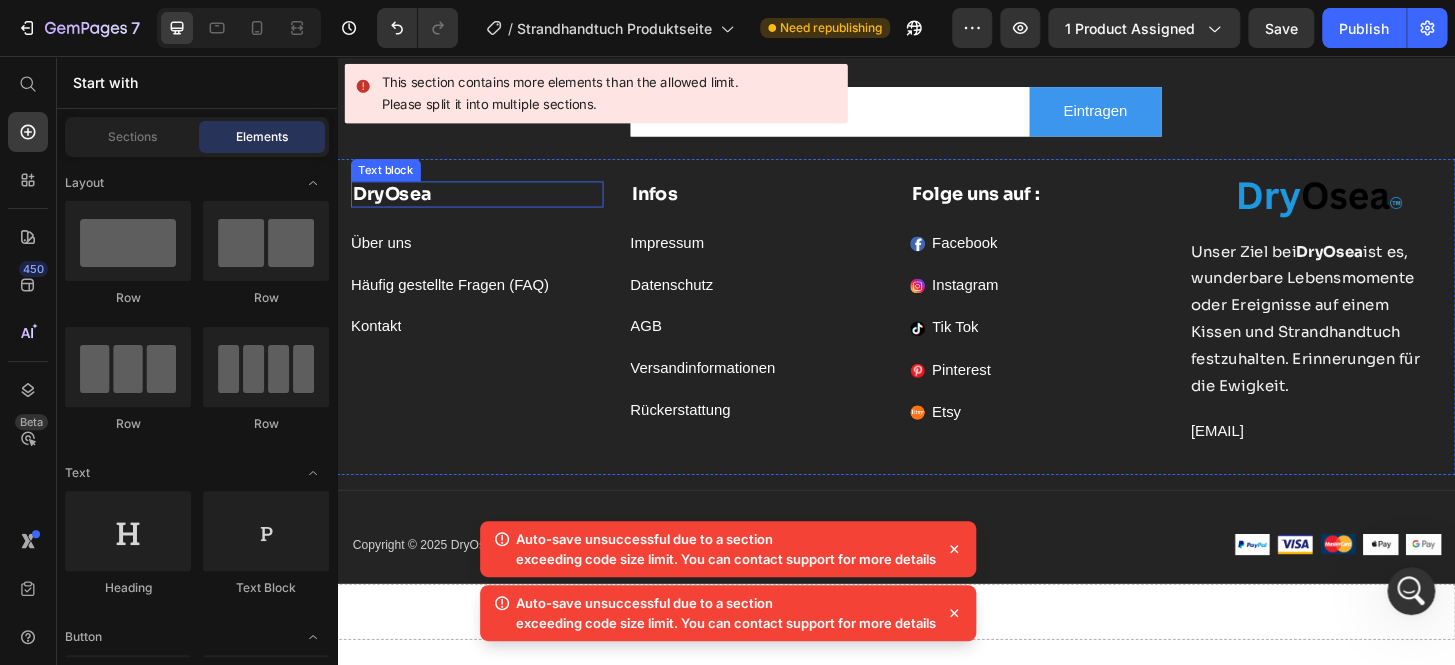 scroll, scrollTop: 11747, scrollLeft: 0, axis: vertical 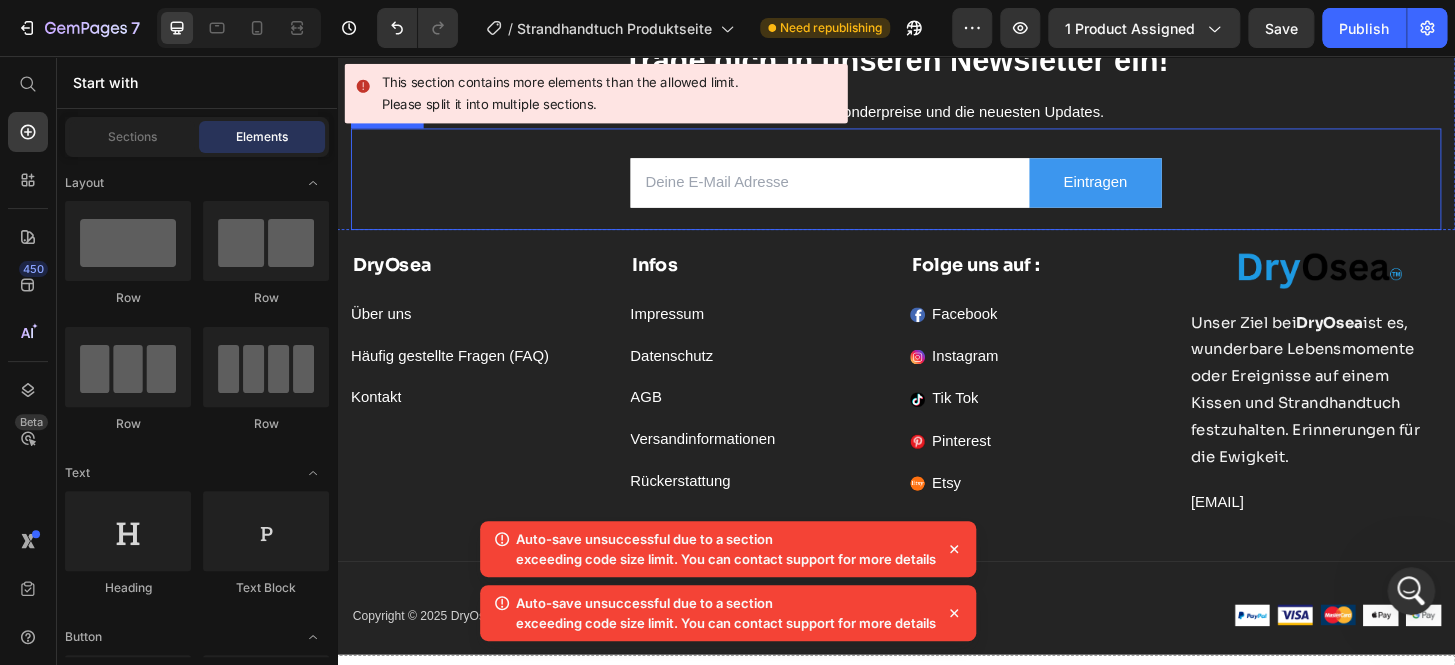 click on "This section contains more elements than the allowed limit.  Please split it into multiple sections." at bounding box center (560, 93) 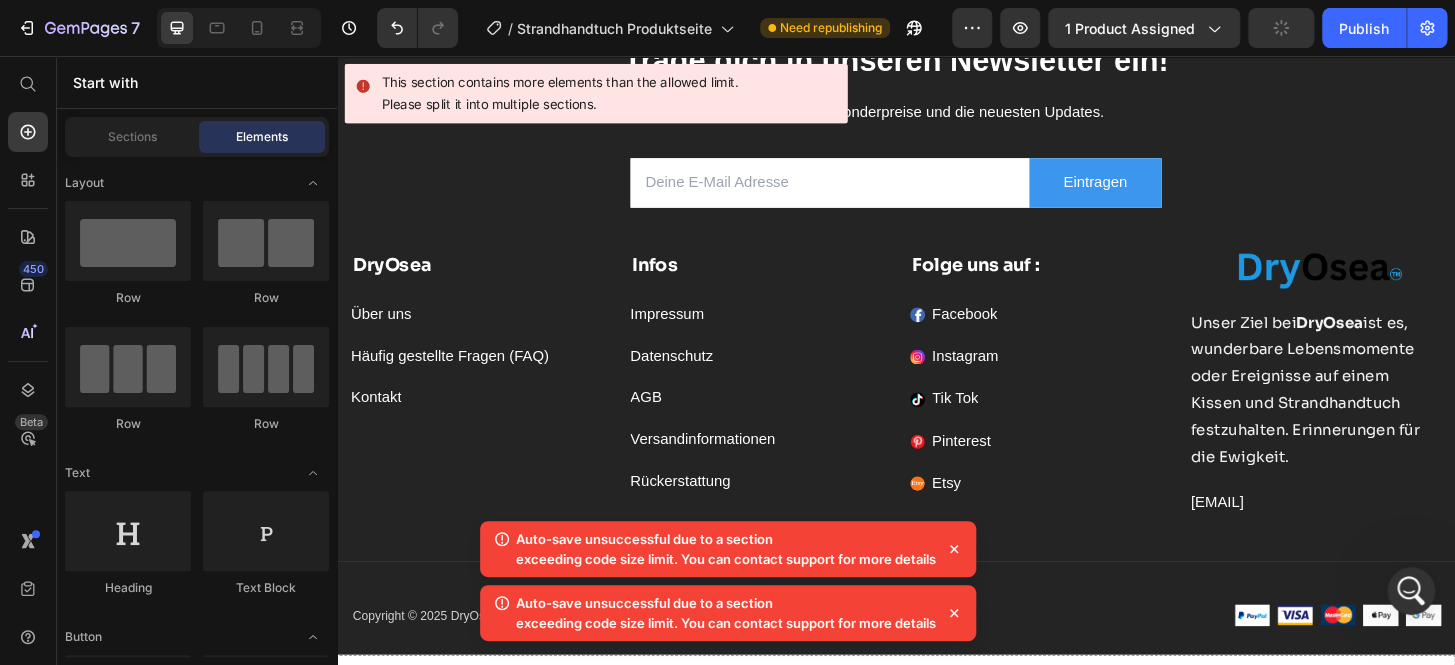 click 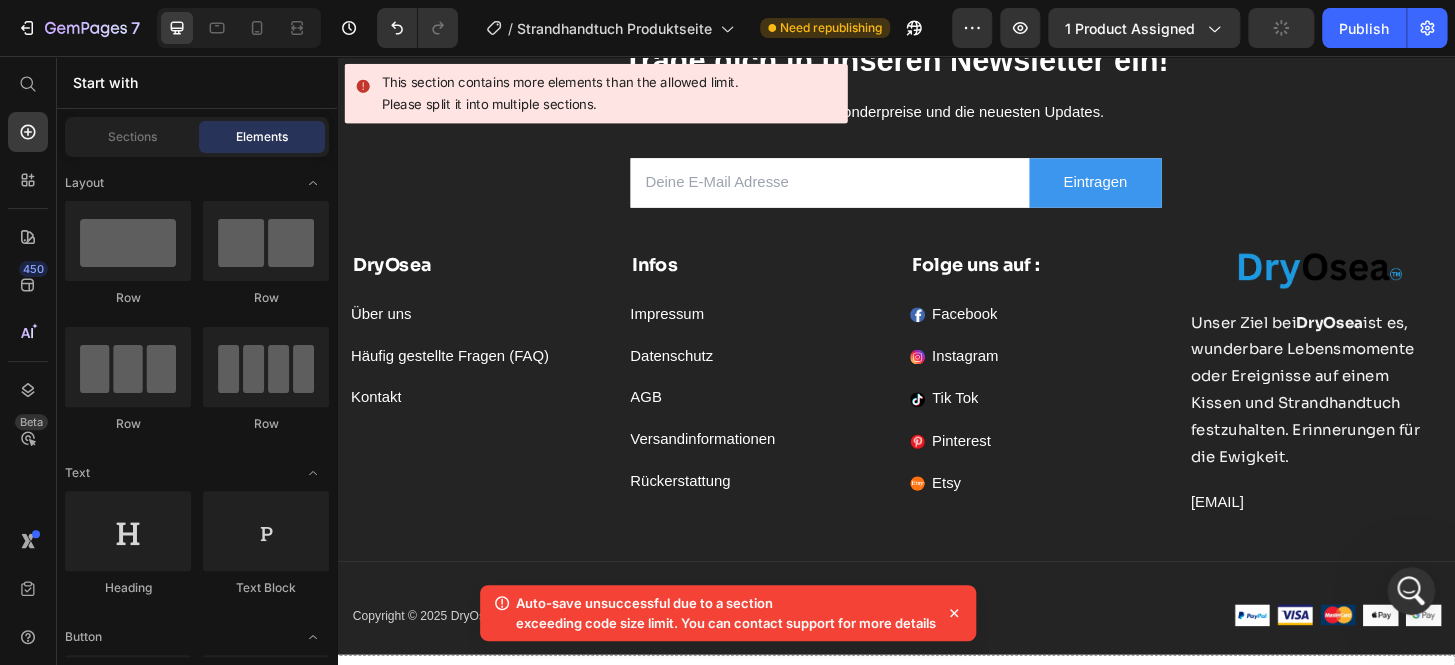 click 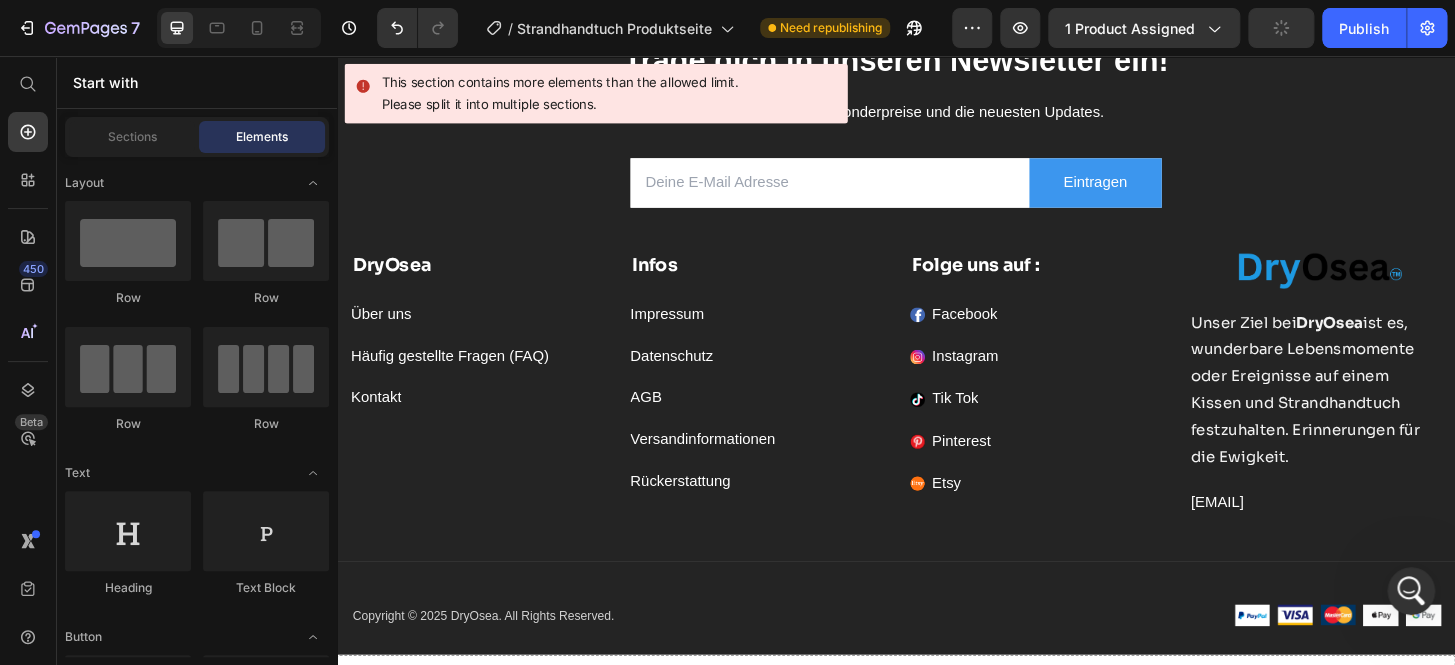click on "This section contains more elements than the allowed limit.  Please split it into multiple sections." at bounding box center [595, 93] 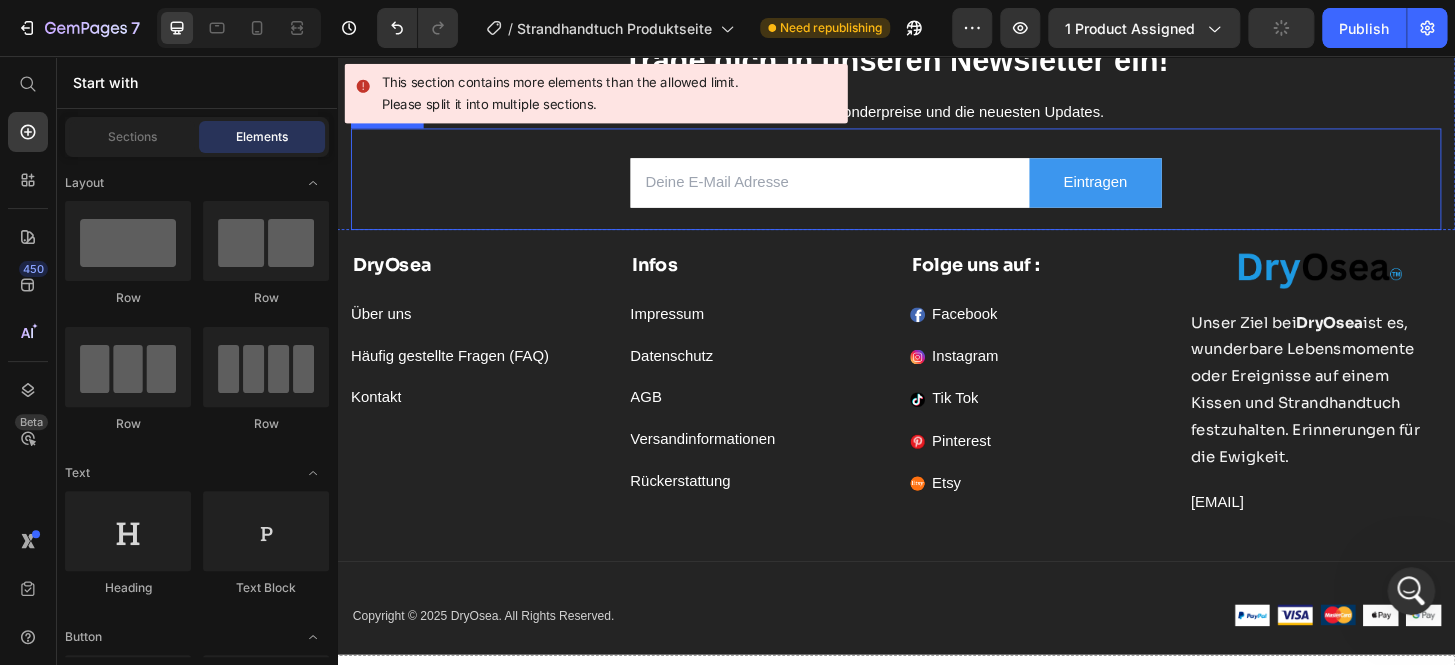 click 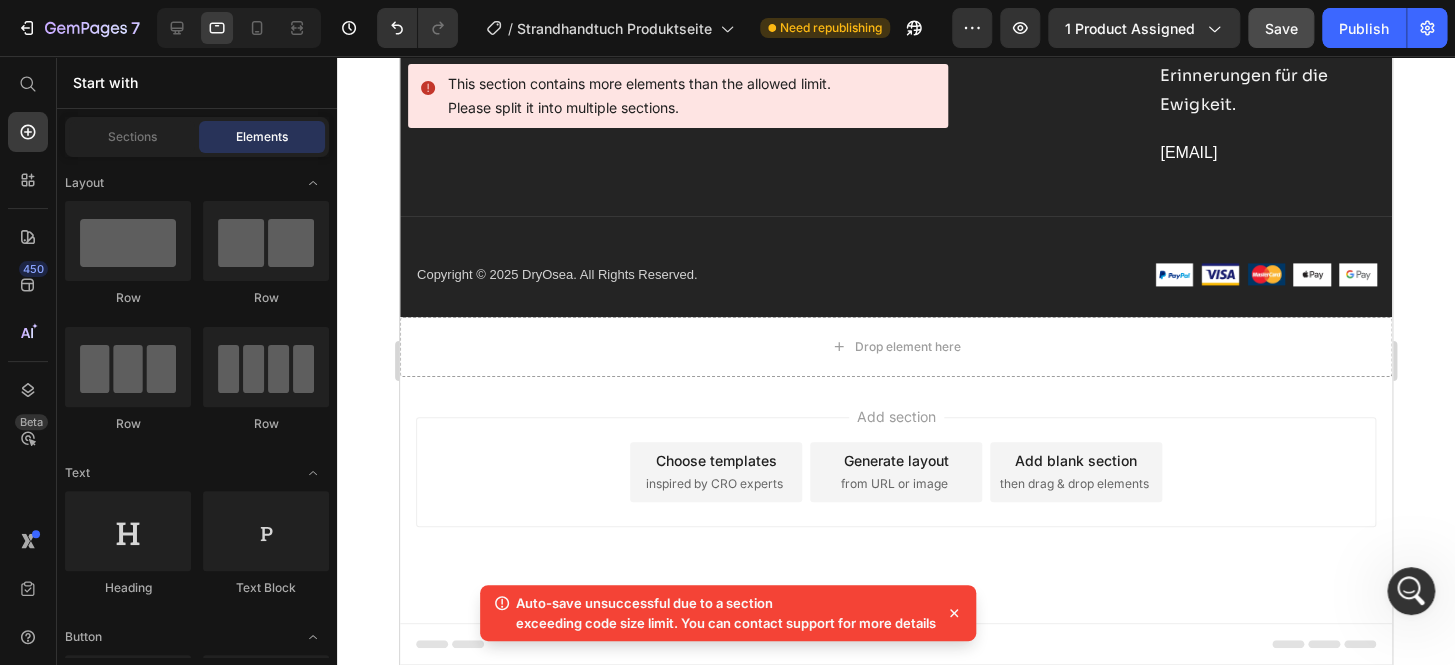 click on "Save" at bounding box center (1281, 28) 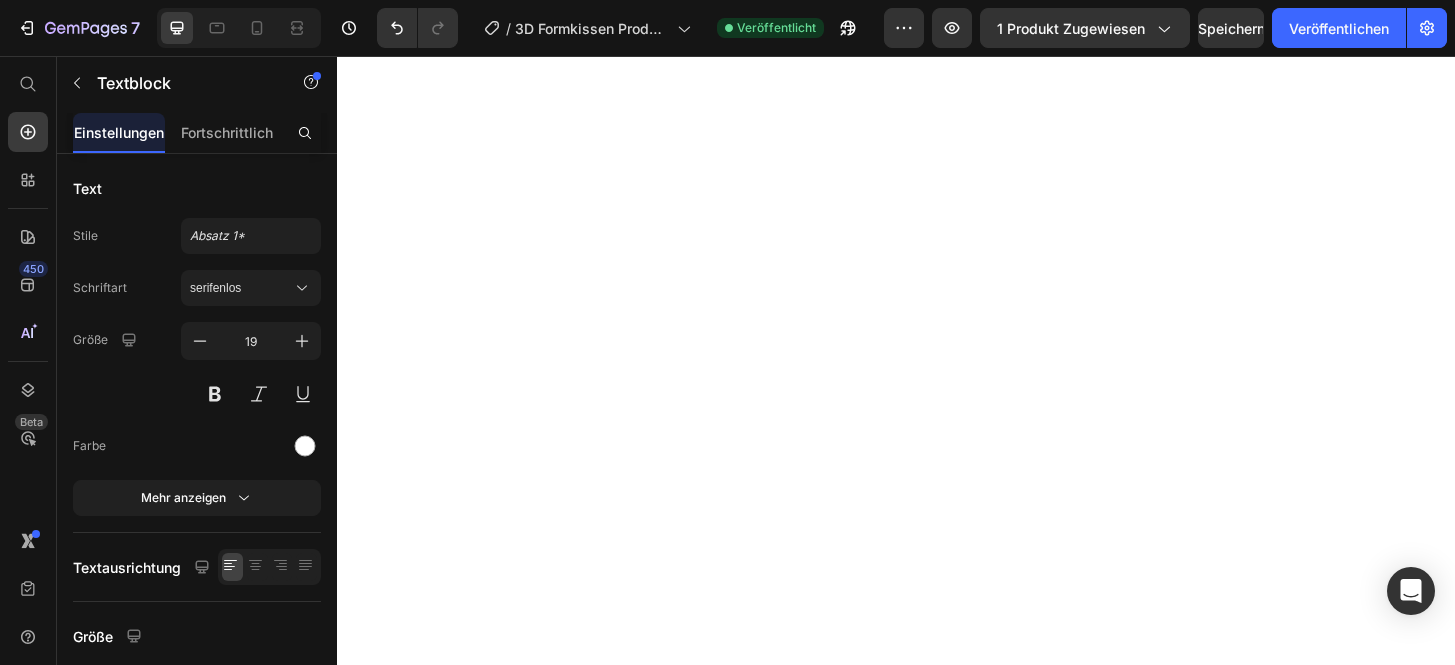 scroll, scrollTop: 0, scrollLeft: 0, axis: both 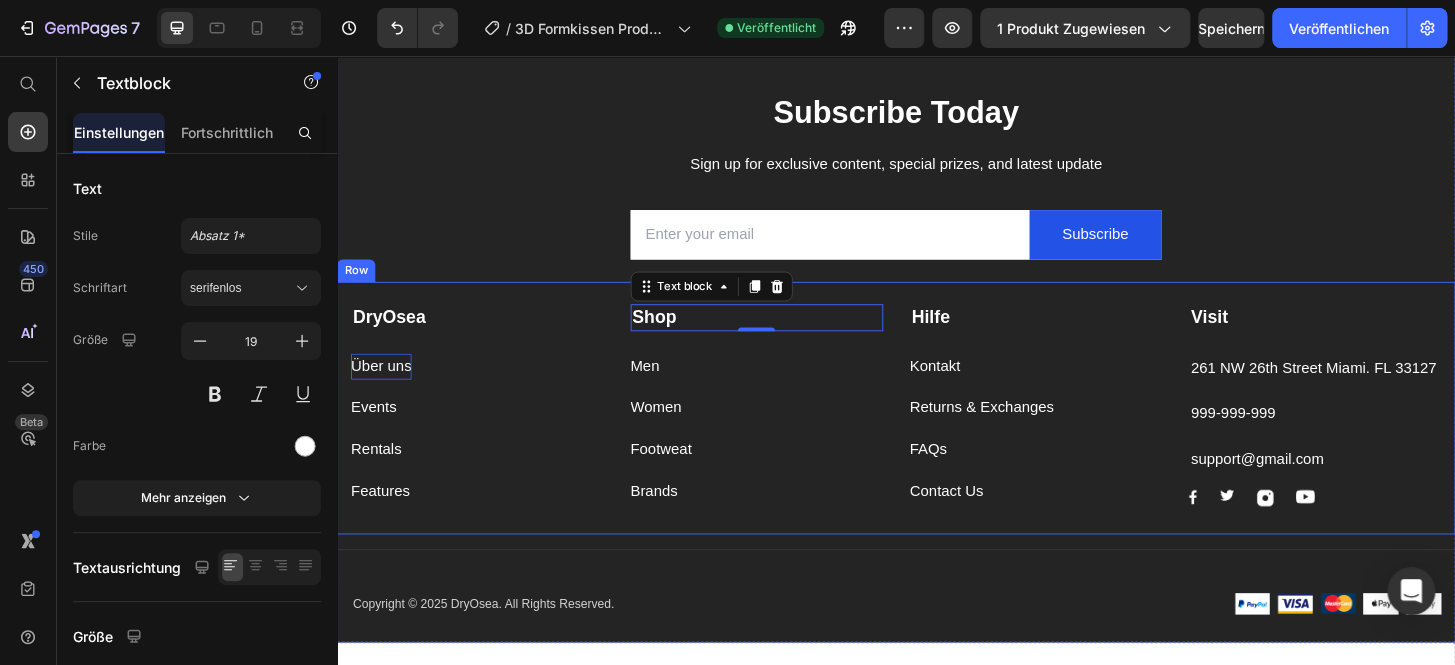 click on "Über uns" at bounding box center (384, 389) 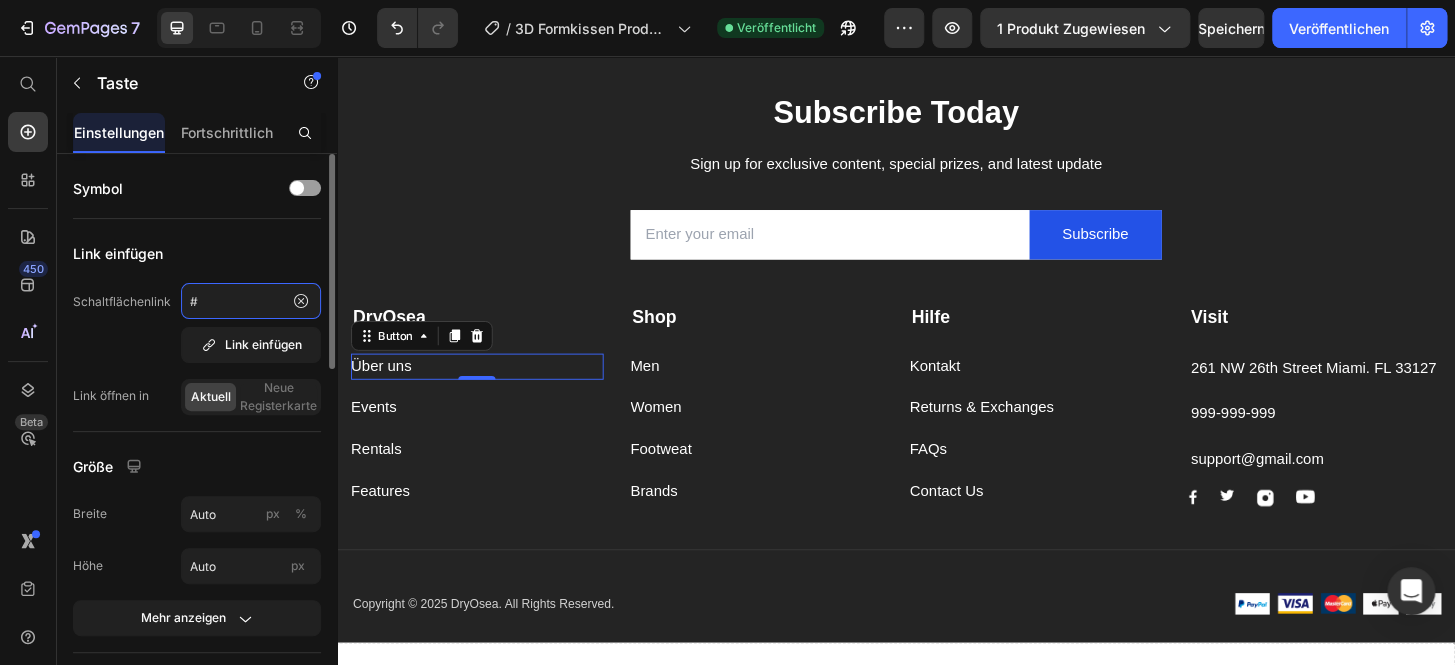 click on "#" 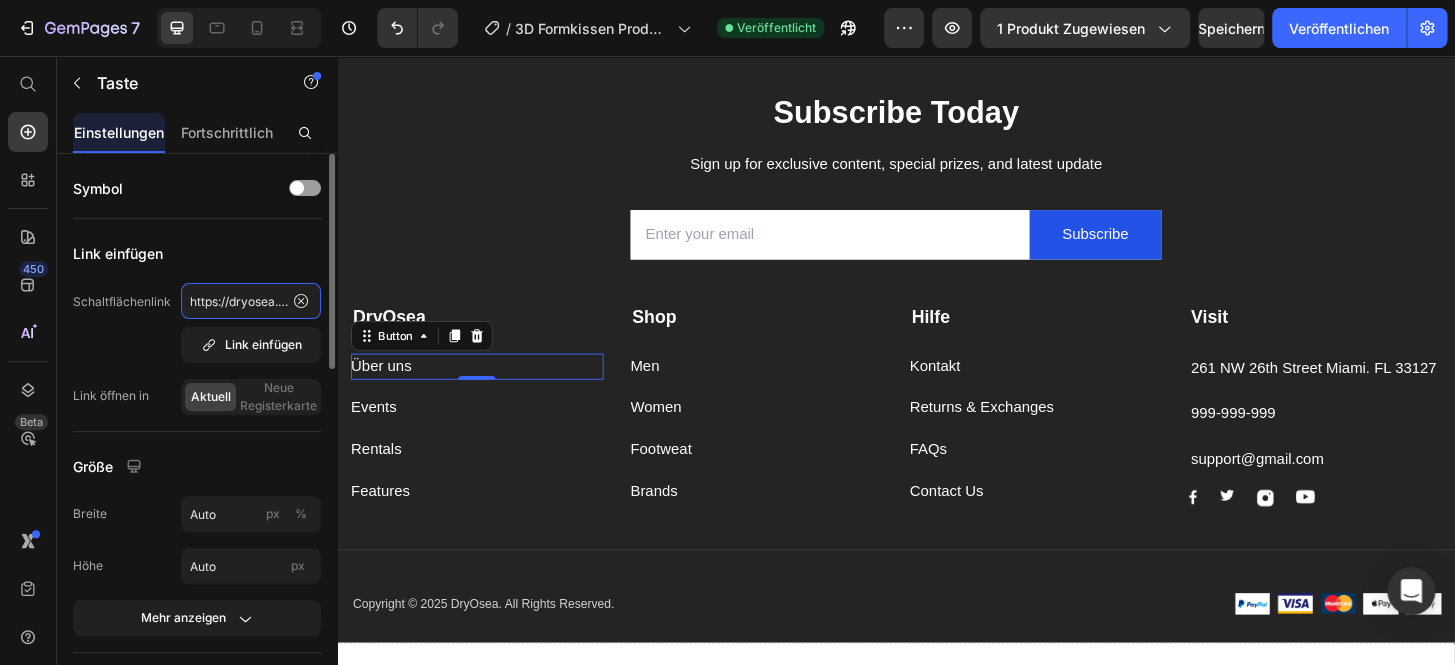 scroll, scrollTop: 0, scrollLeft: 110, axis: horizontal 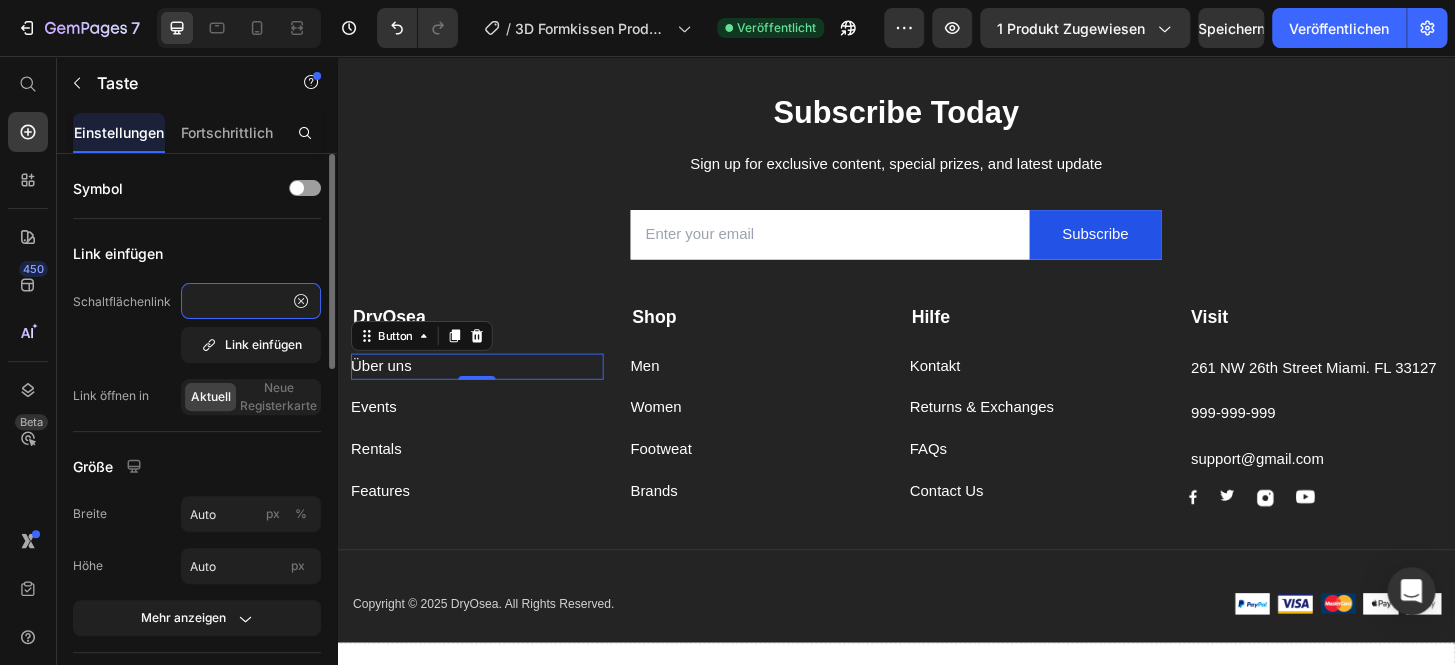 type on "https://dryosea.com/pages/uber-uns" 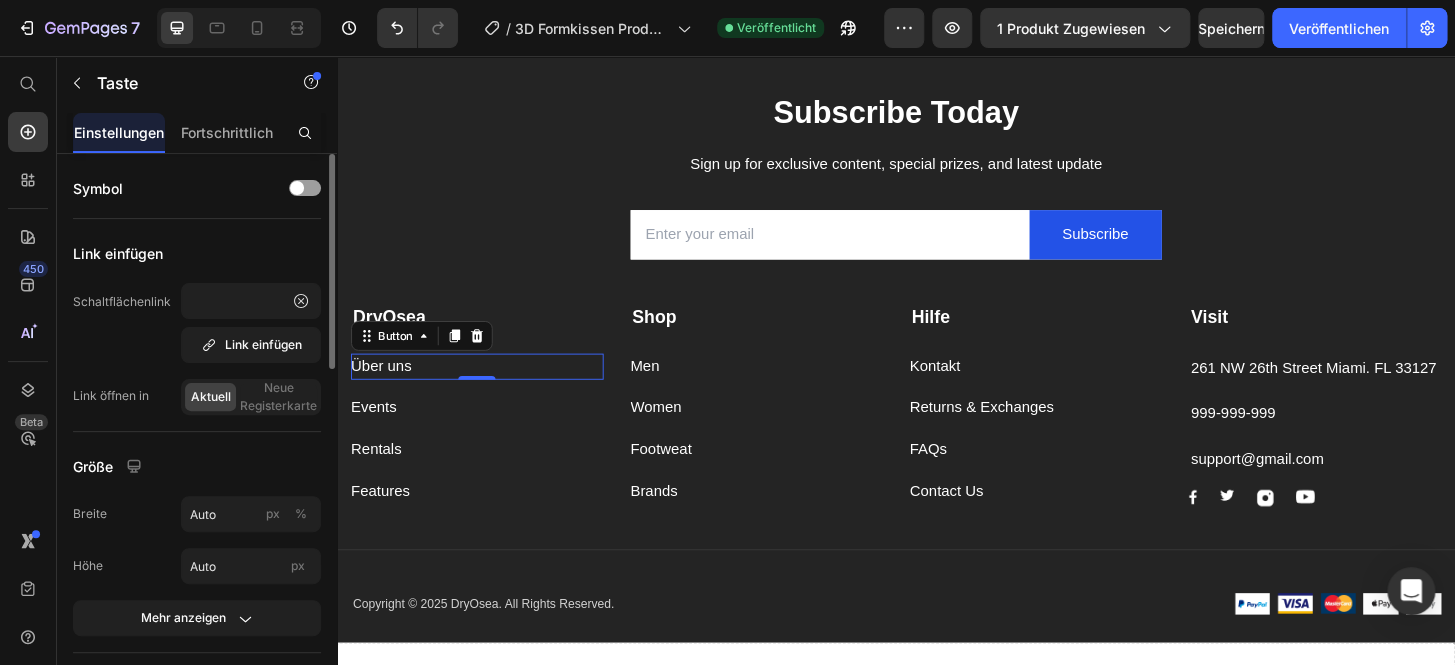 click on "Schaltflächenlink https://dryosea.com/pages/uber-uns Link einfügen" at bounding box center (197, 323) 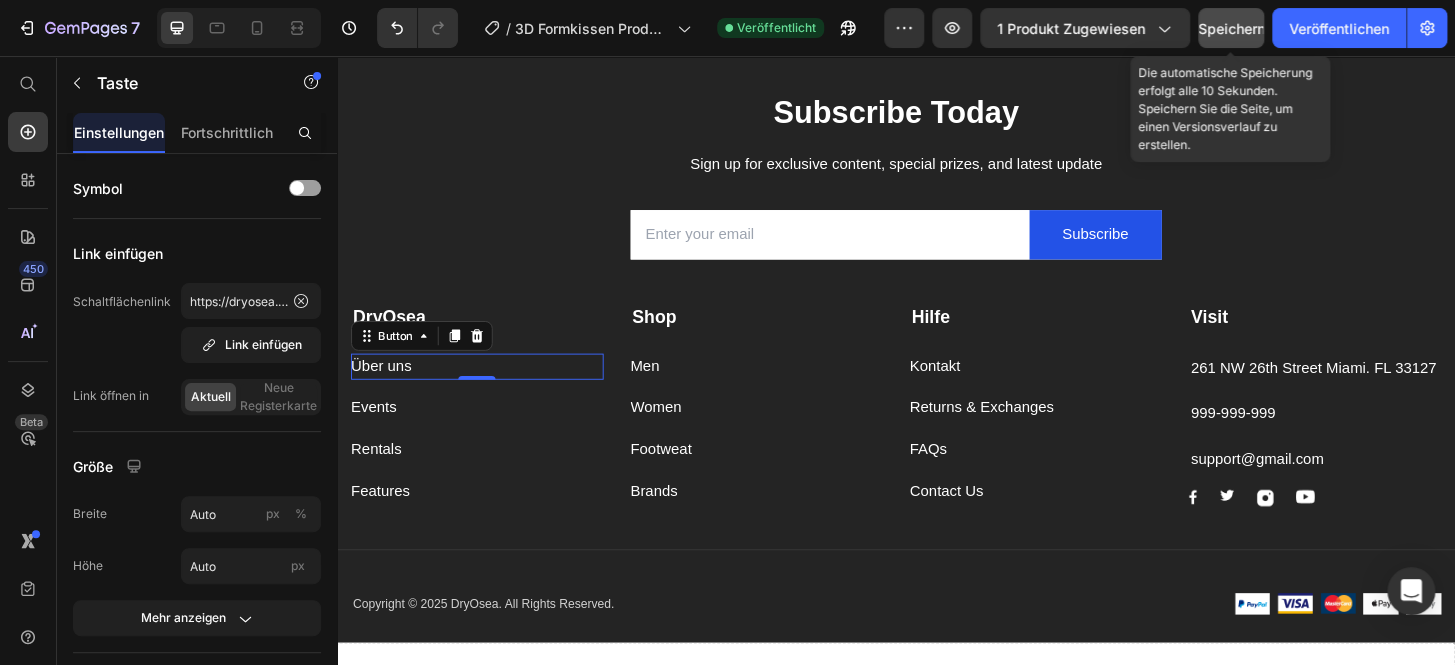 drag, startPoint x: 1217, startPoint y: 29, endPoint x: 943, endPoint y: 14, distance: 274.41028 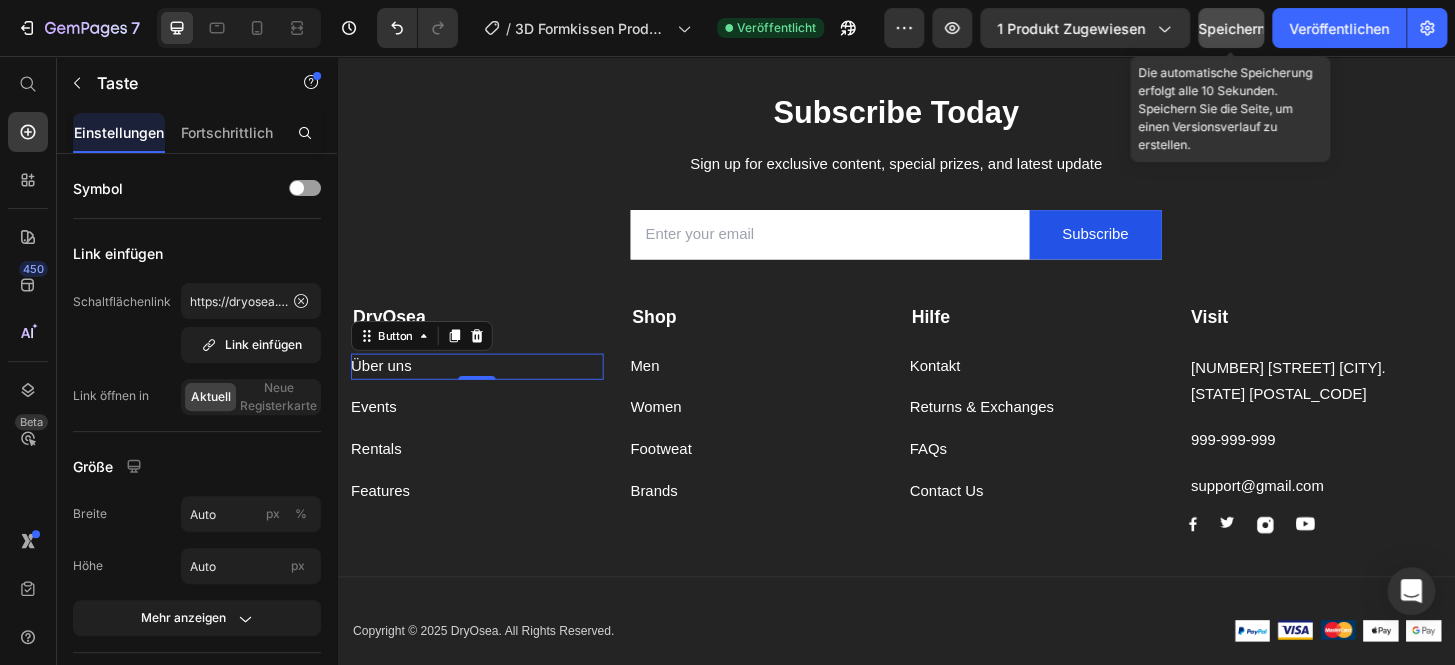 click on "Speichern" at bounding box center [1231, 28] 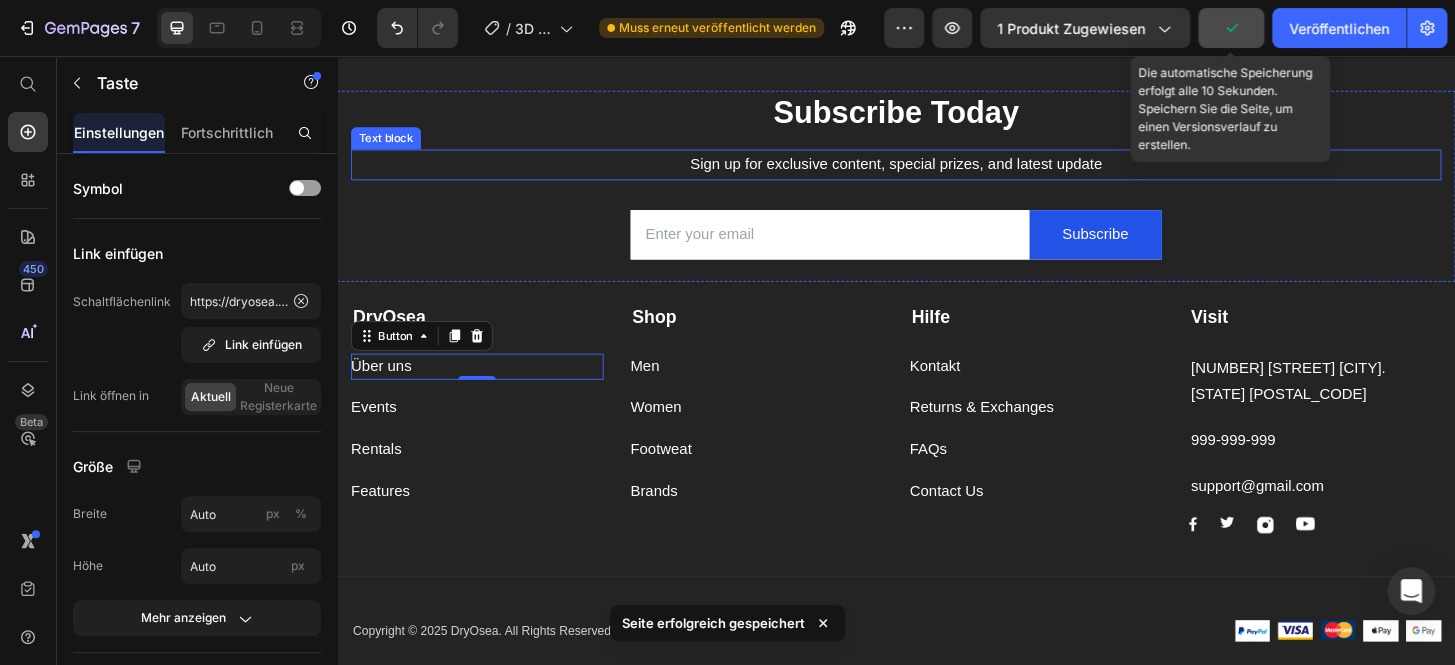 scroll, scrollTop: 12342, scrollLeft: 0, axis: vertical 